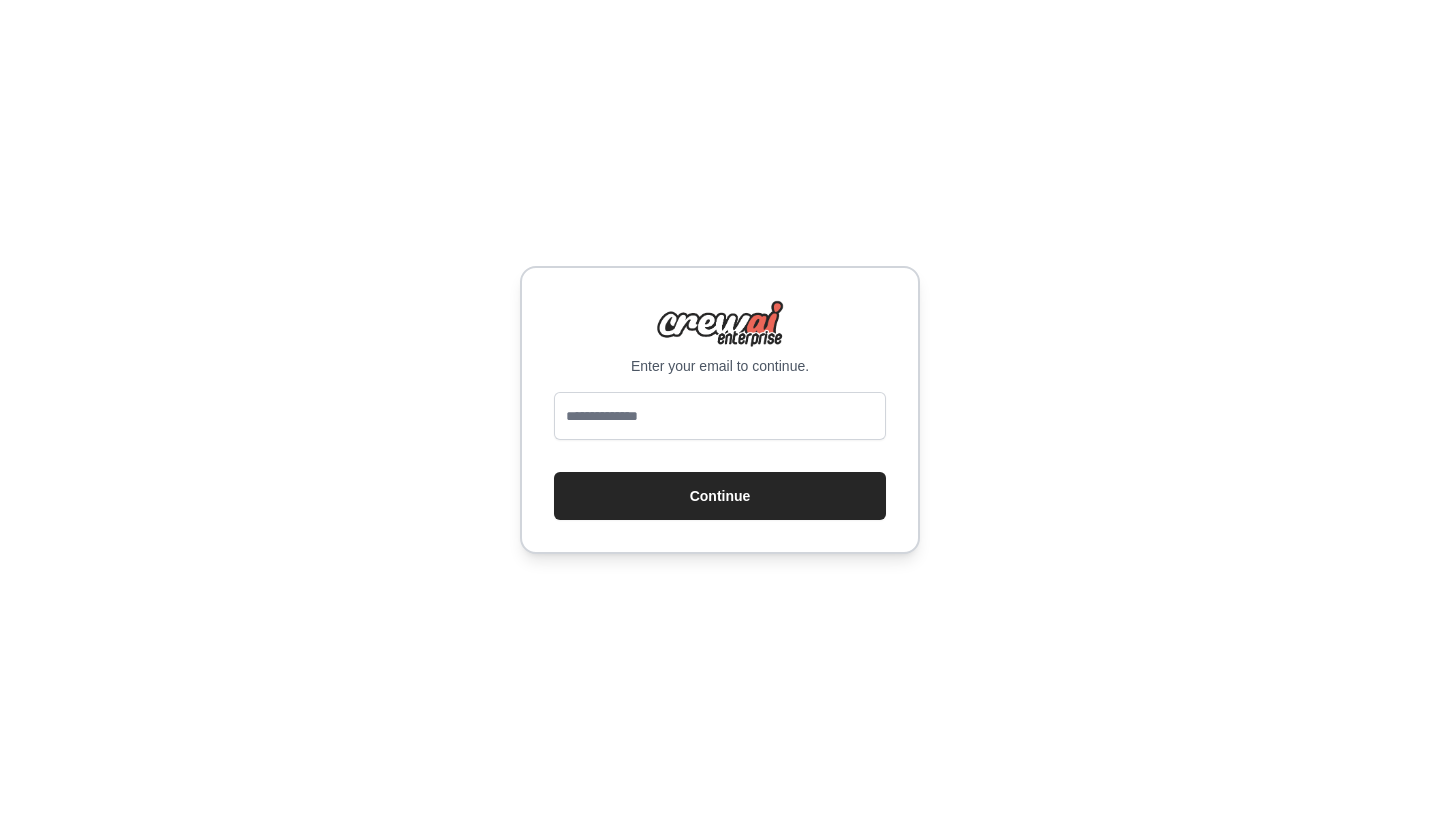 scroll, scrollTop: 0, scrollLeft: 0, axis: both 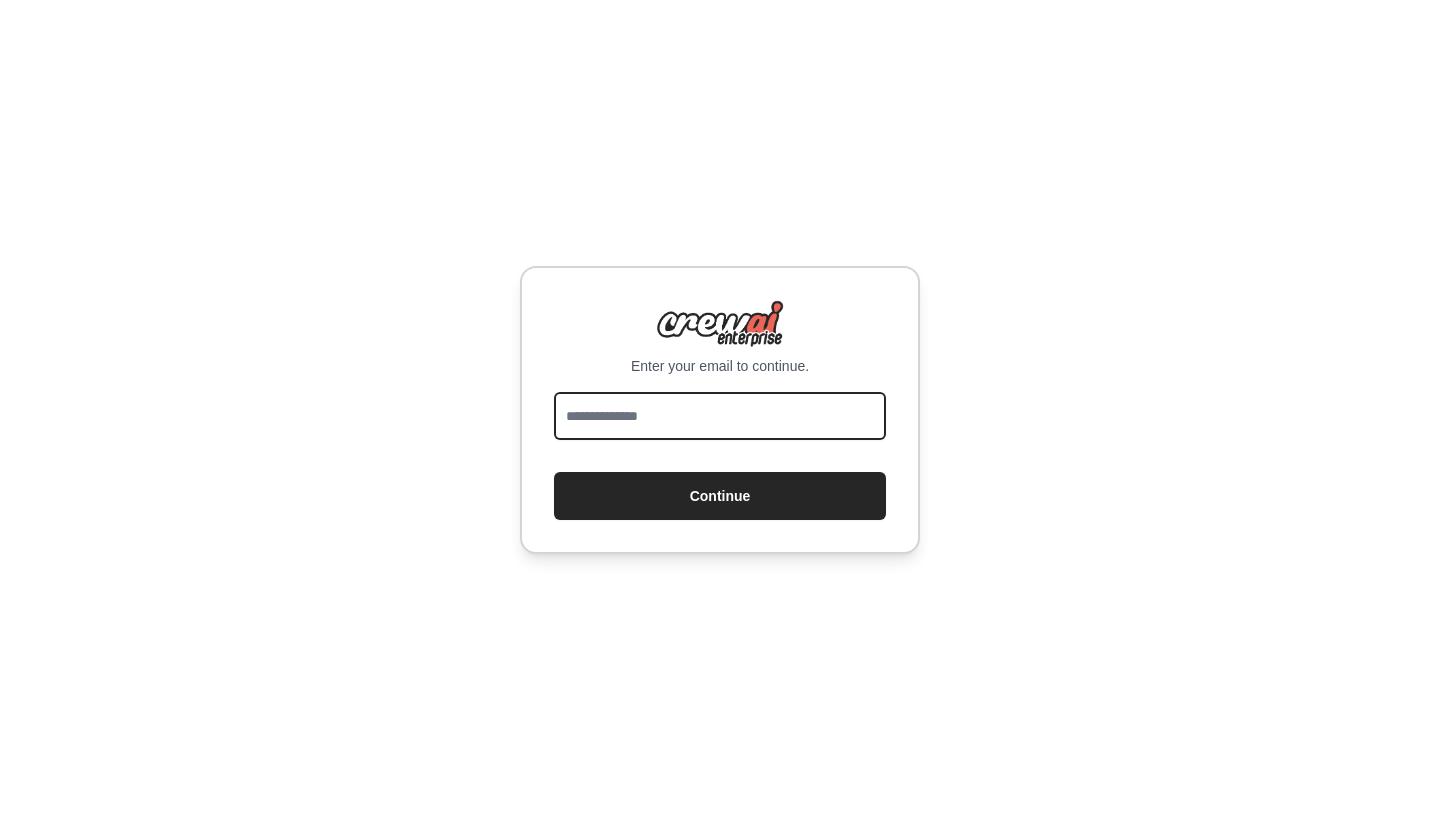 click at bounding box center [720, 416] 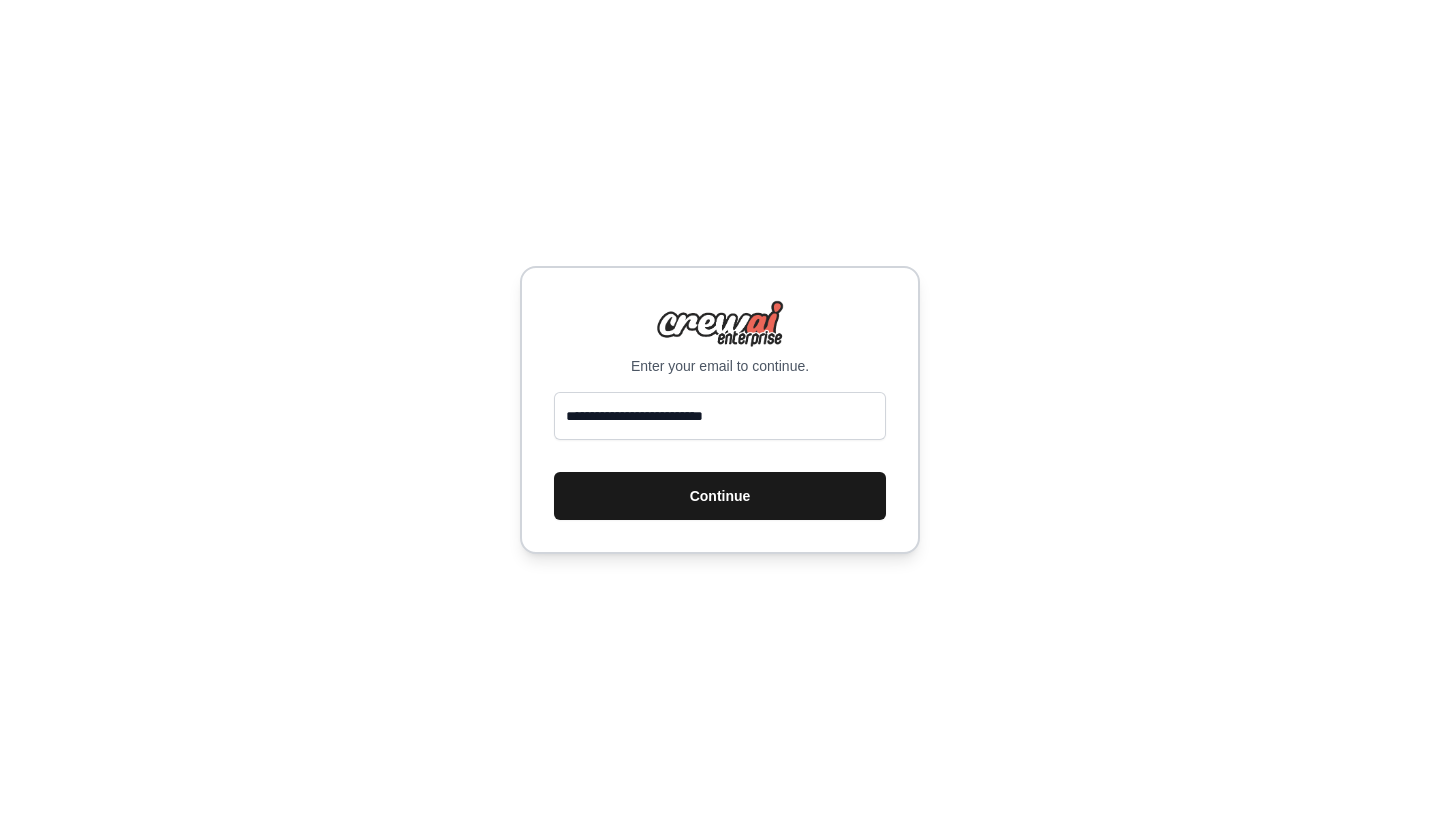 click on "Continue" at bounding box center [720, 496] 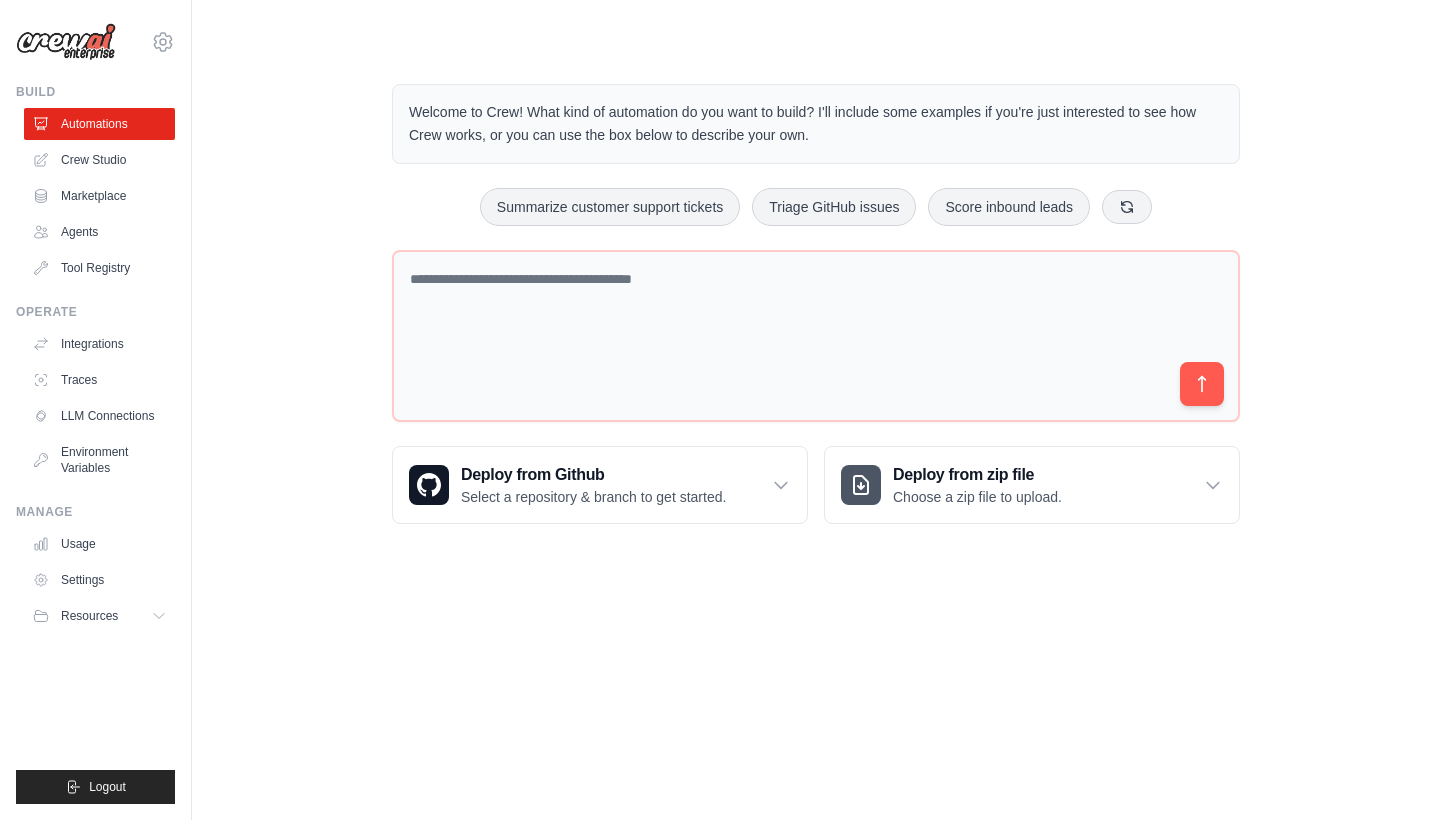 scroll, scrollTop: 0, scrollLeft: 0, axis: both 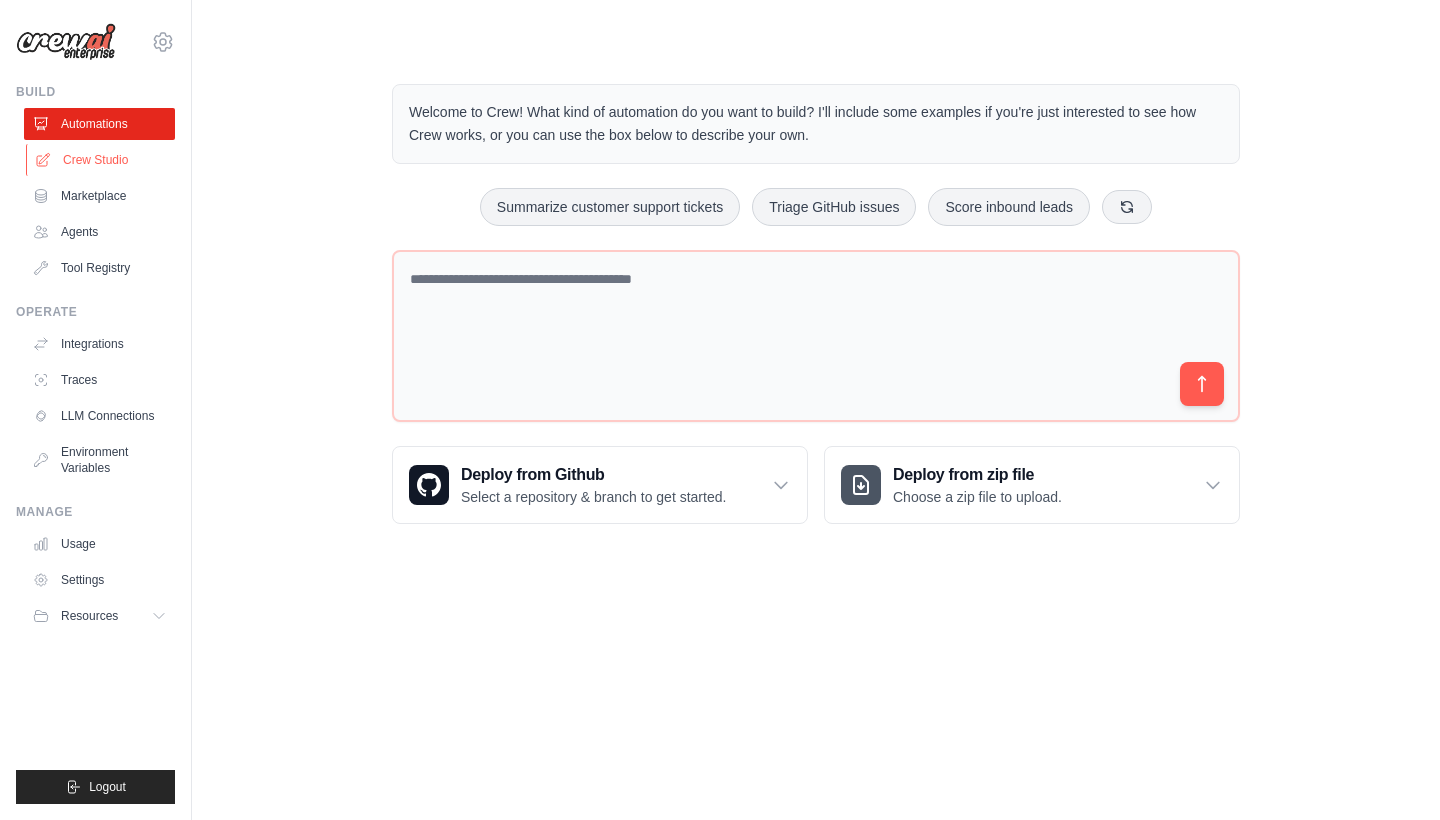 click on "Crew Studio" at bounding box center (101, 160) 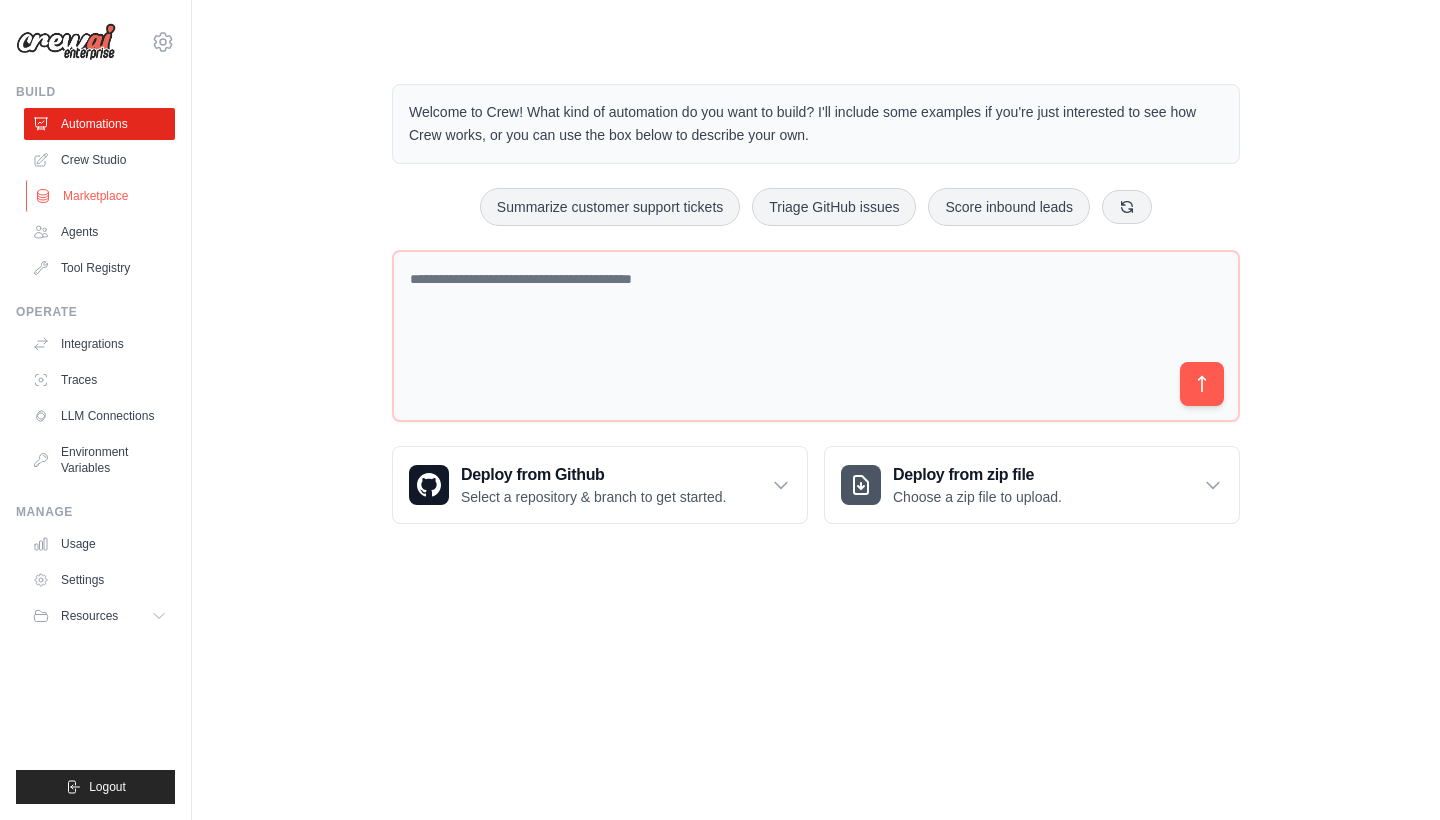 scroll, scrollTop: 0, scrollLeft: 0, axis: both 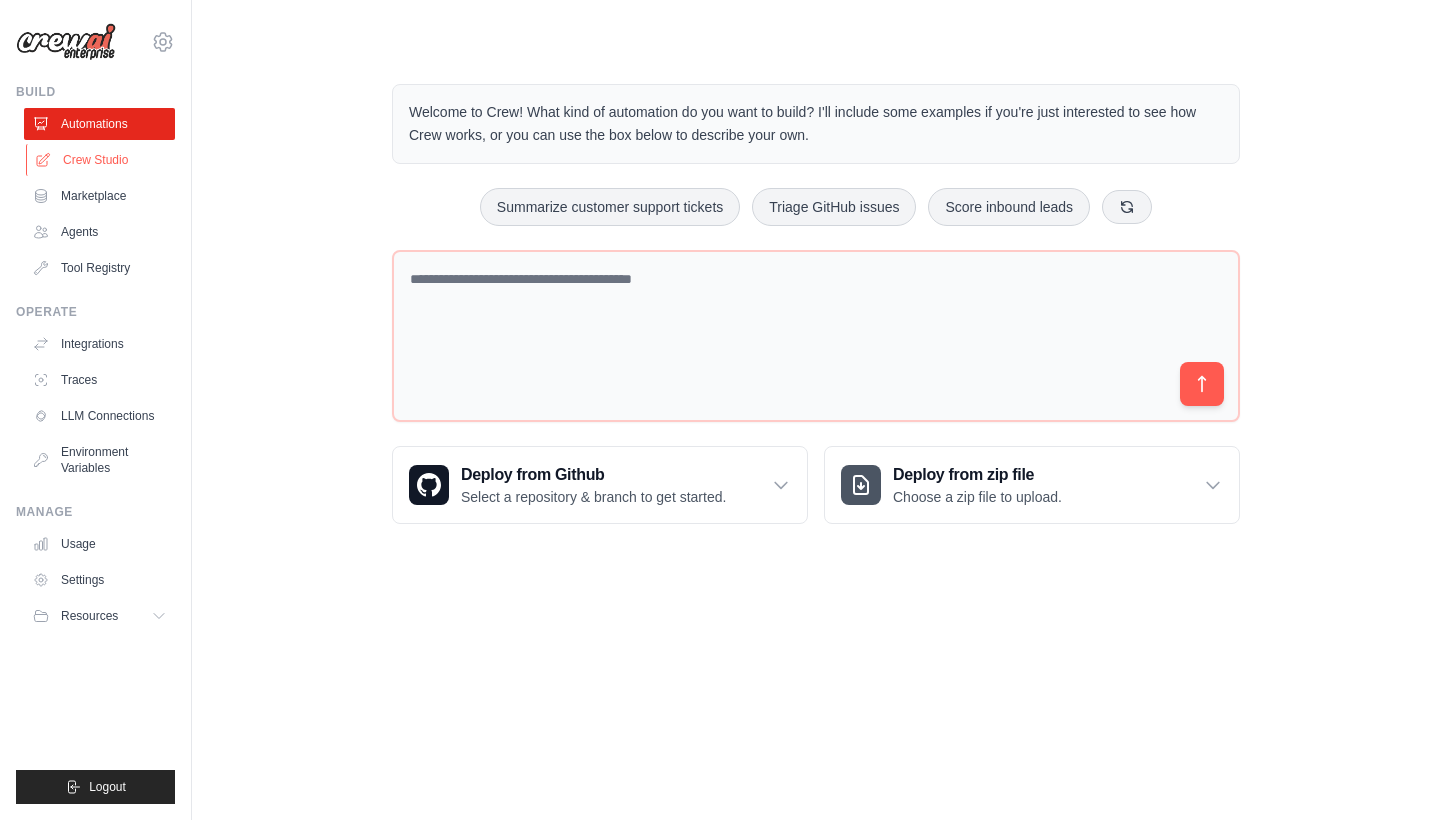 click on "Crew Studio" at bounding box center [101, 160] 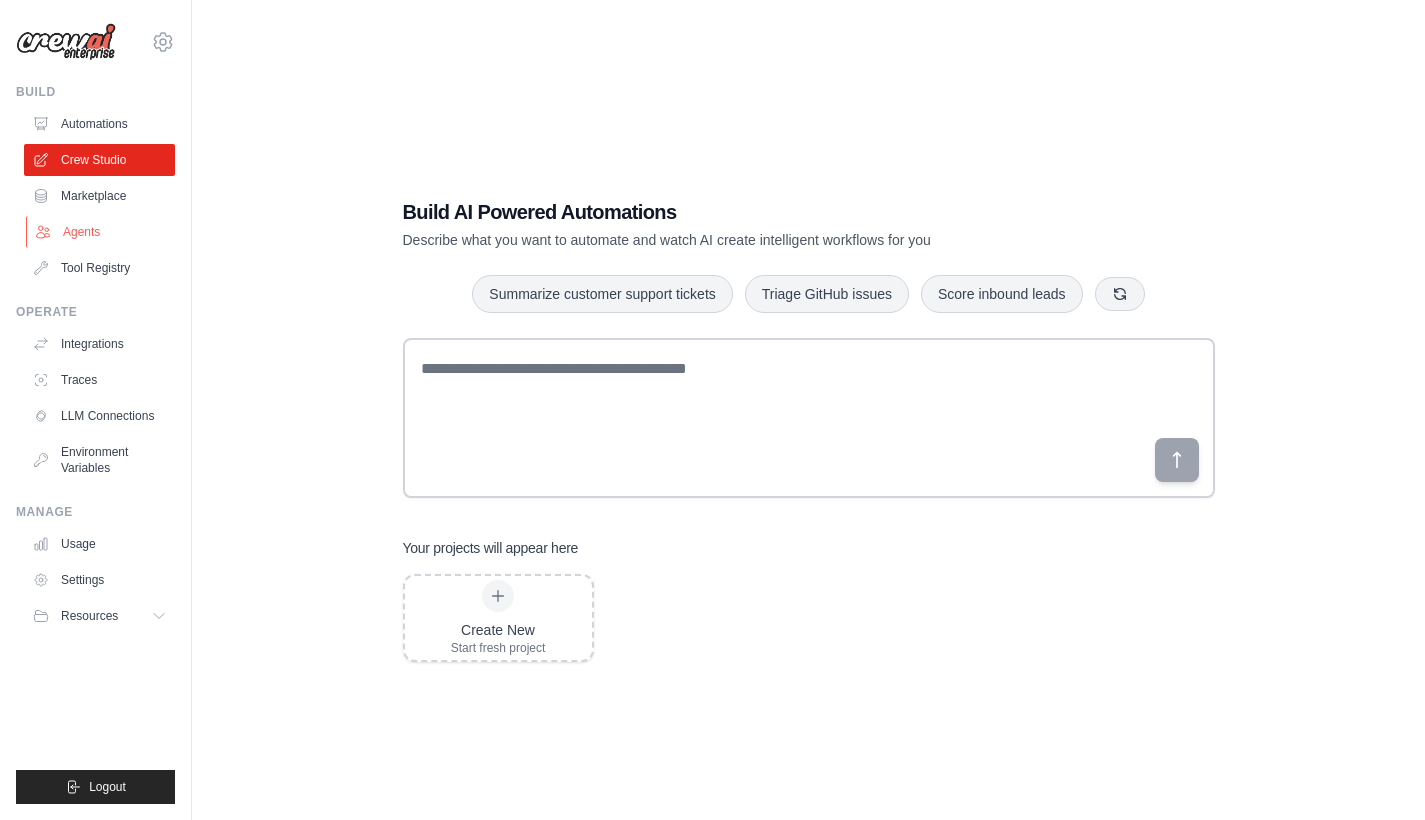 scroll, scrollTop: 0, scrollLeft: 0, axis: both 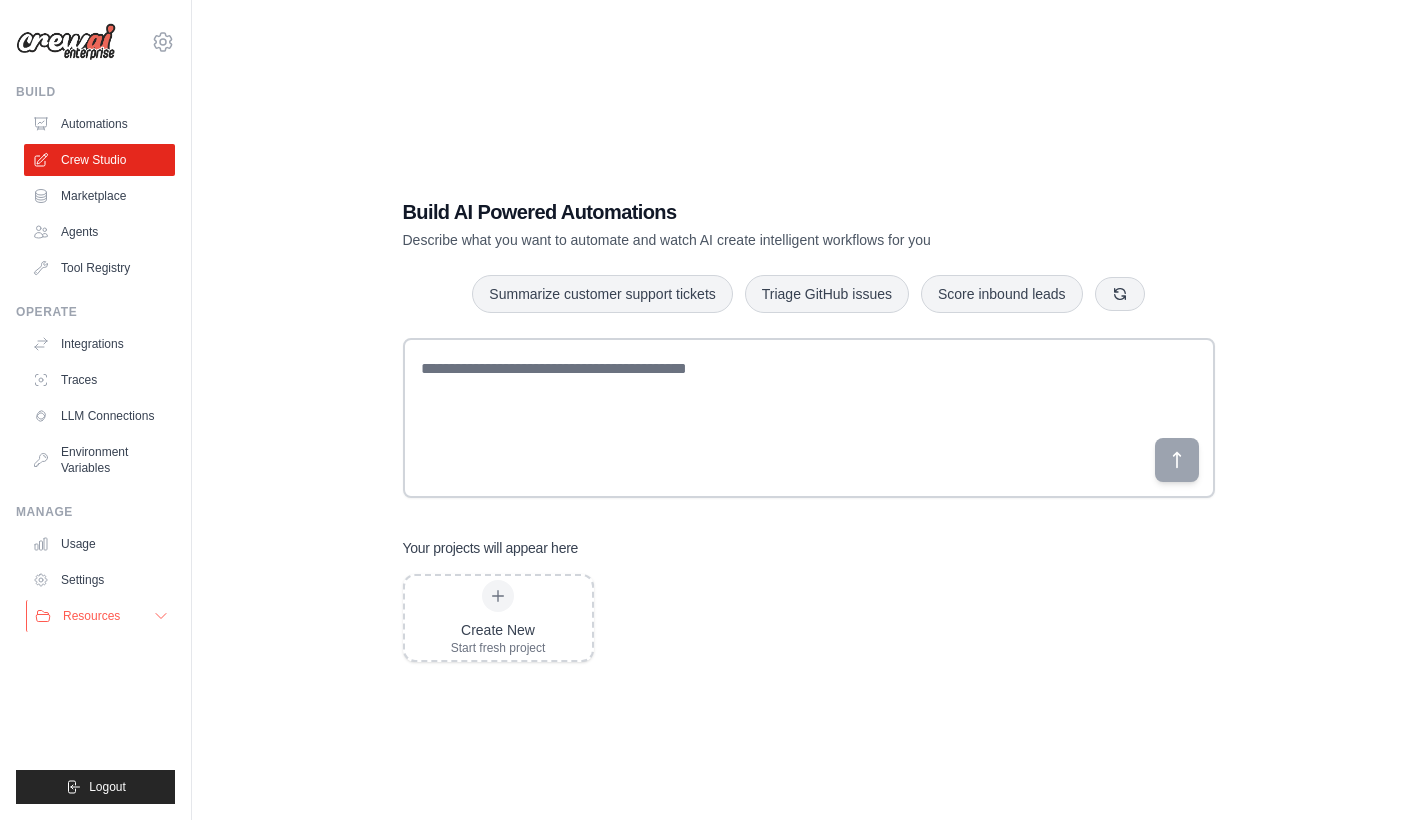 click 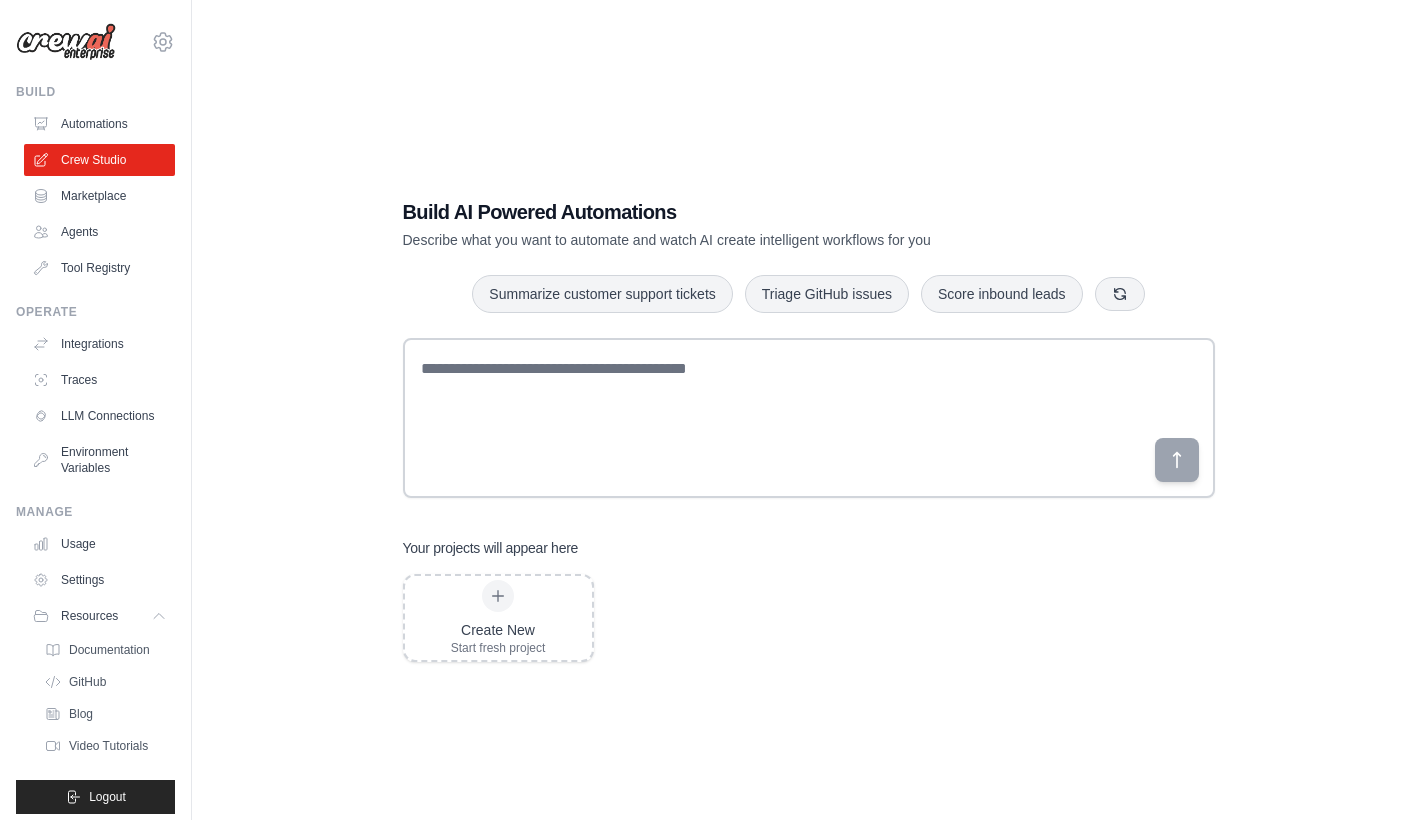 scroll, scrollTop: 26, scrollLeft: 0, axis: vertical 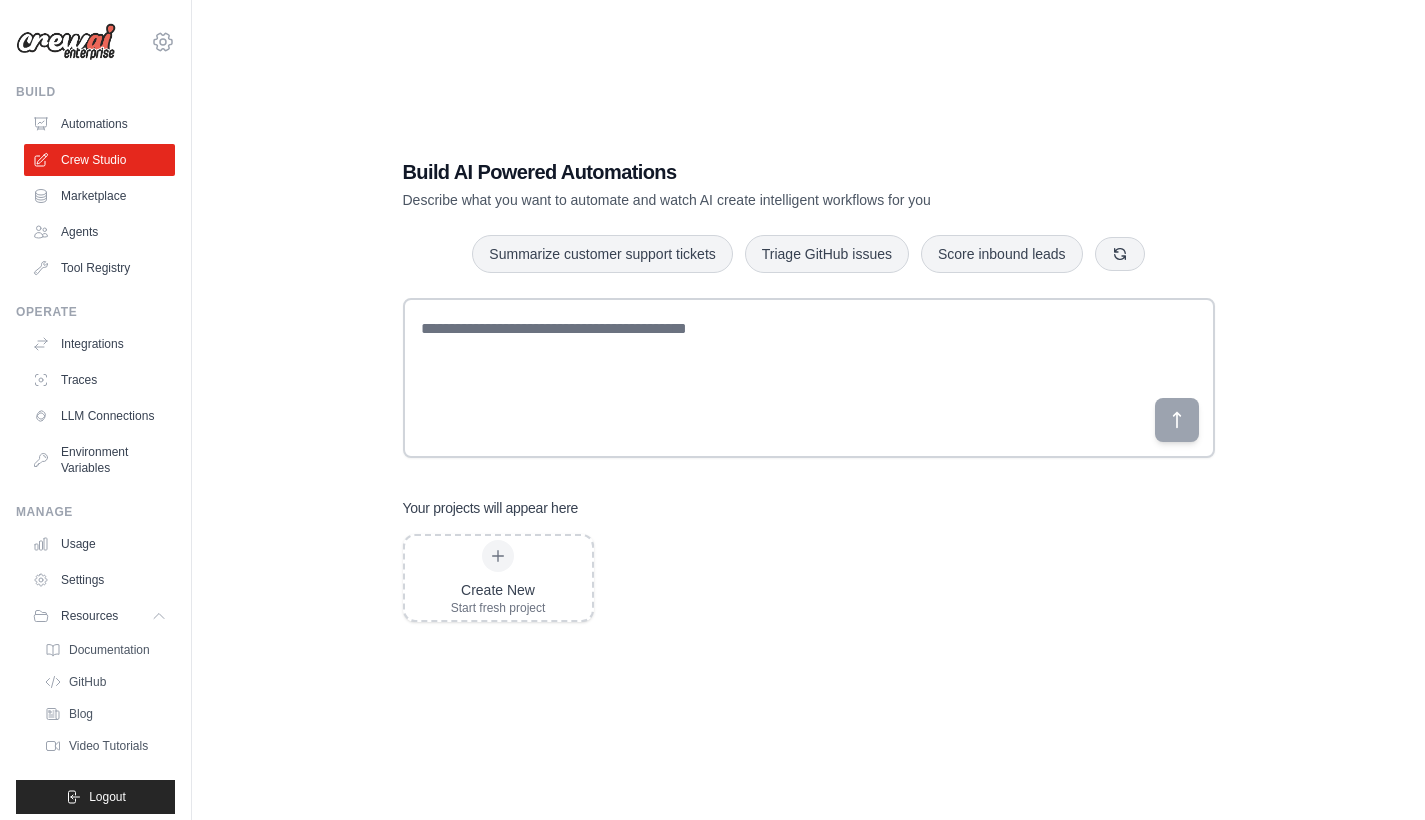click 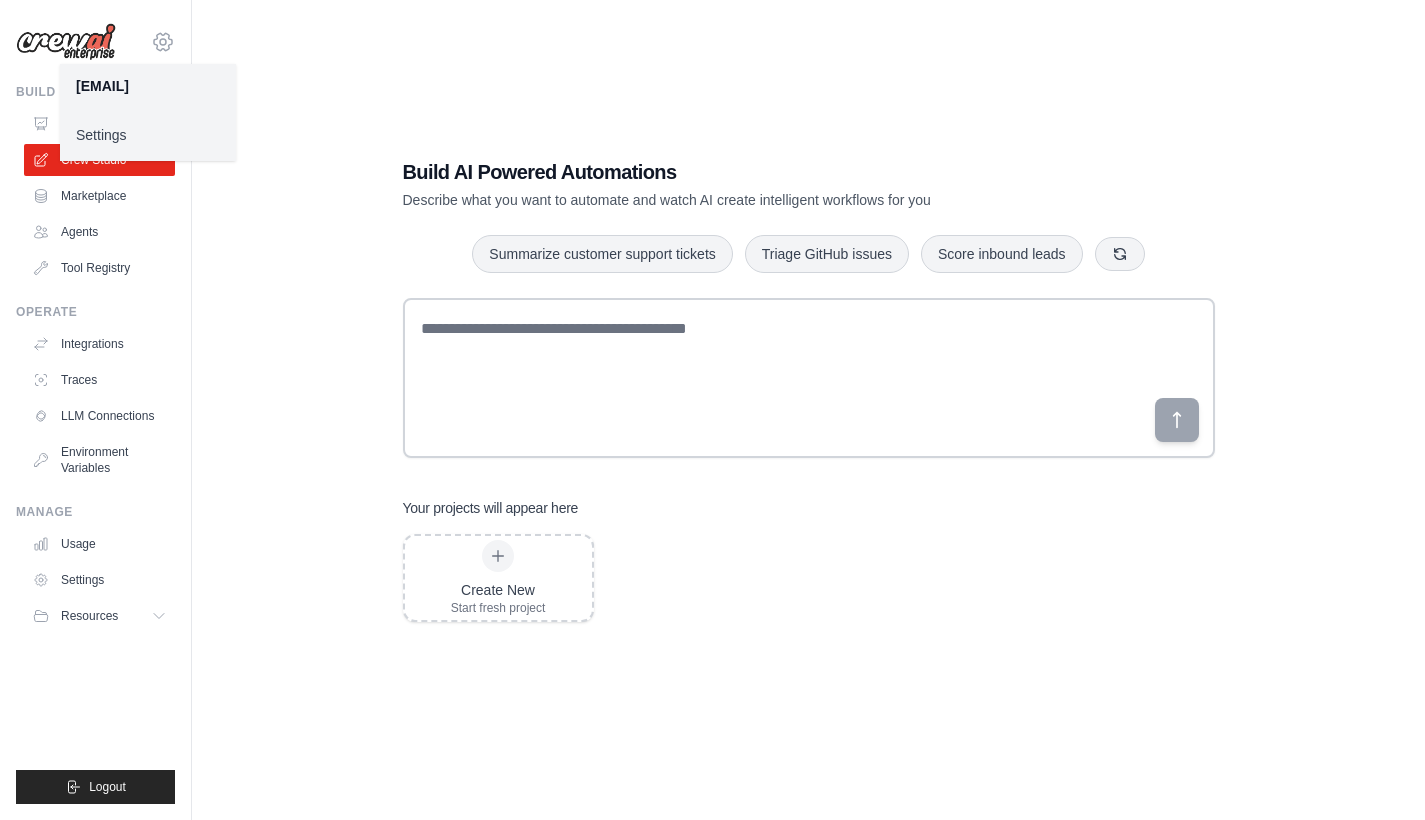 click 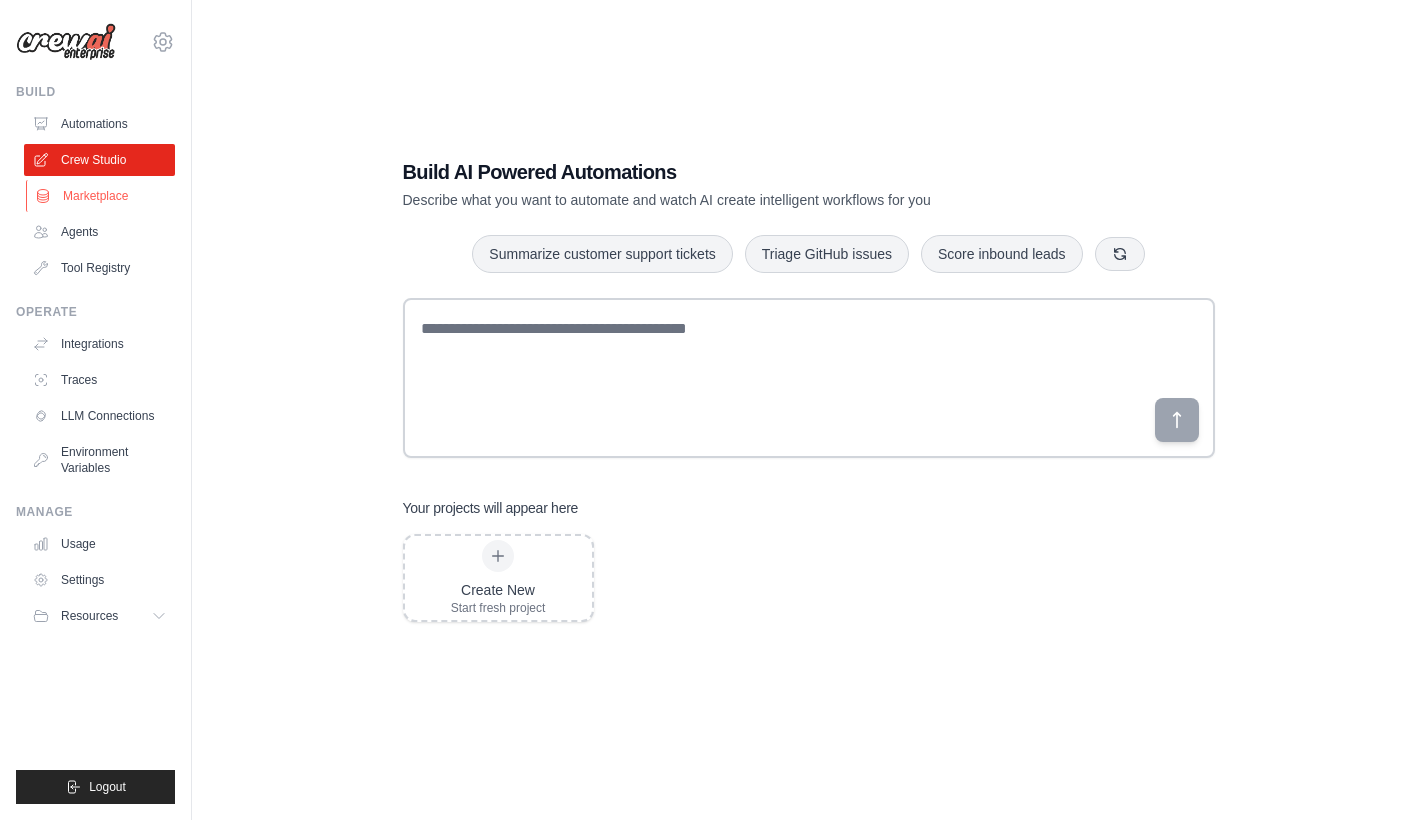 click on "Marketplace" at bounding box center (101, 196) 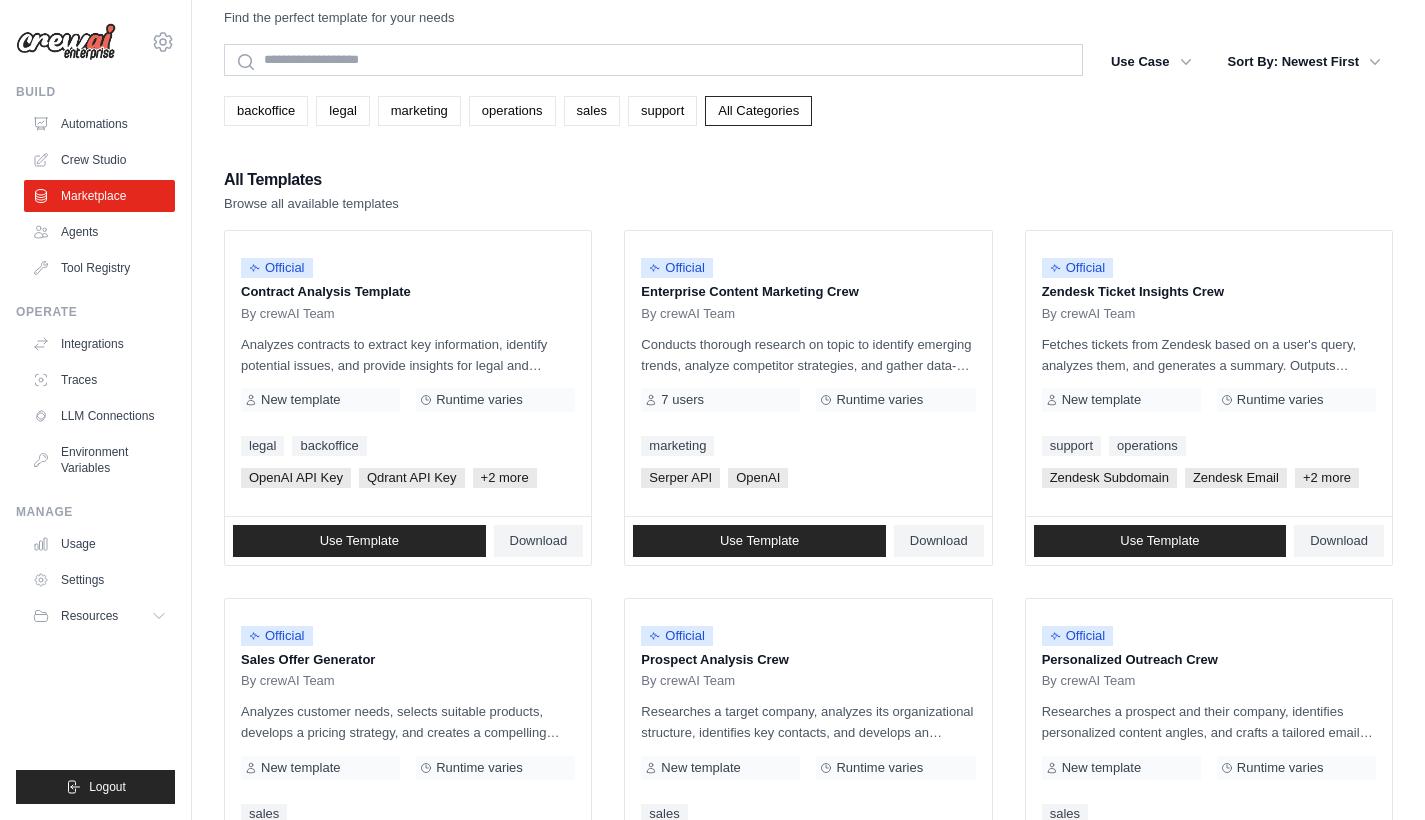 scroll, scrollTop: 0, scrollLeft: 0, axis: both 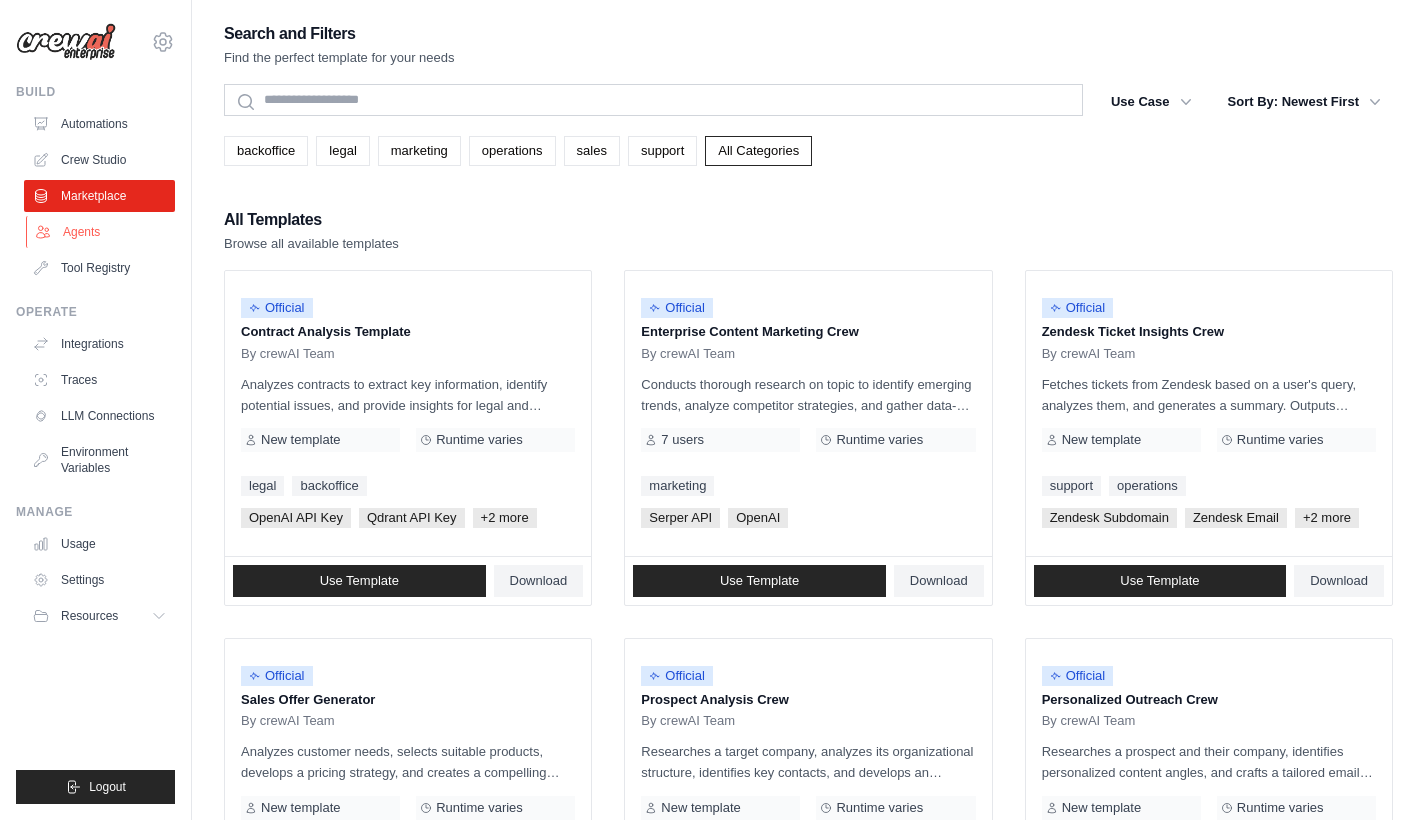click on "Agents" at bounding box center (101, 232) 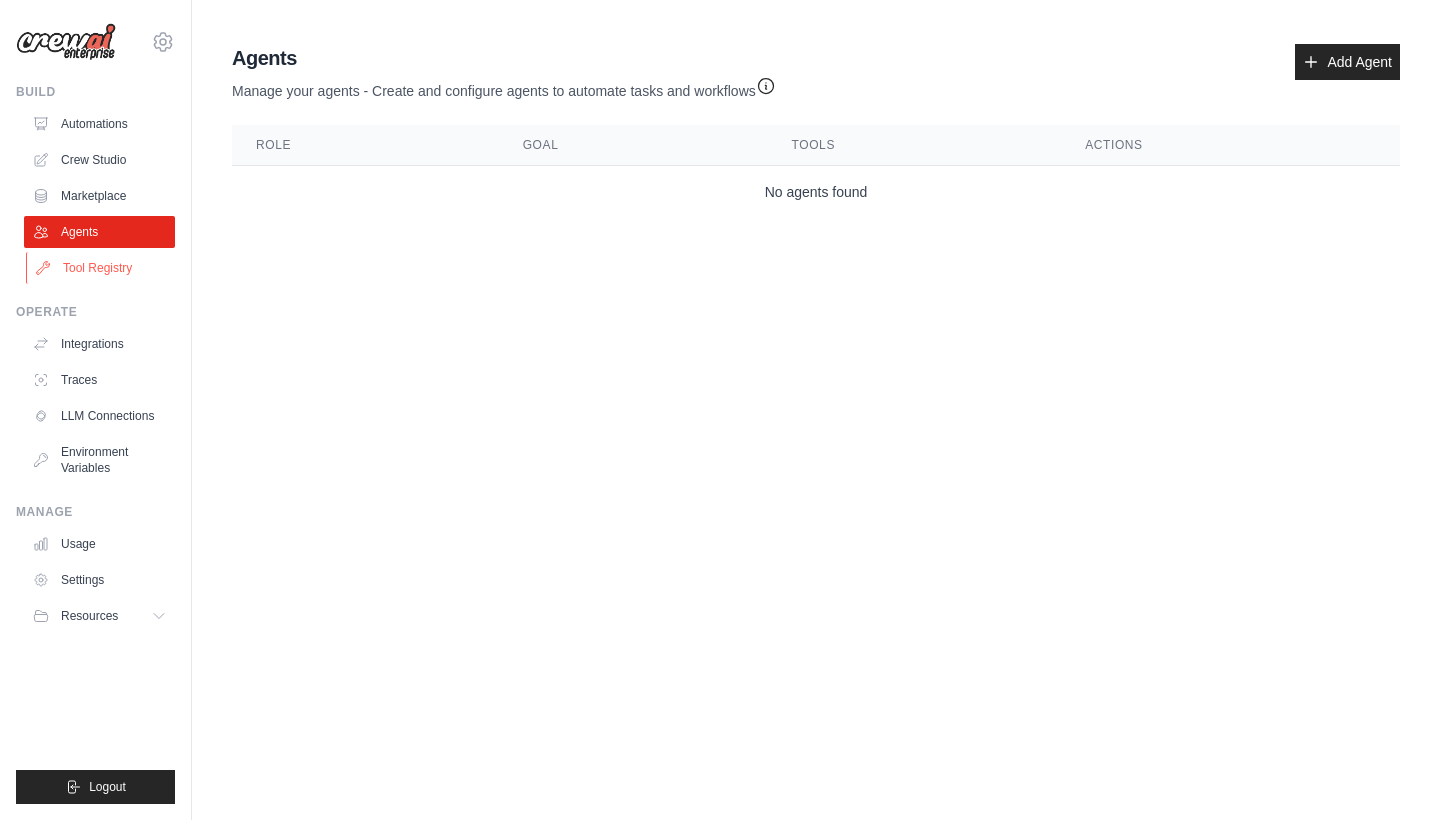 click on "Tool Registry" at bounding box center (101, 268) 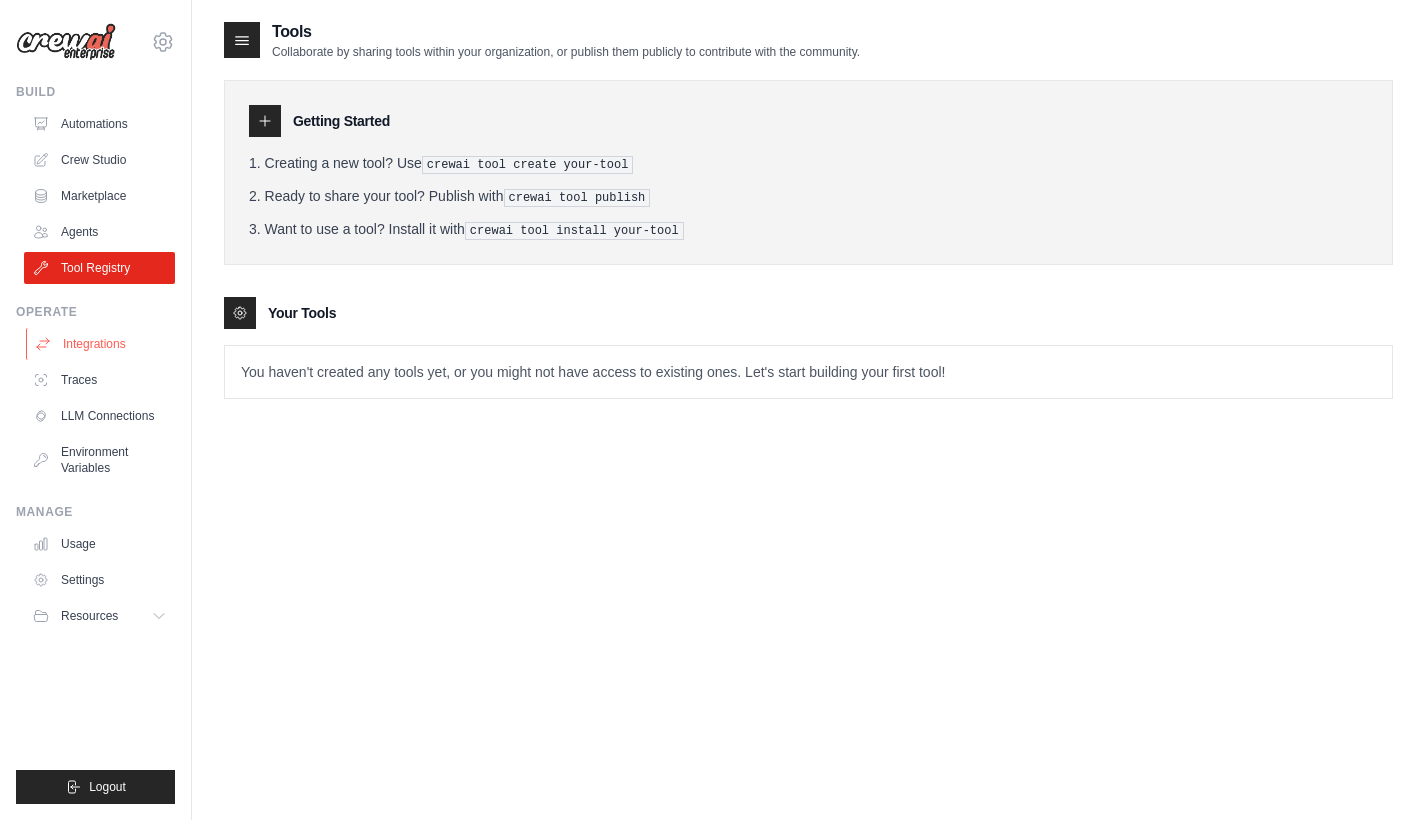 click on "Integrations" at bounding box center (101, 344) 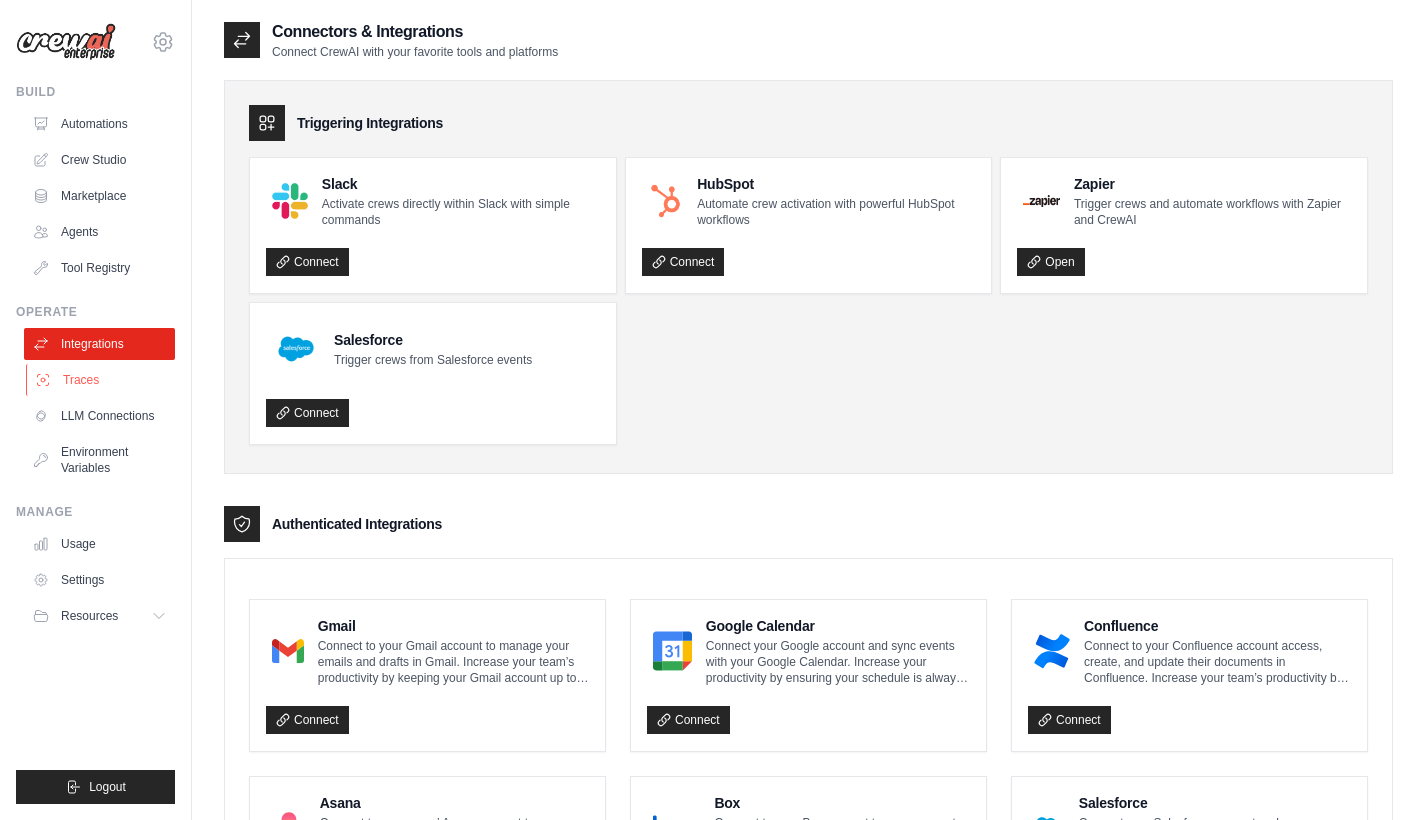 click on "Traces" at bounding box center (101, 380) 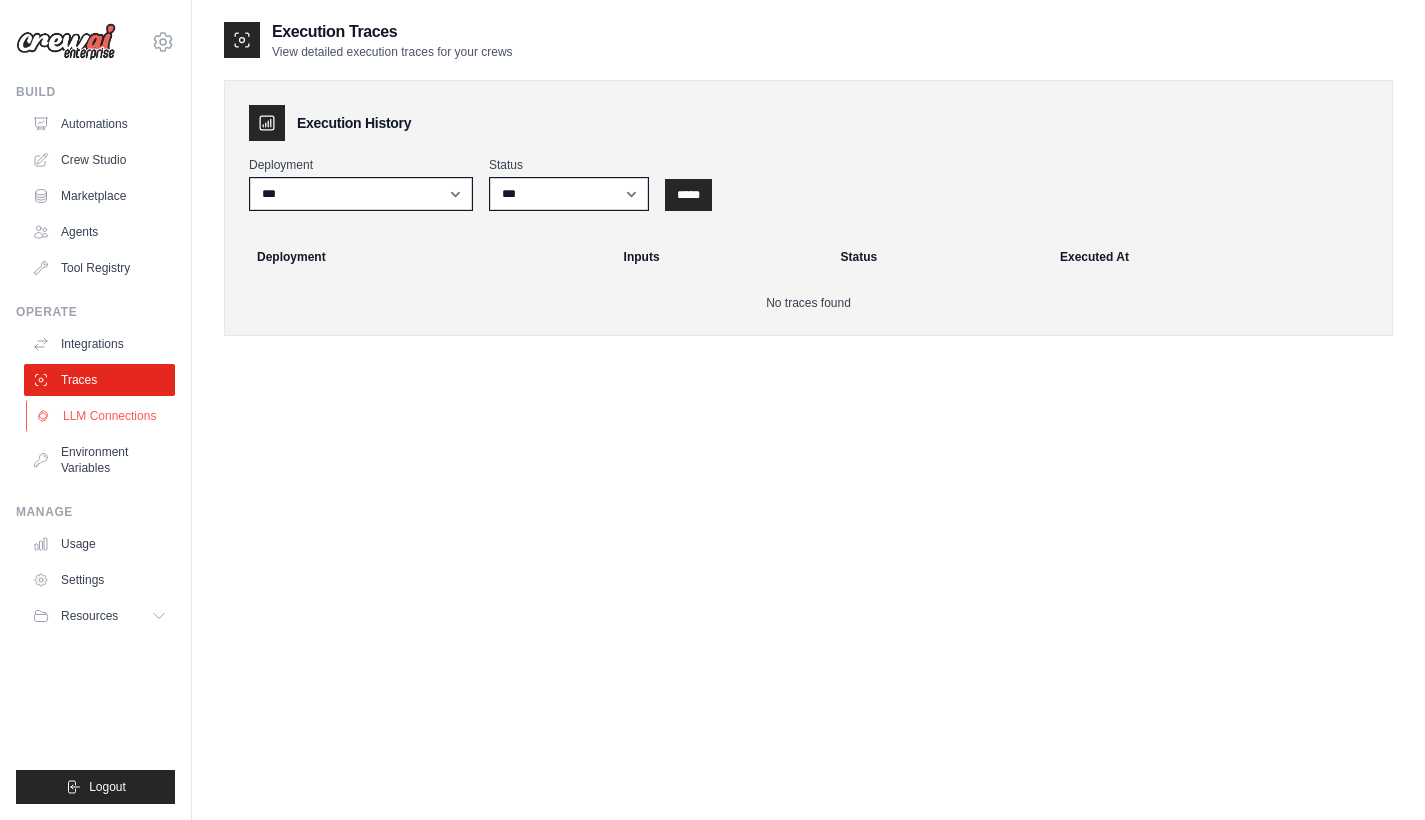 click on "LLM Connections" at bounding box center (101, 416) 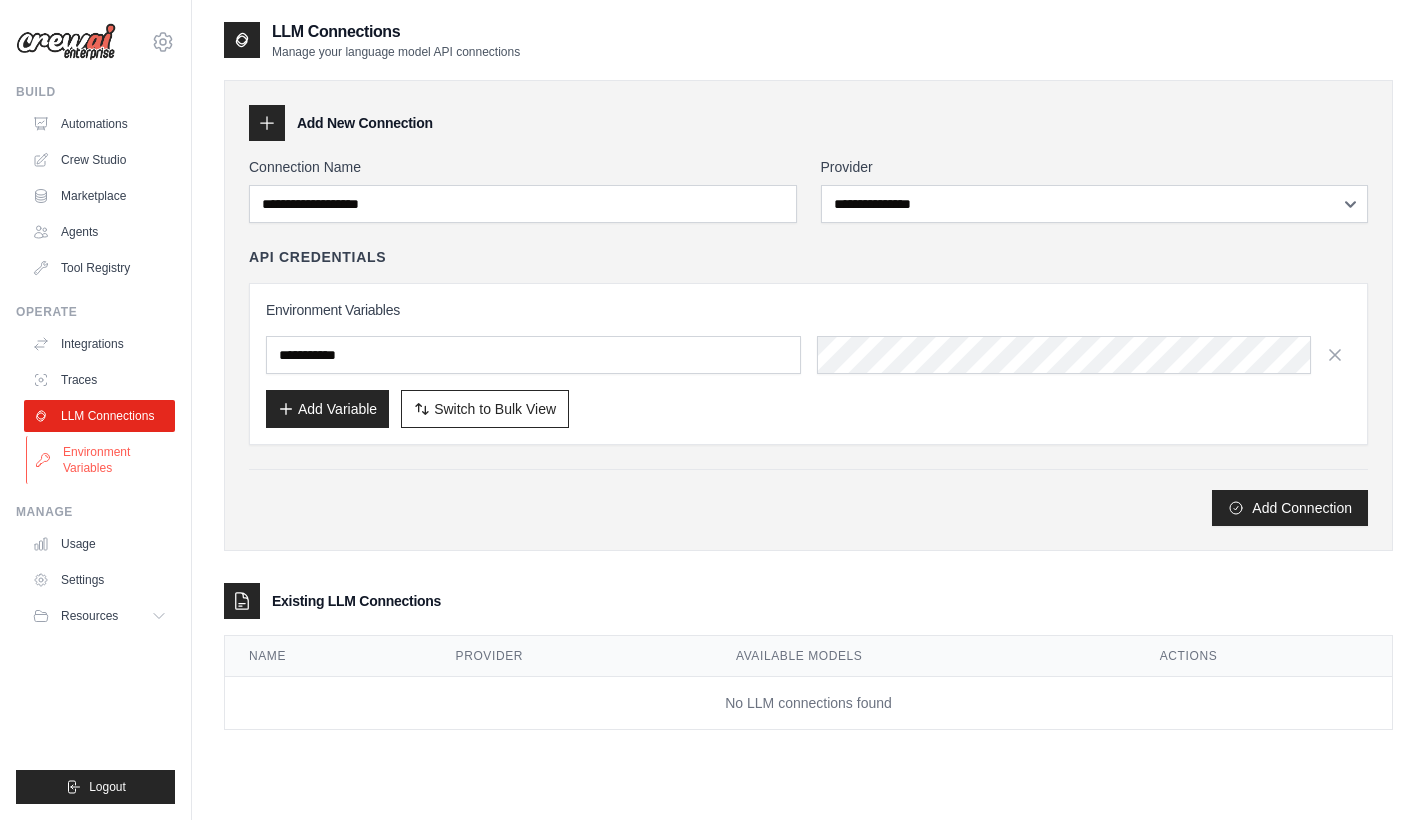 click on "Environment Variables" at bounding box center [101, 460] 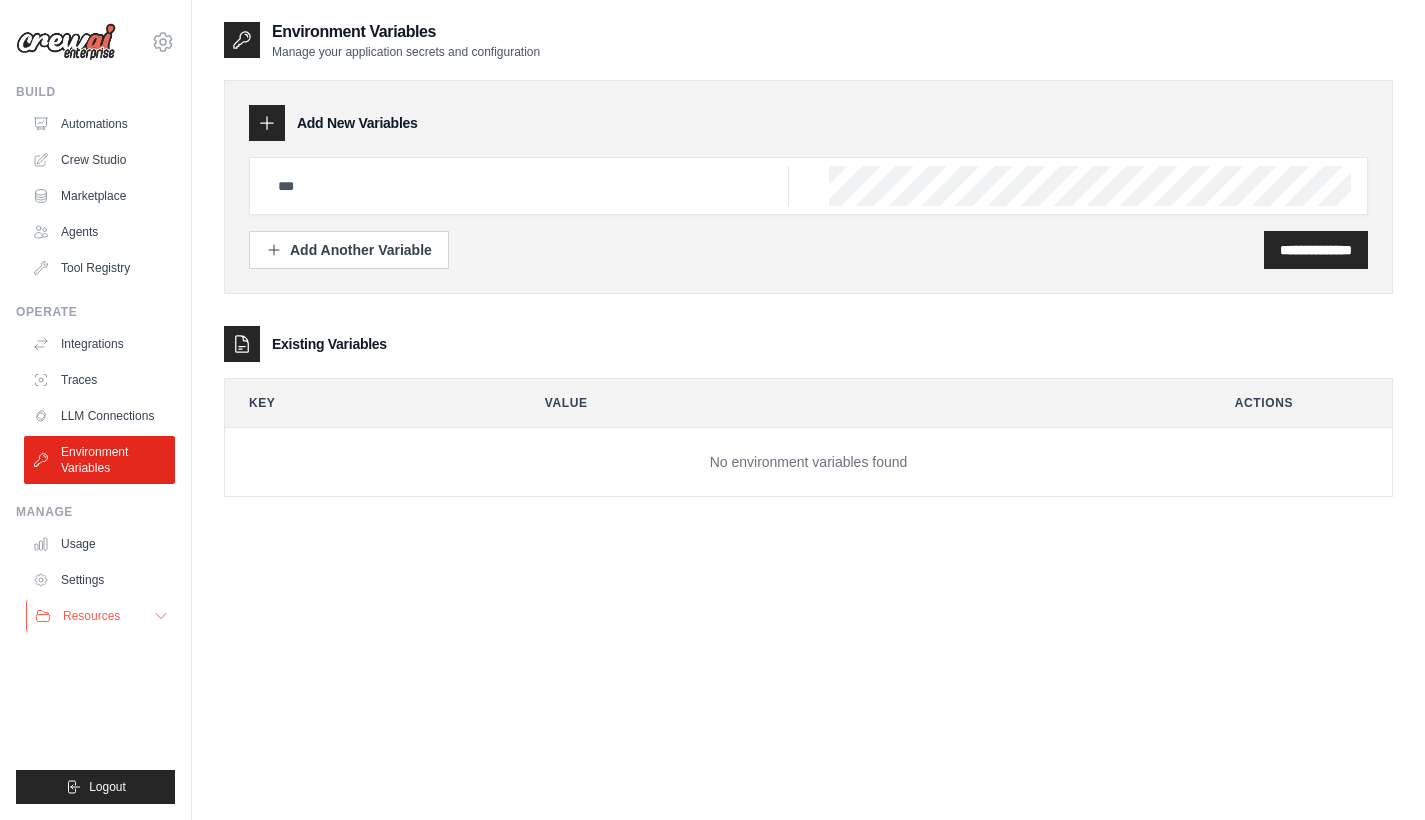 click 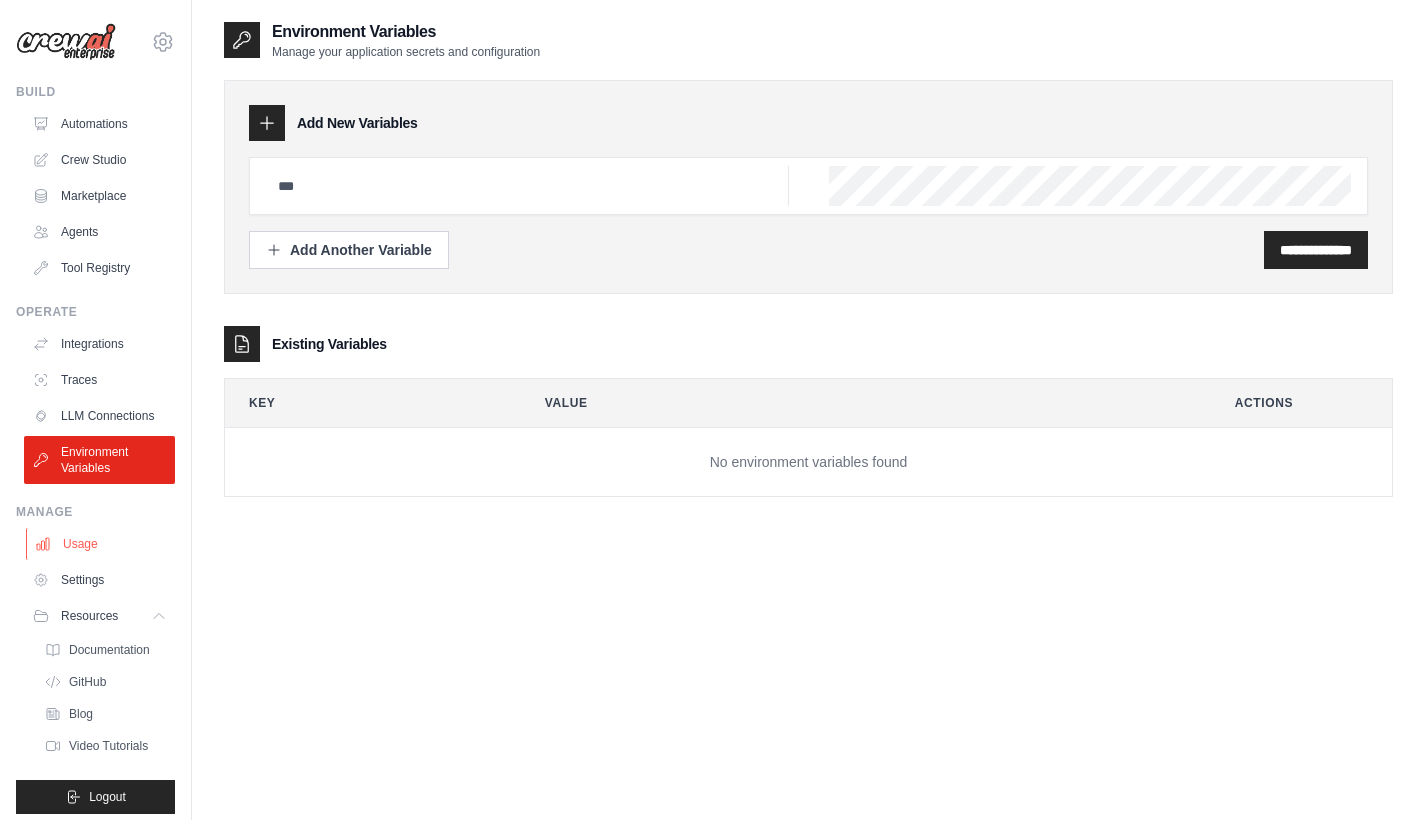 scroll, scrollTop: 26, scrollLeft: 0, axis: vertical 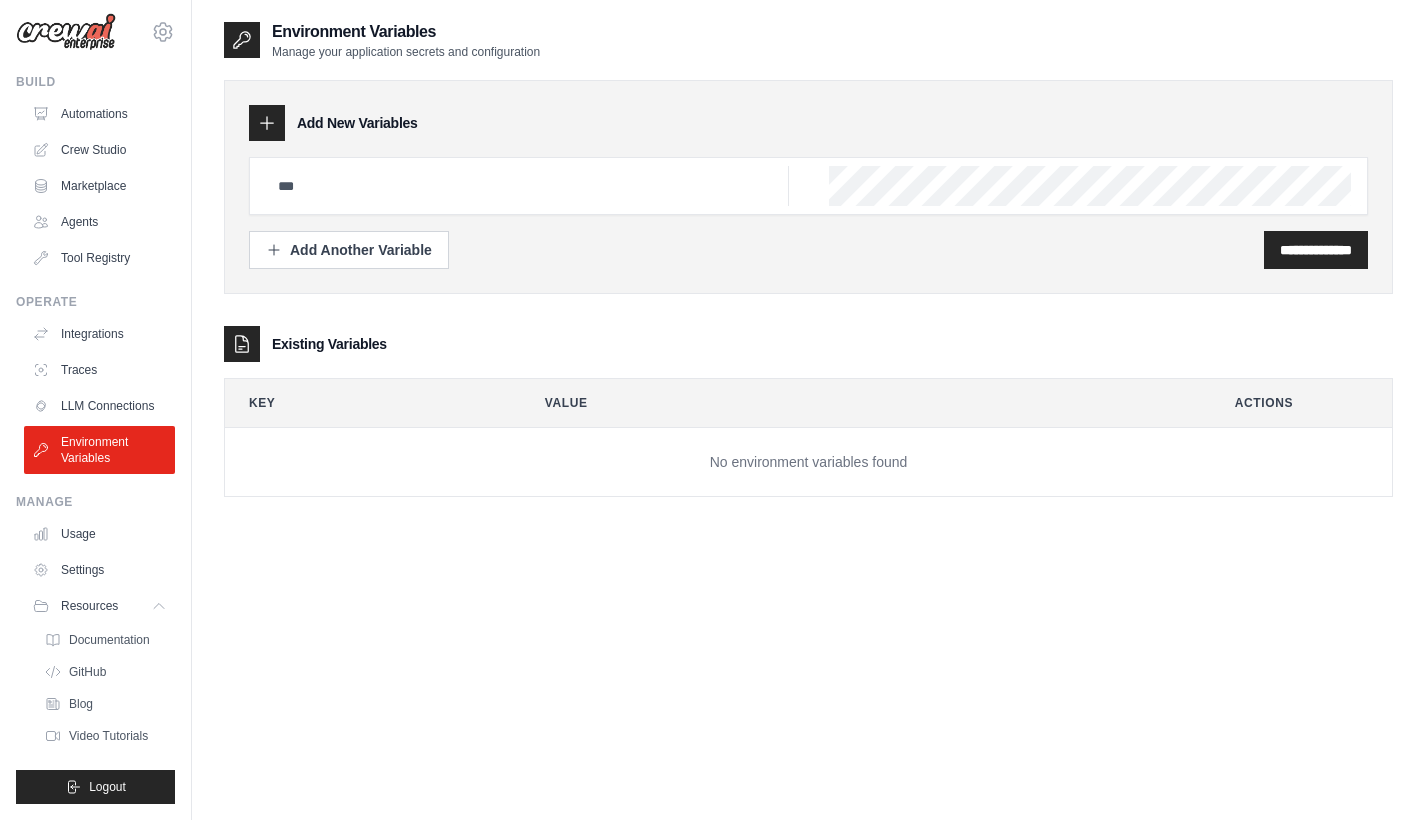 click 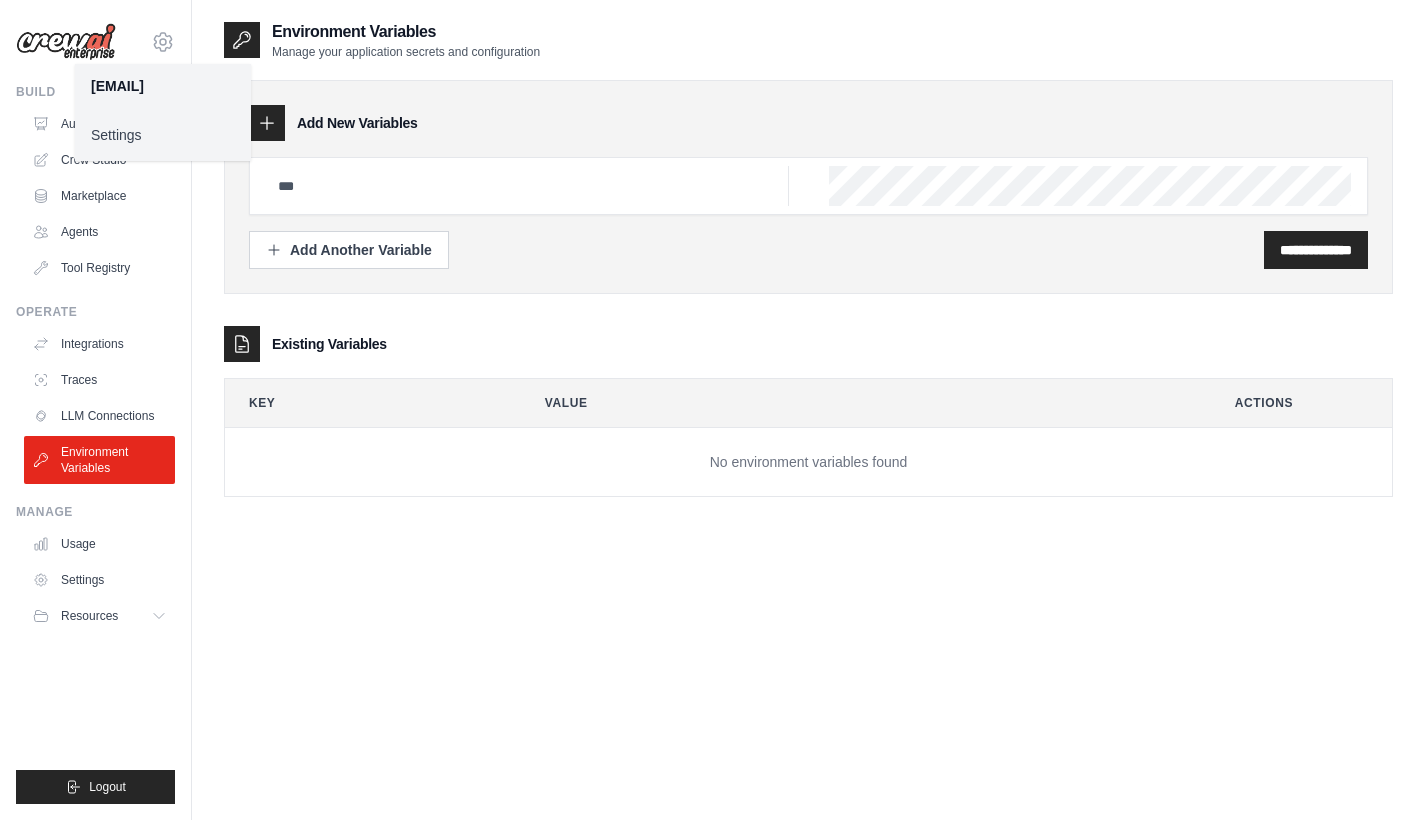 scroll, scrollTop: 0, scrollLeft: 0, axis: both 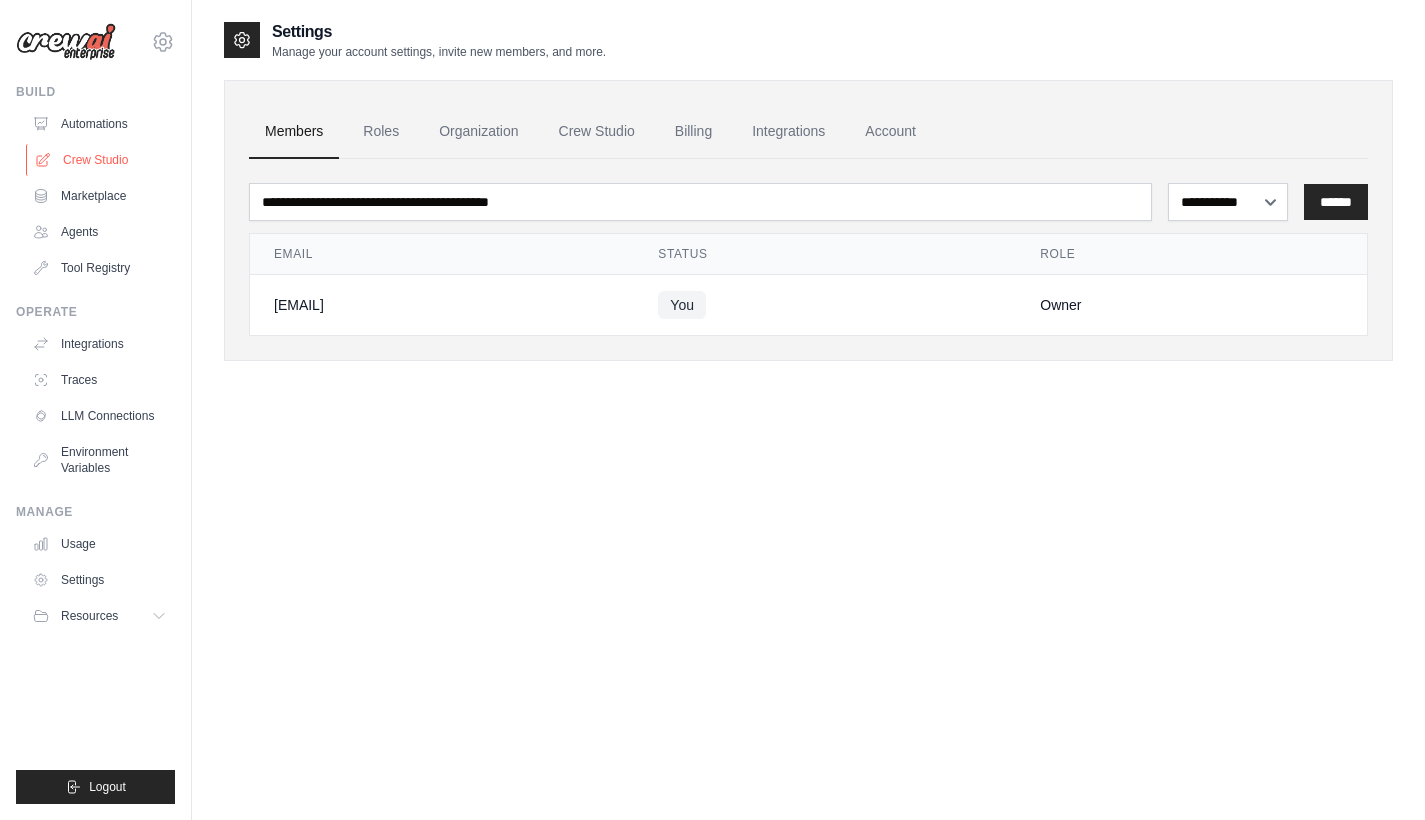 click on "Crew Studio" at bounding box center [101, 160] 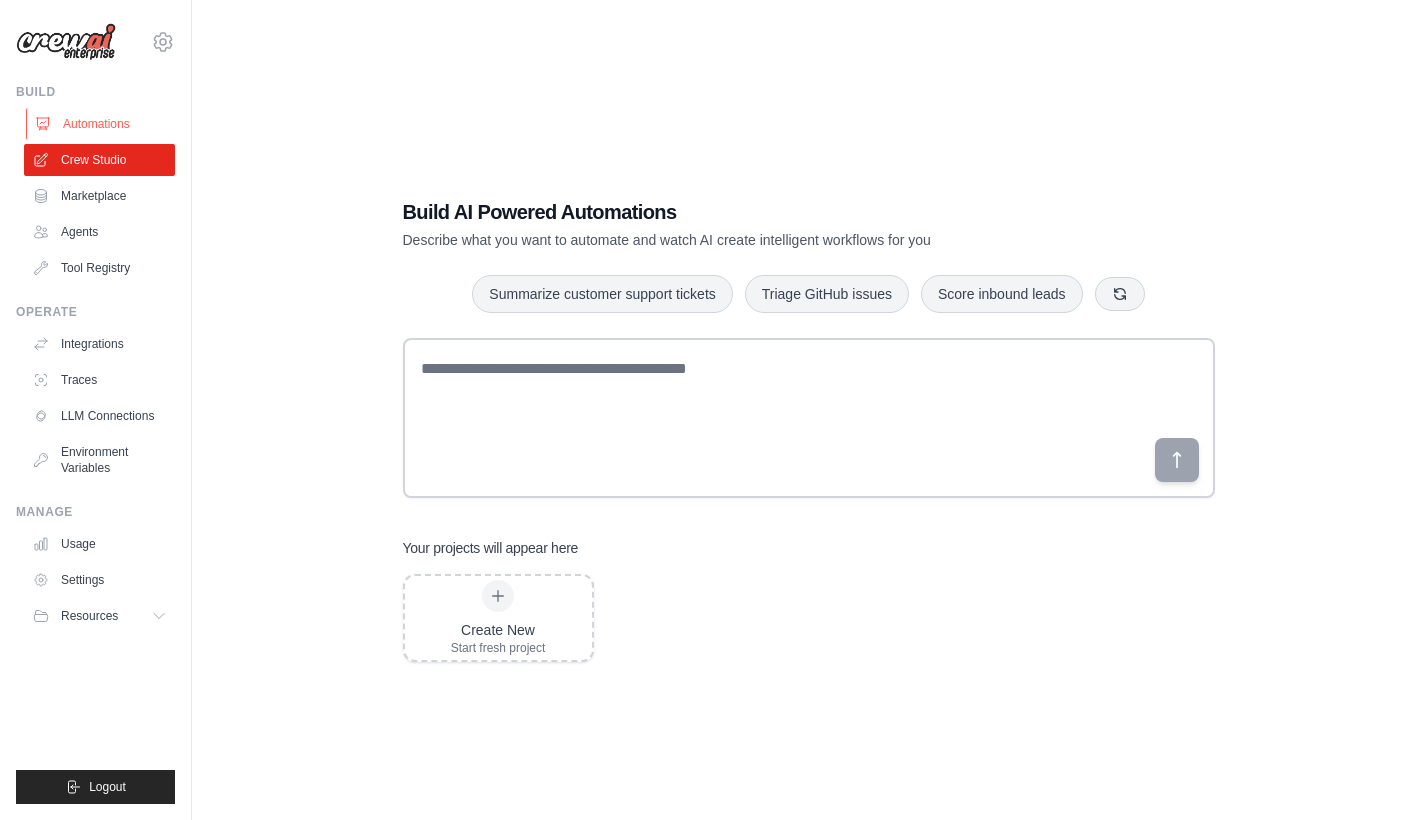 scroll, scrollTop: 0, scrollLeft: 0, axis: both 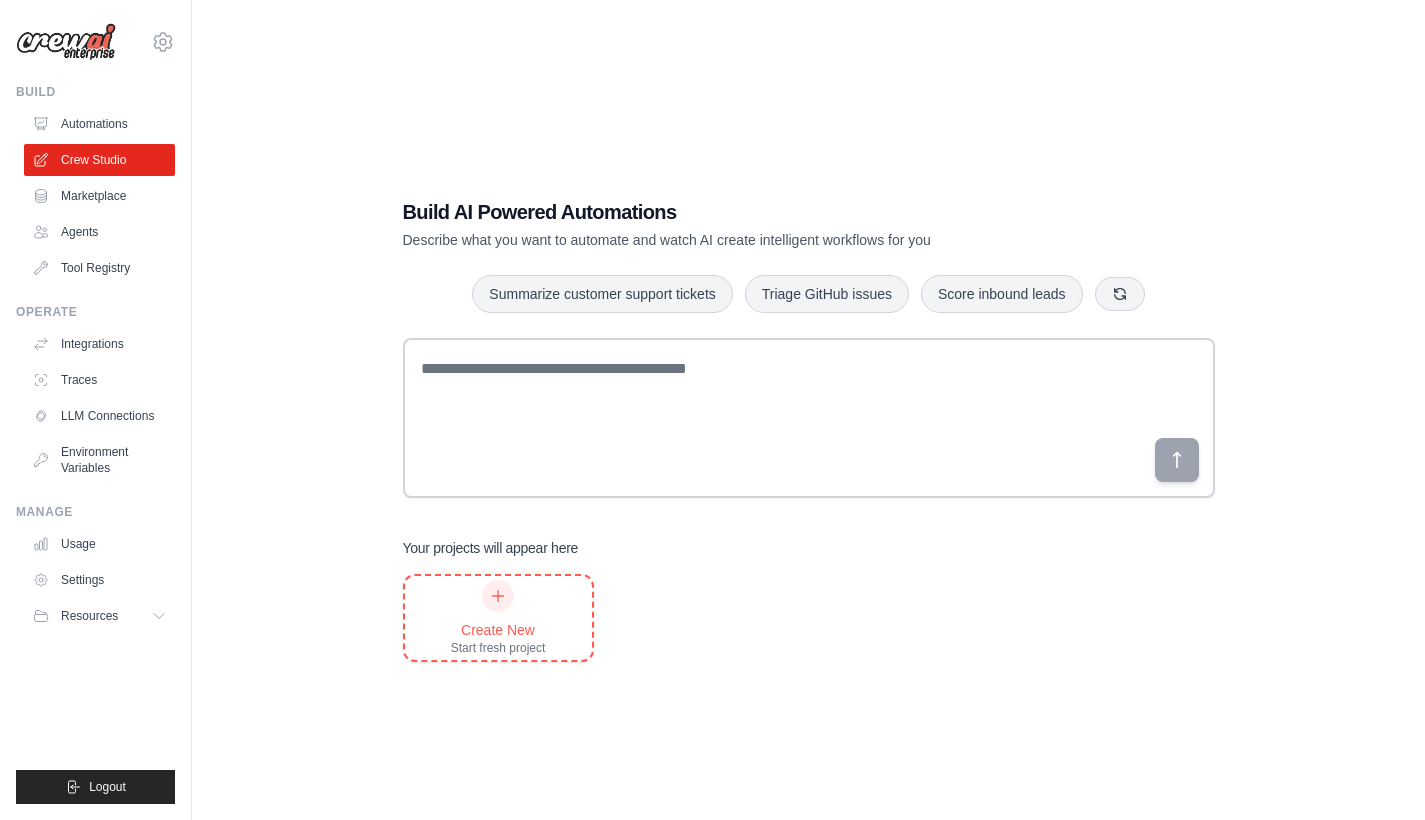 click on "Create New Start fresh project" at bounding box center (498, 618) 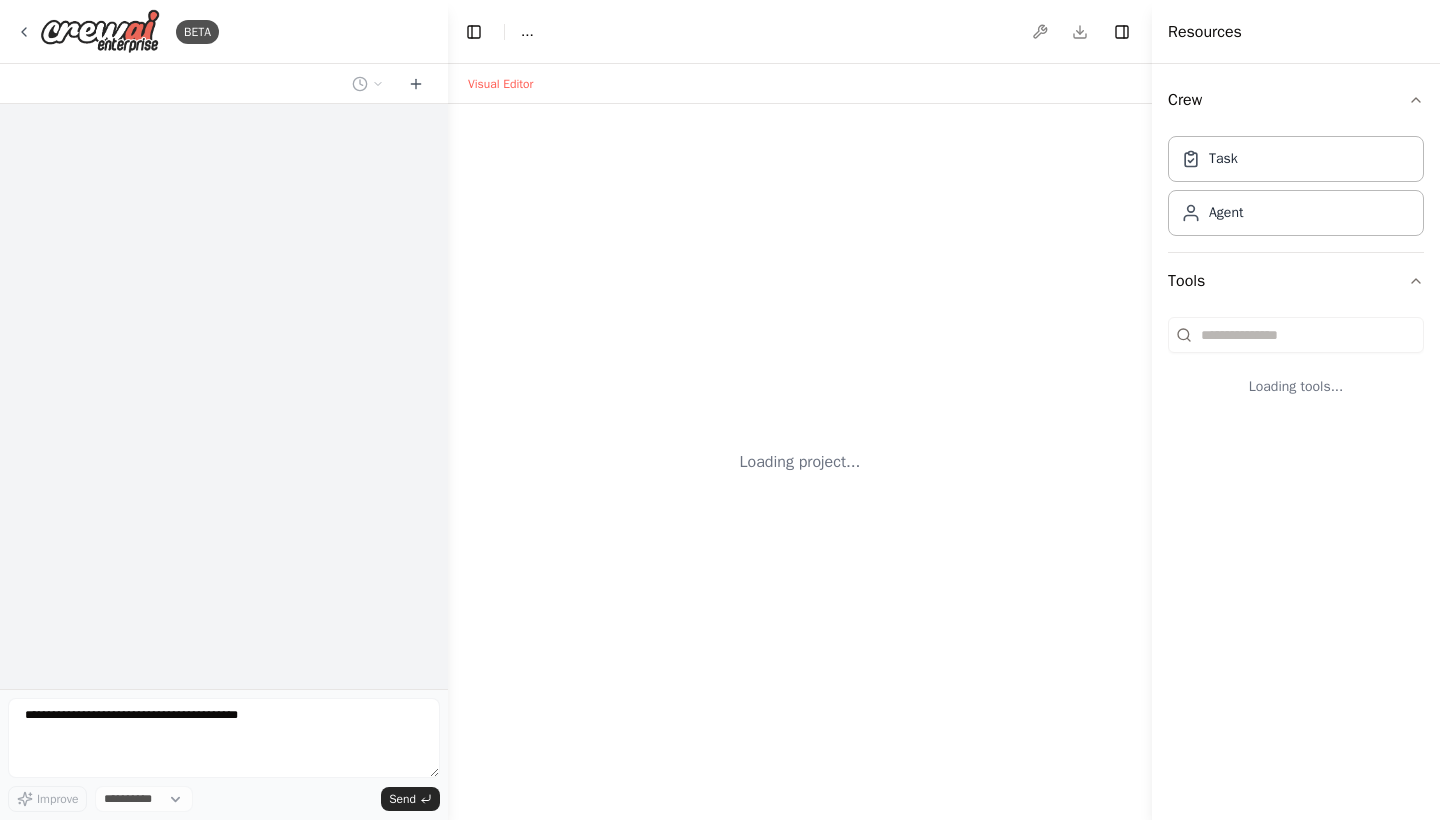scroll, scrollTop: 0, scrollLeft: 0, axis: both 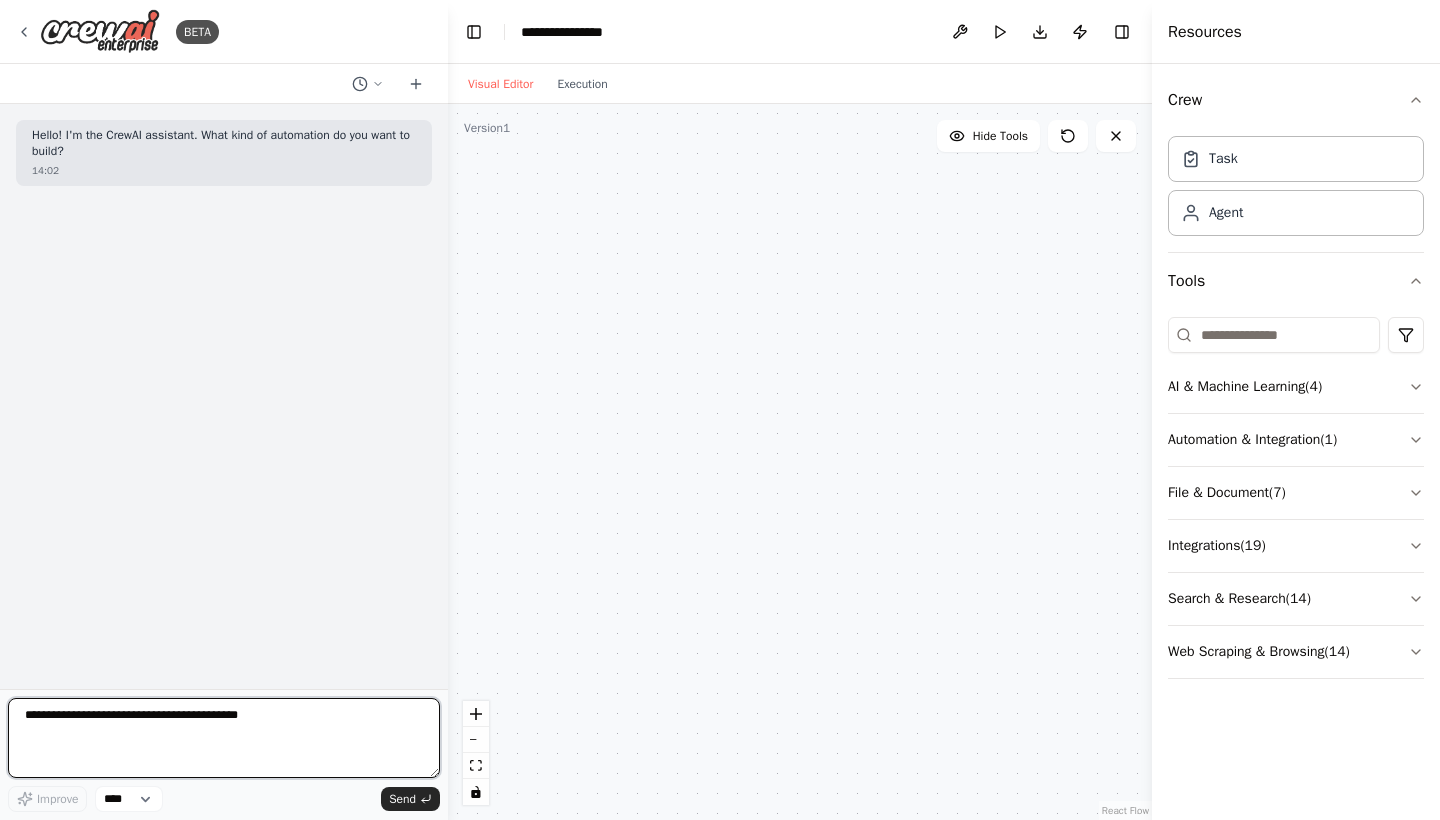 click at bounding box center (224, 738) 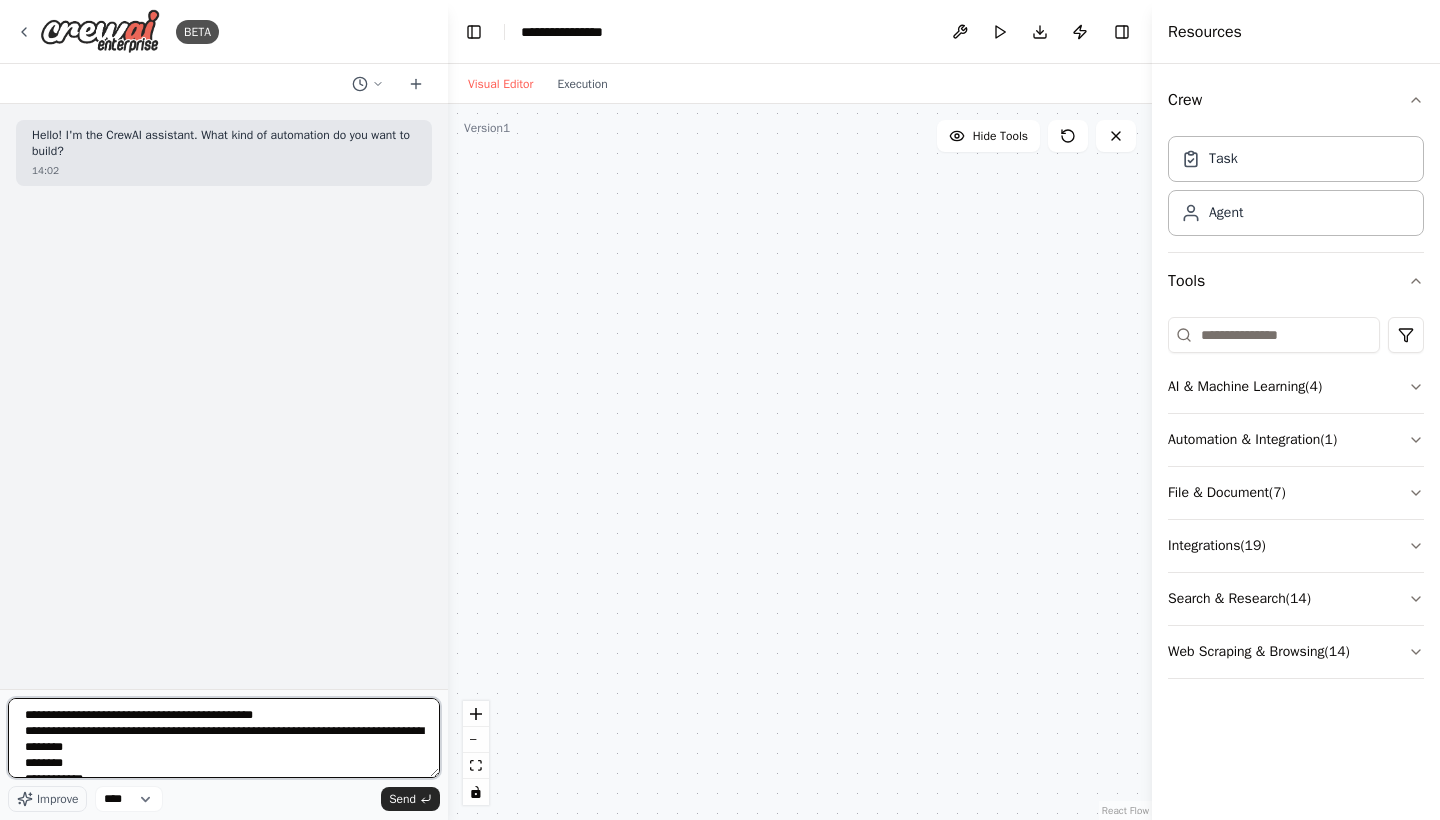 scroll, scrollTop: 186, scrollLeft: 0, axis: vertical 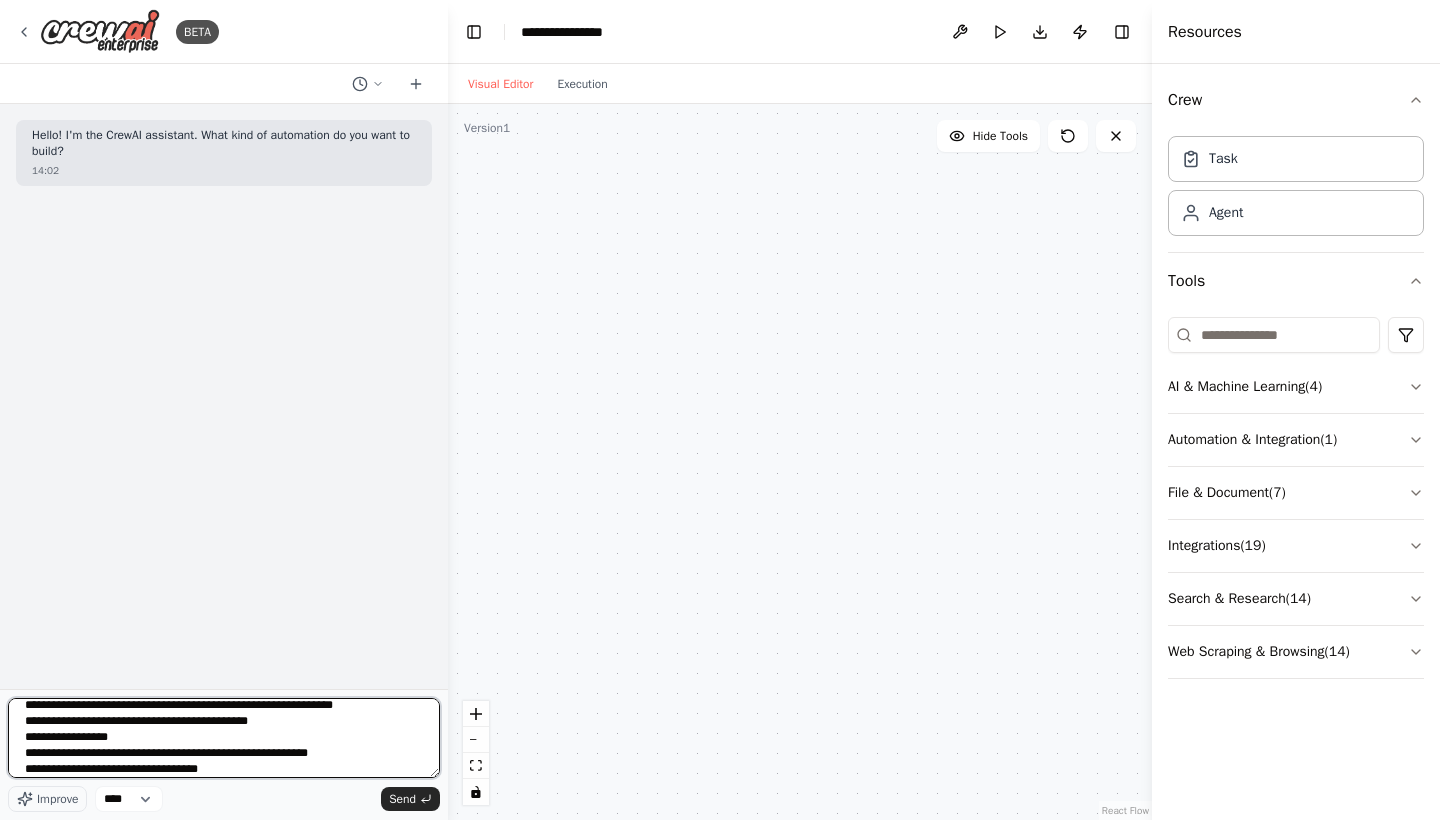 type 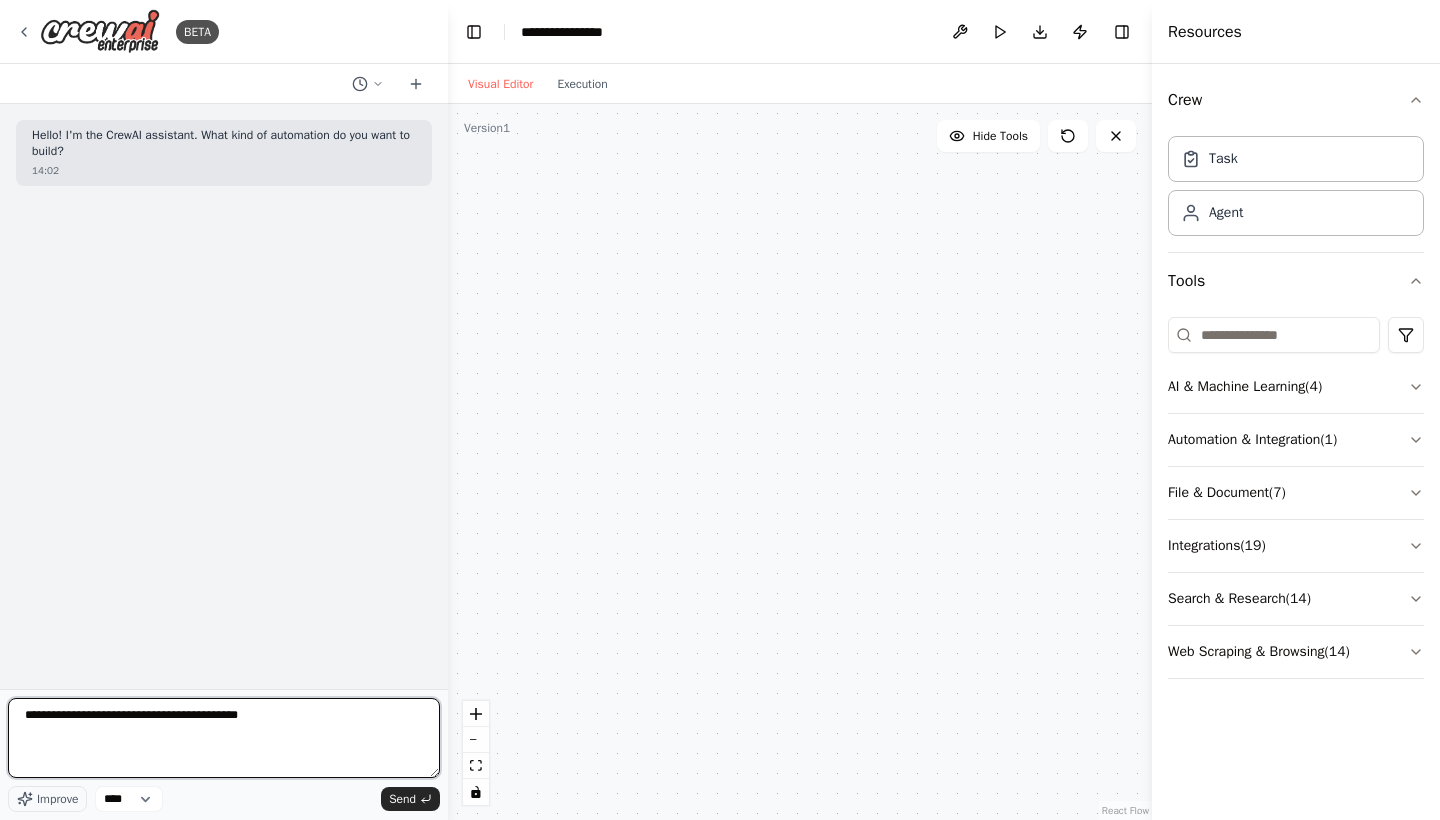 scroll, scrollTop: 0, scrollLeft: 0, axis: both 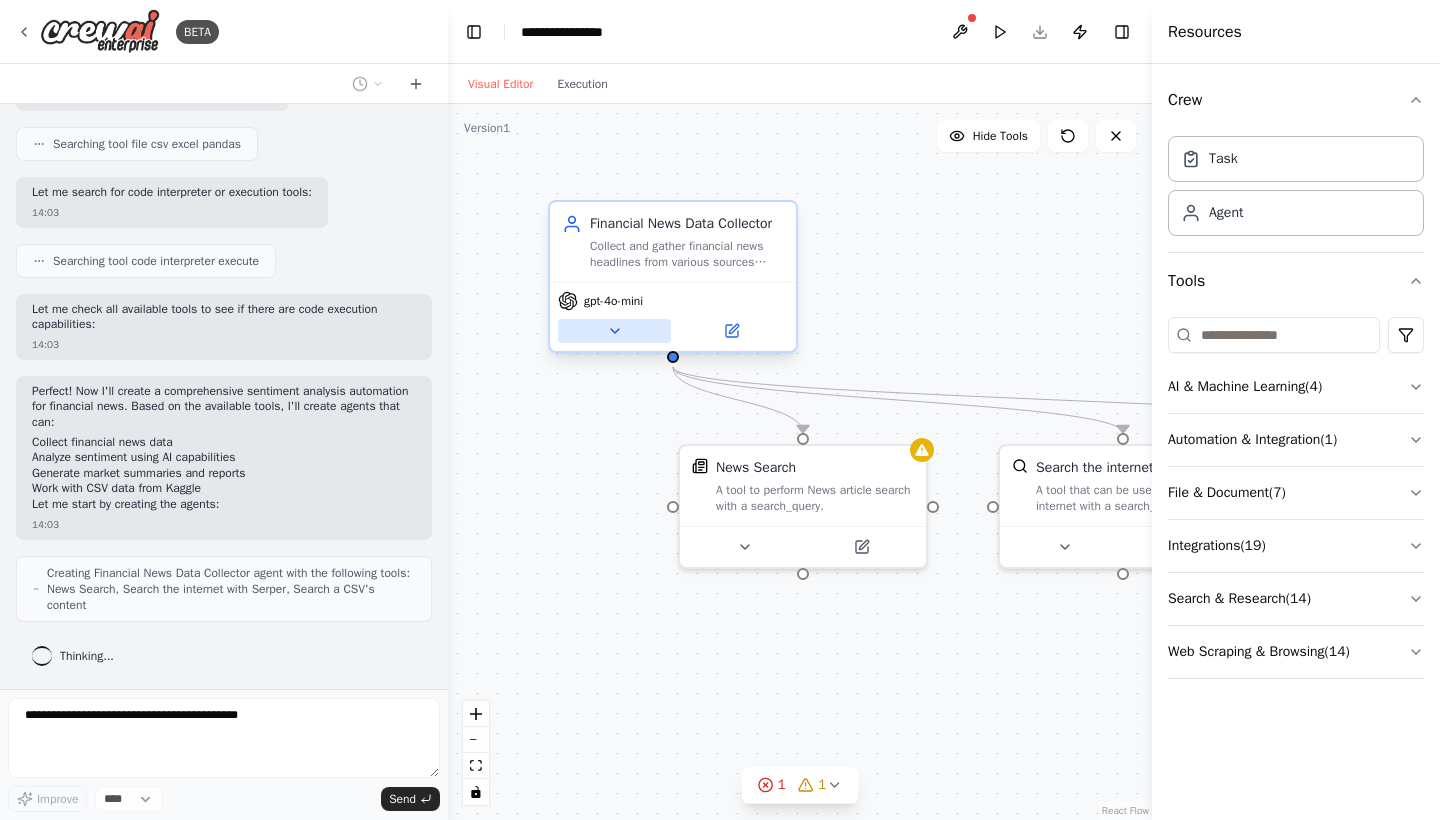 click on "gpt-4o-mini" at bounding box center [673, 316] 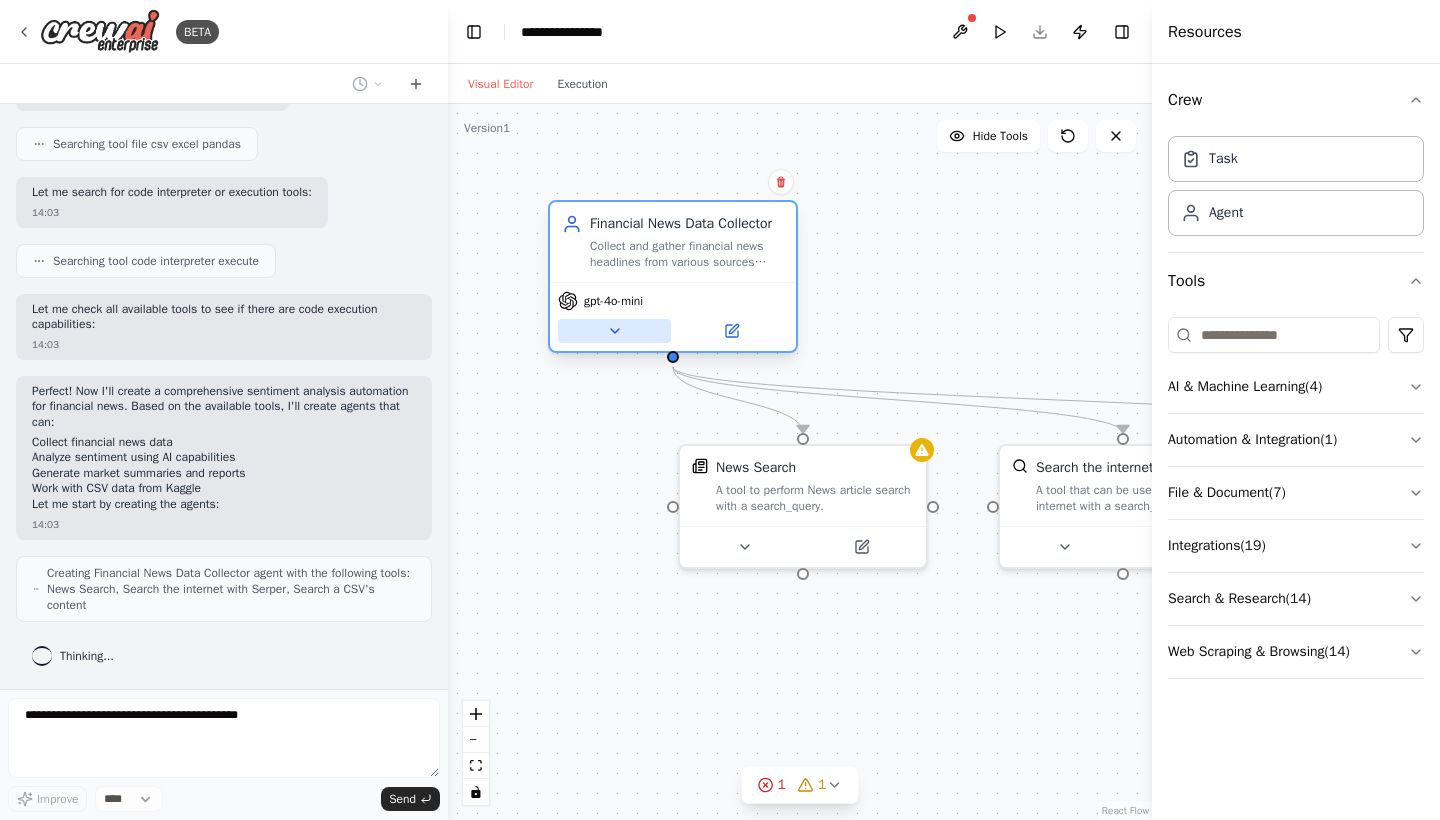scroll, scrollTop: 897, scrollLeft: 0, axis: vertical 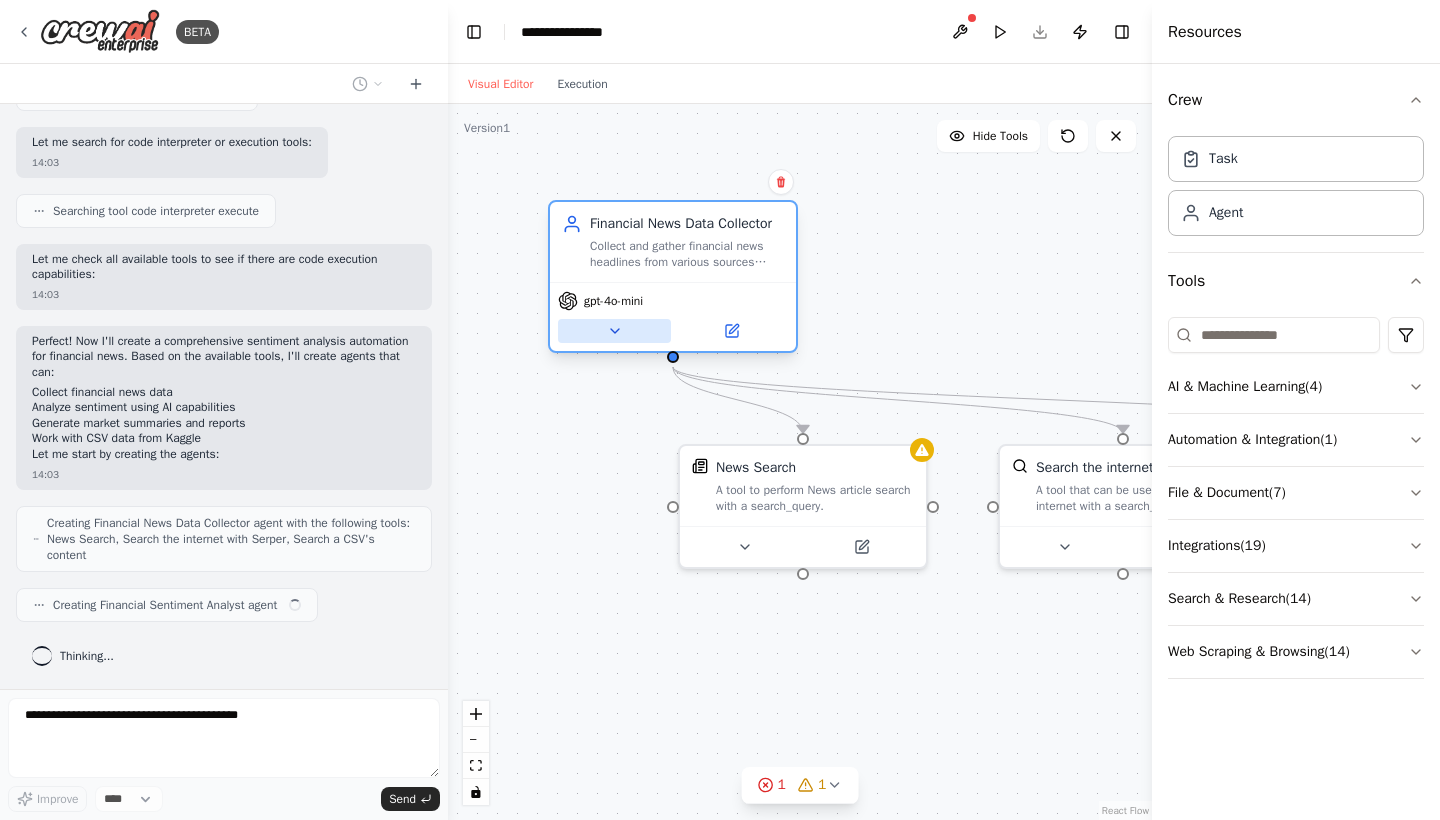 click 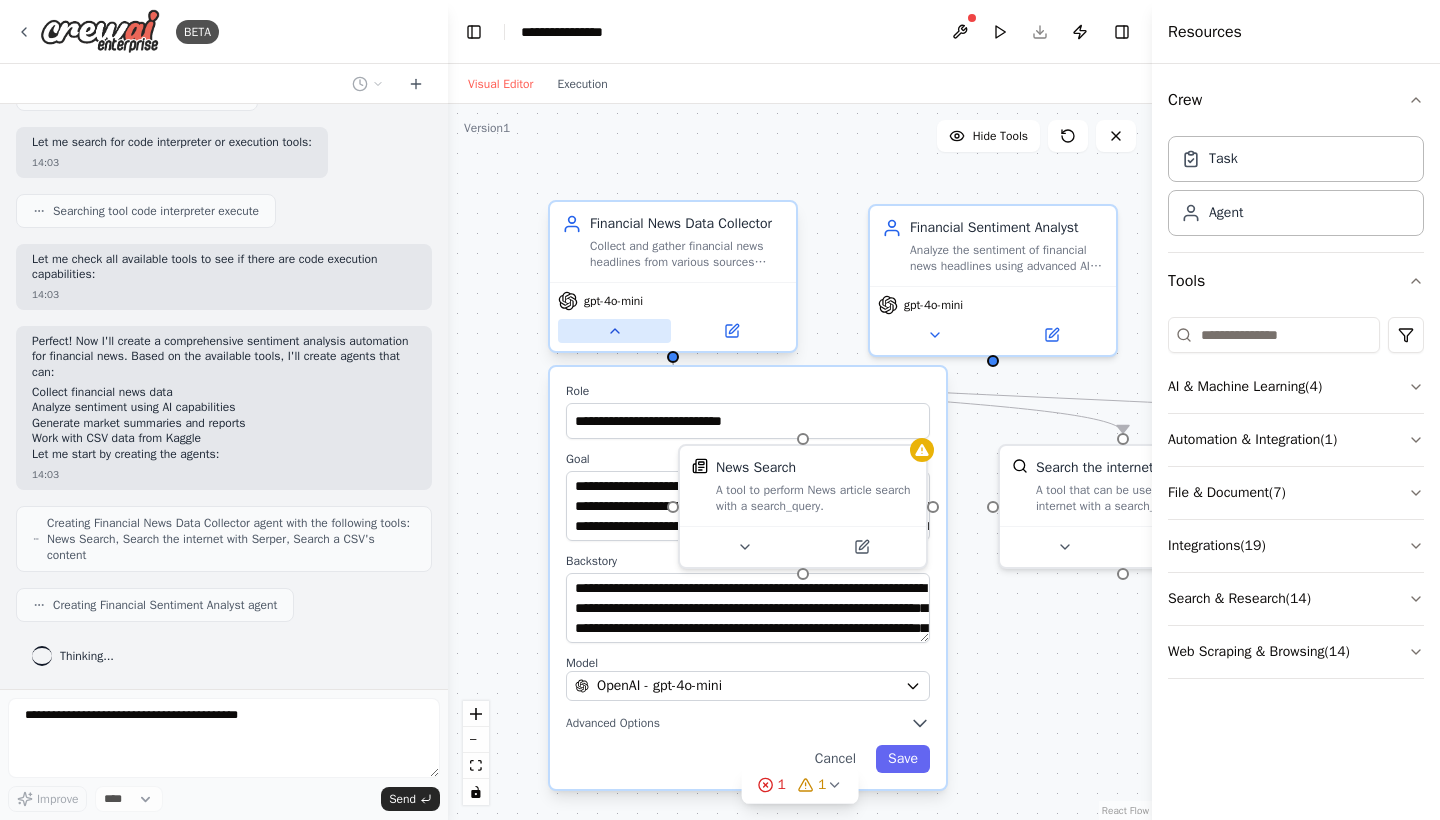 click 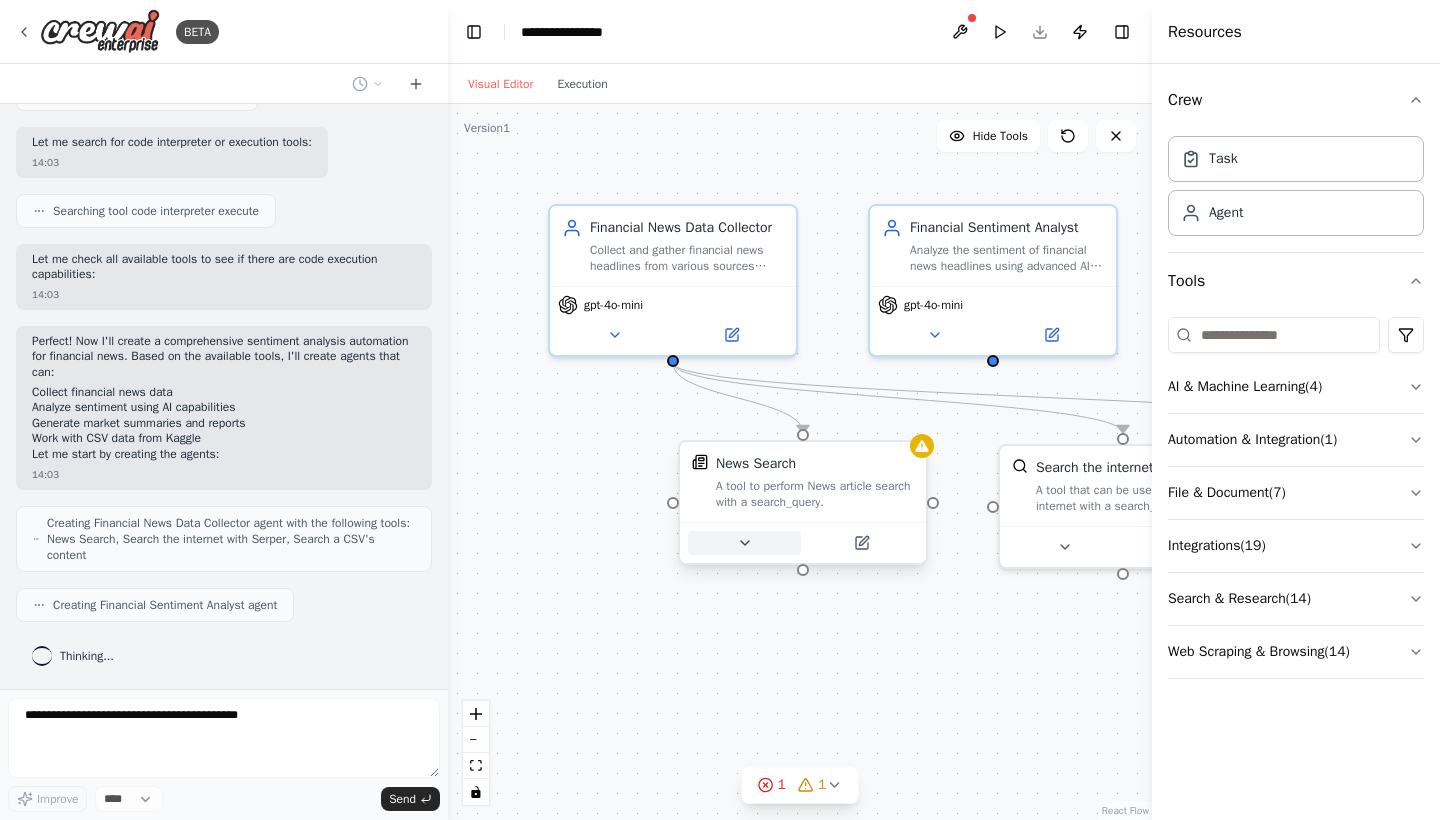 click at bounding box center (744, 543) 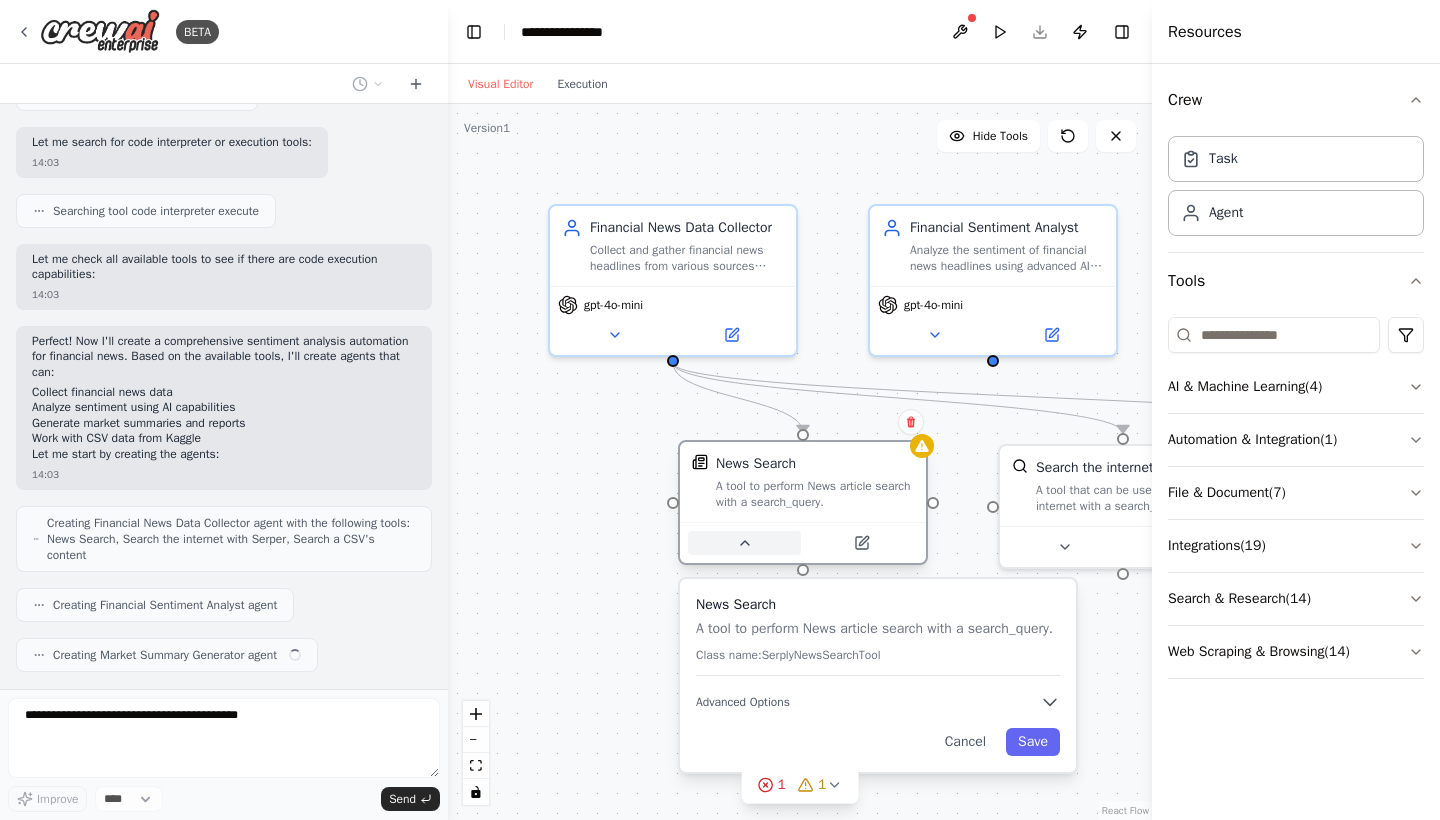 scroll, scrollTop: 947, scrollLeft: 0, axis: vertical 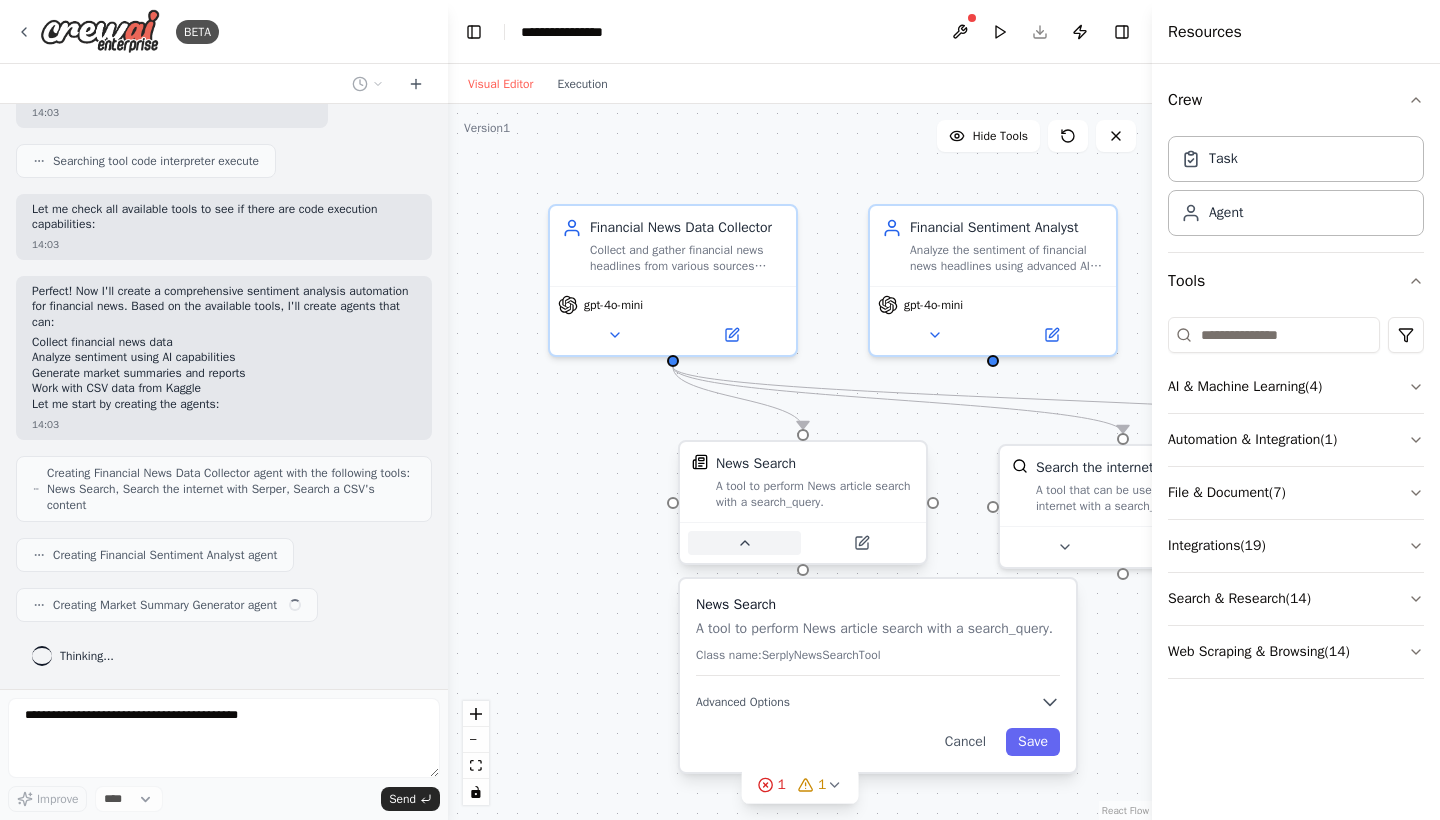 click at bounding box center [744, 543] 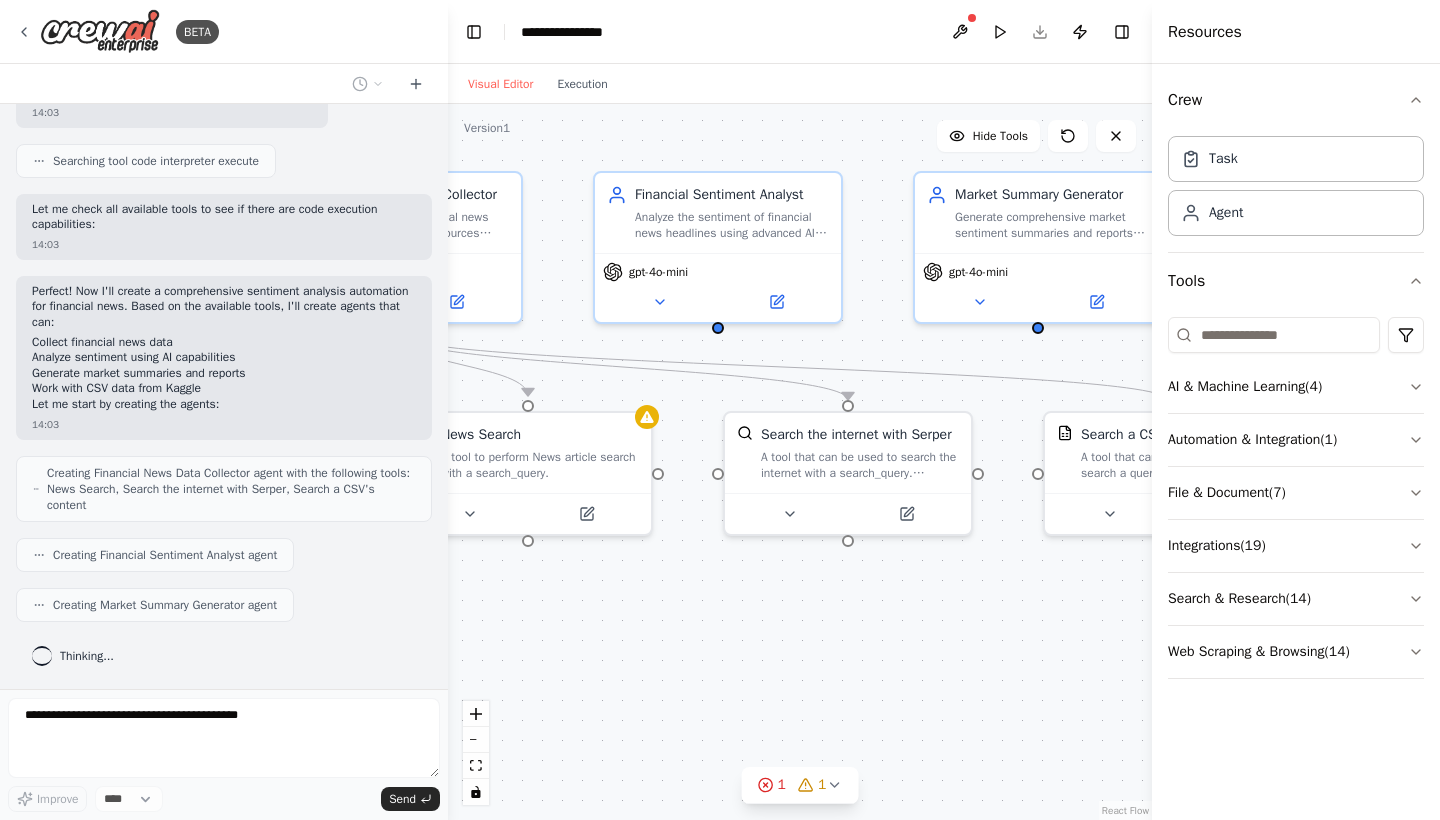drag, startPoint x: 974, startPoint y: 664, endPoint x: 669, endPoint y: 610, distance: 309.74344 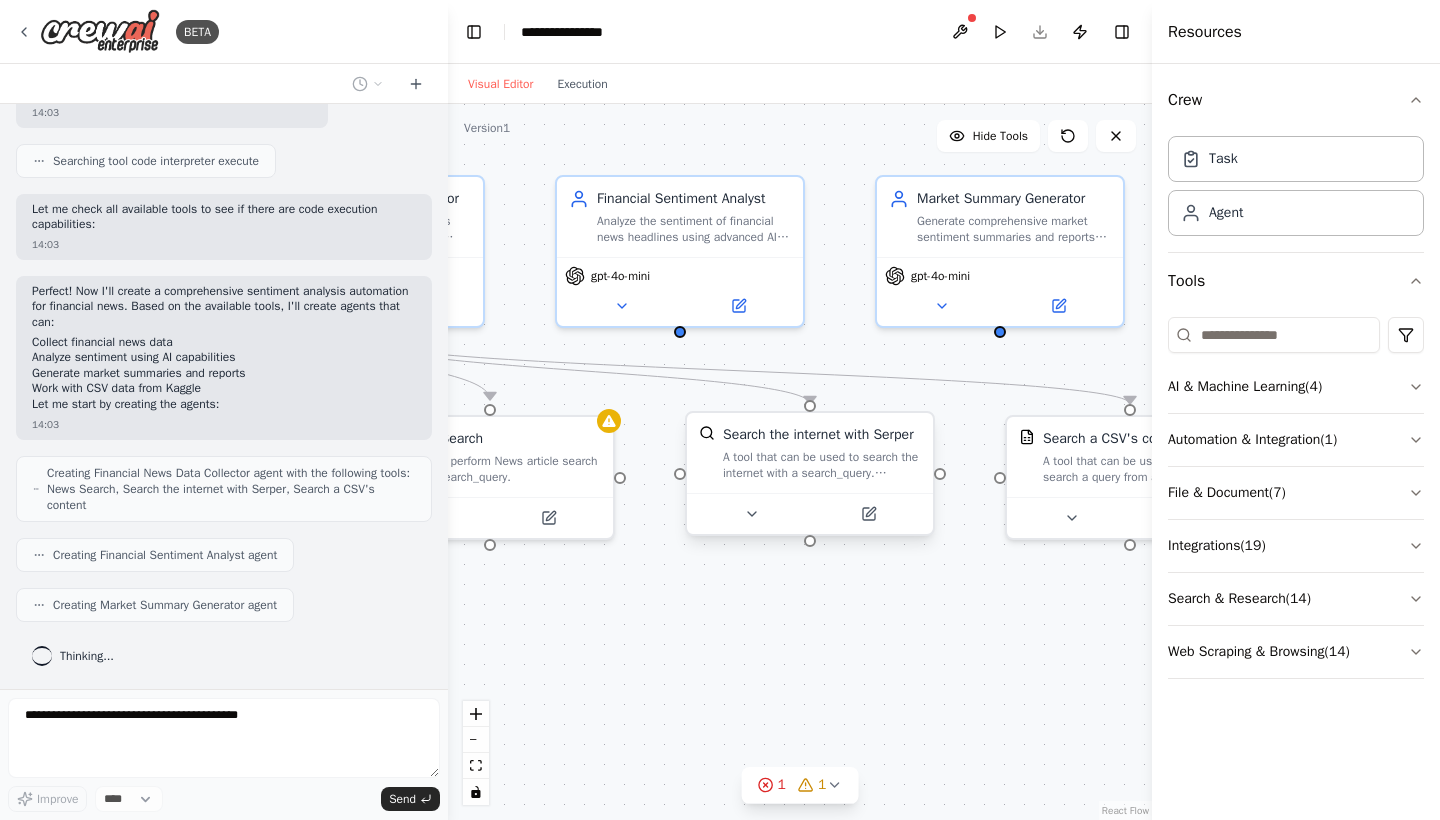 scroll, scrollTop: 1064, scrollLeft: 0, axis: vertical 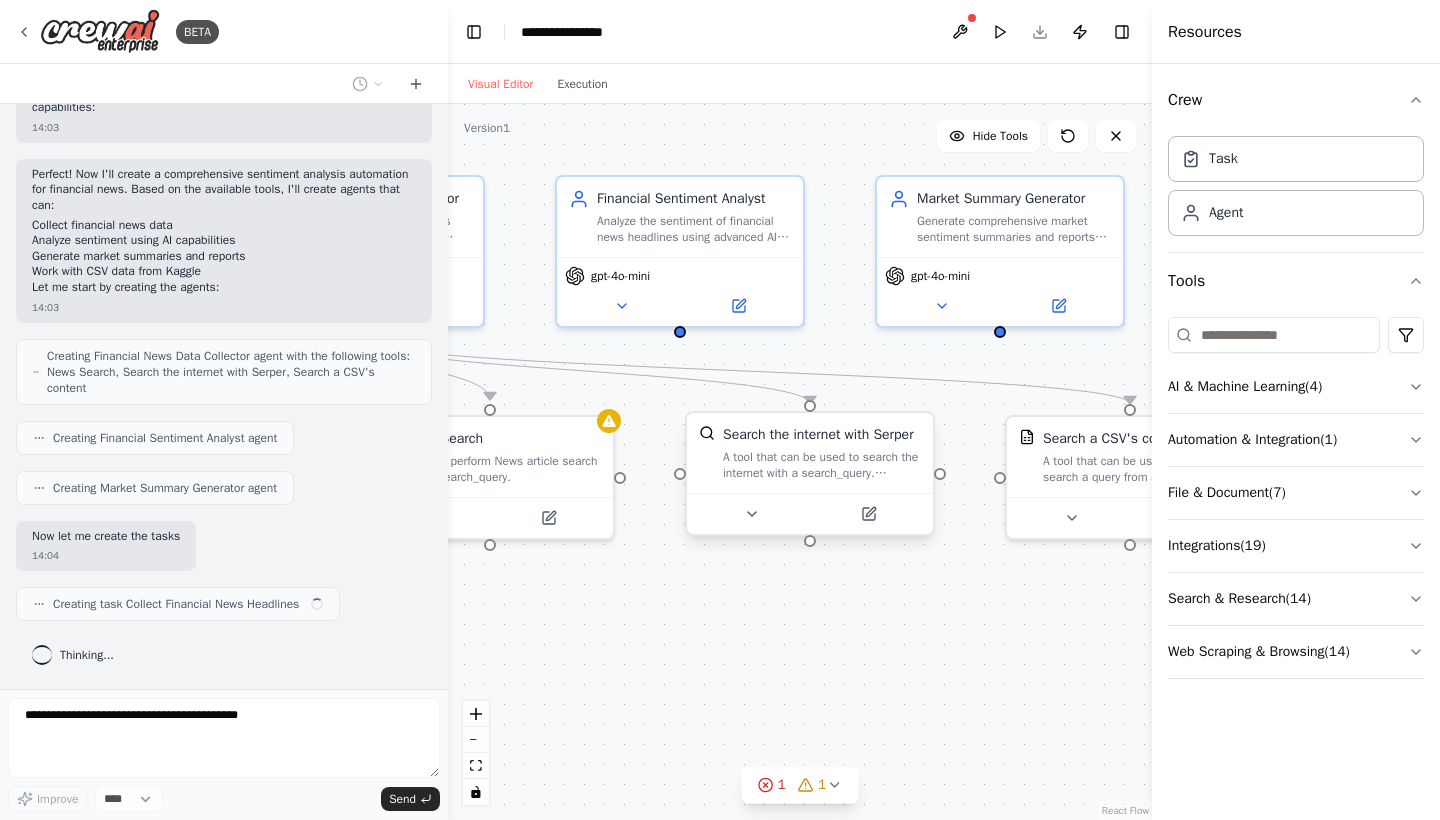 click at bounding box center (810, 513) 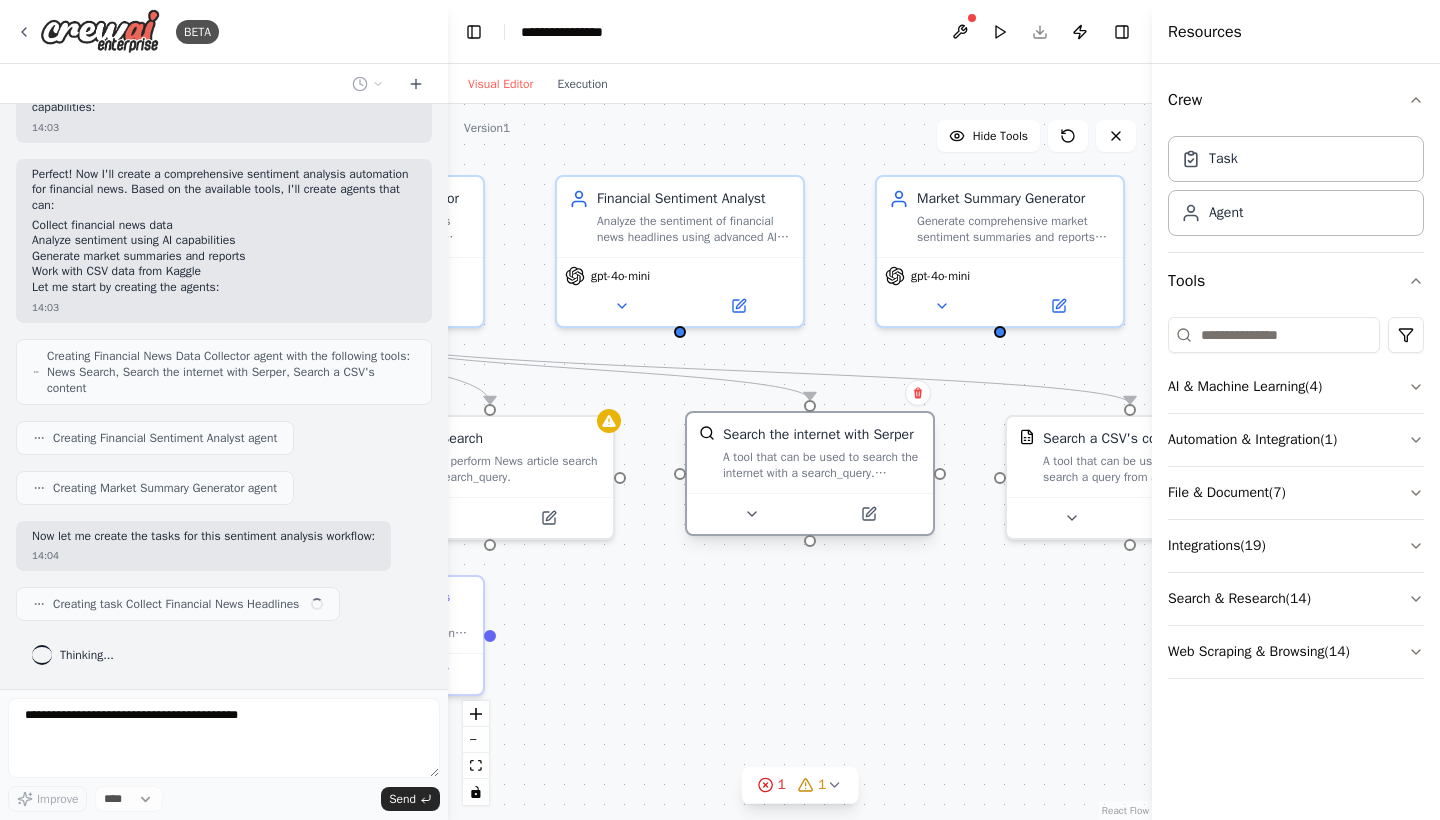 click at bounding box center (810, 513) 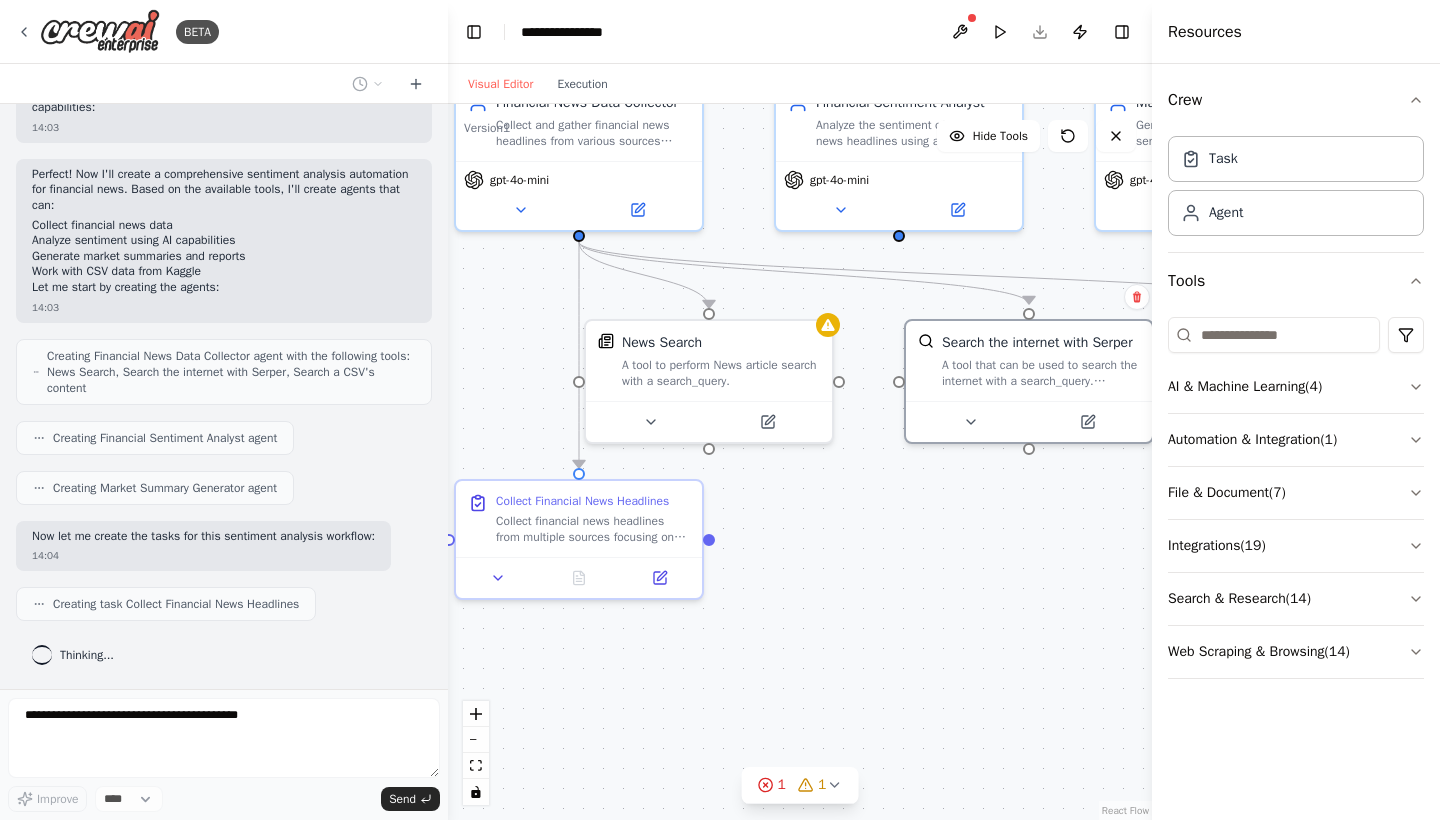 drag, startPoint x: 689, startPoint y: 598, endPoint x: 908, endPoint y: 502, distance: 239.11713 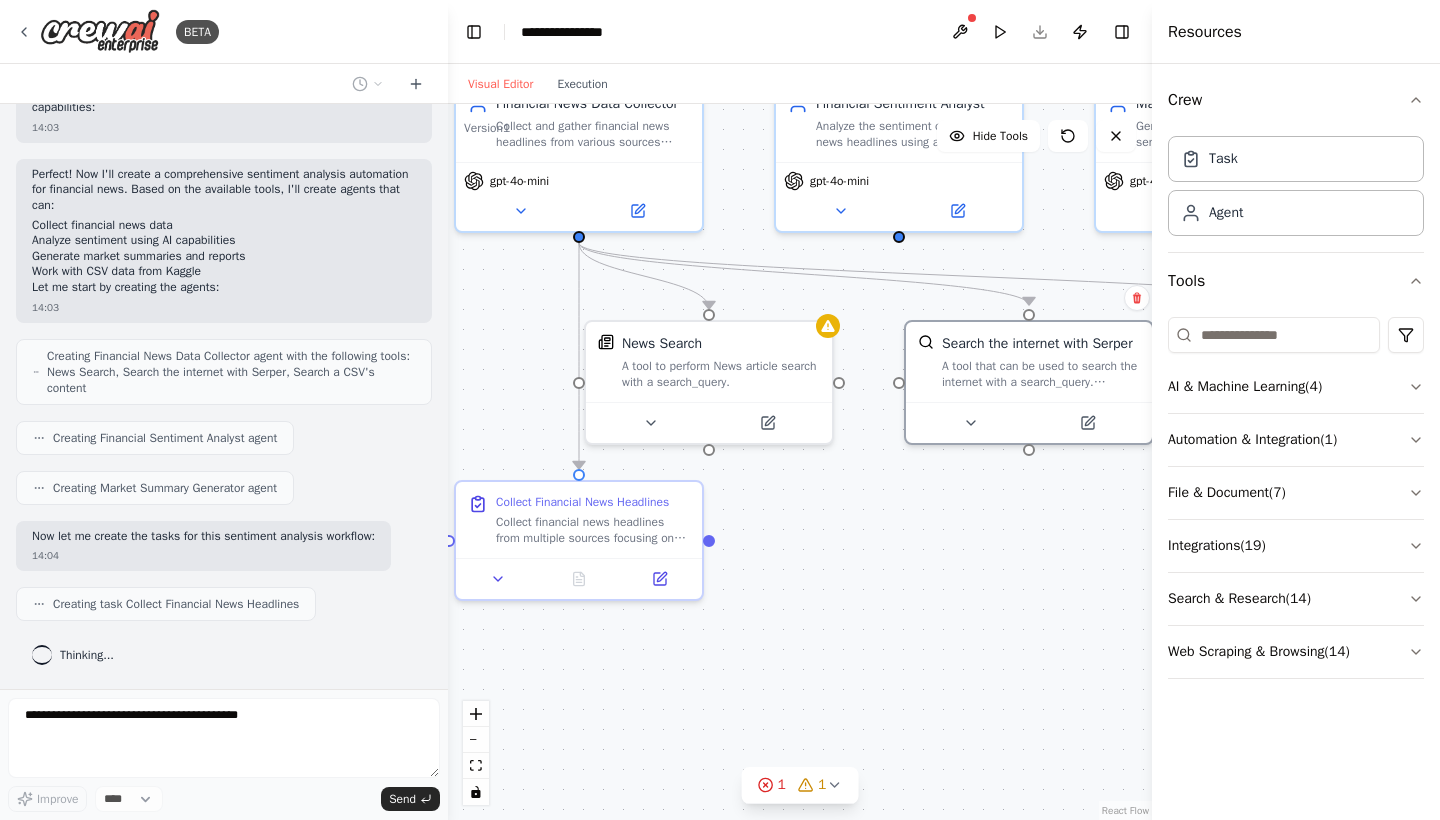 drag, startPoint x: 963, startPoint y: 543, endPoint x: 776, endPoint y: 609, distance: 198.30531 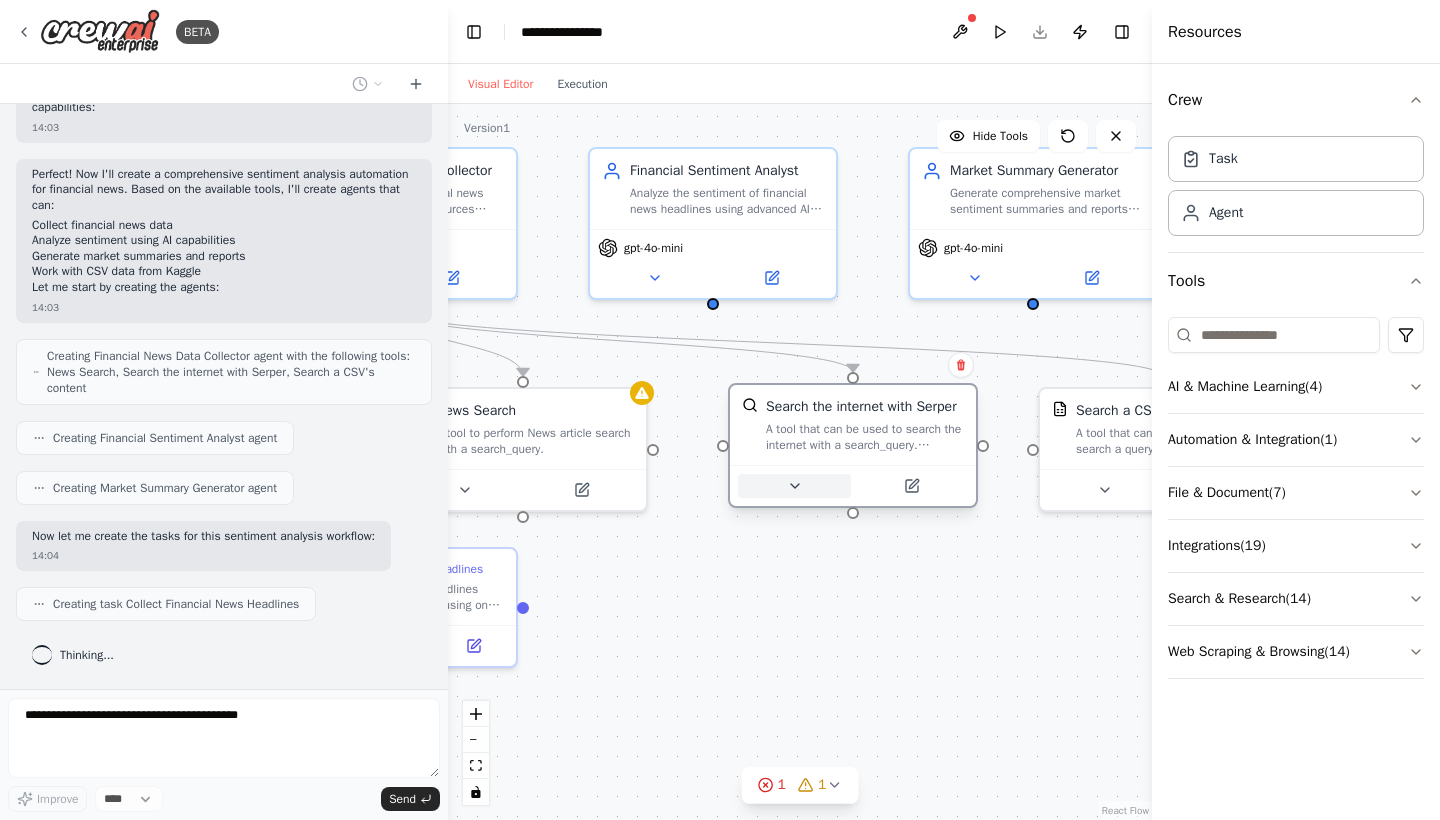 click at bounding box center (794, 486) 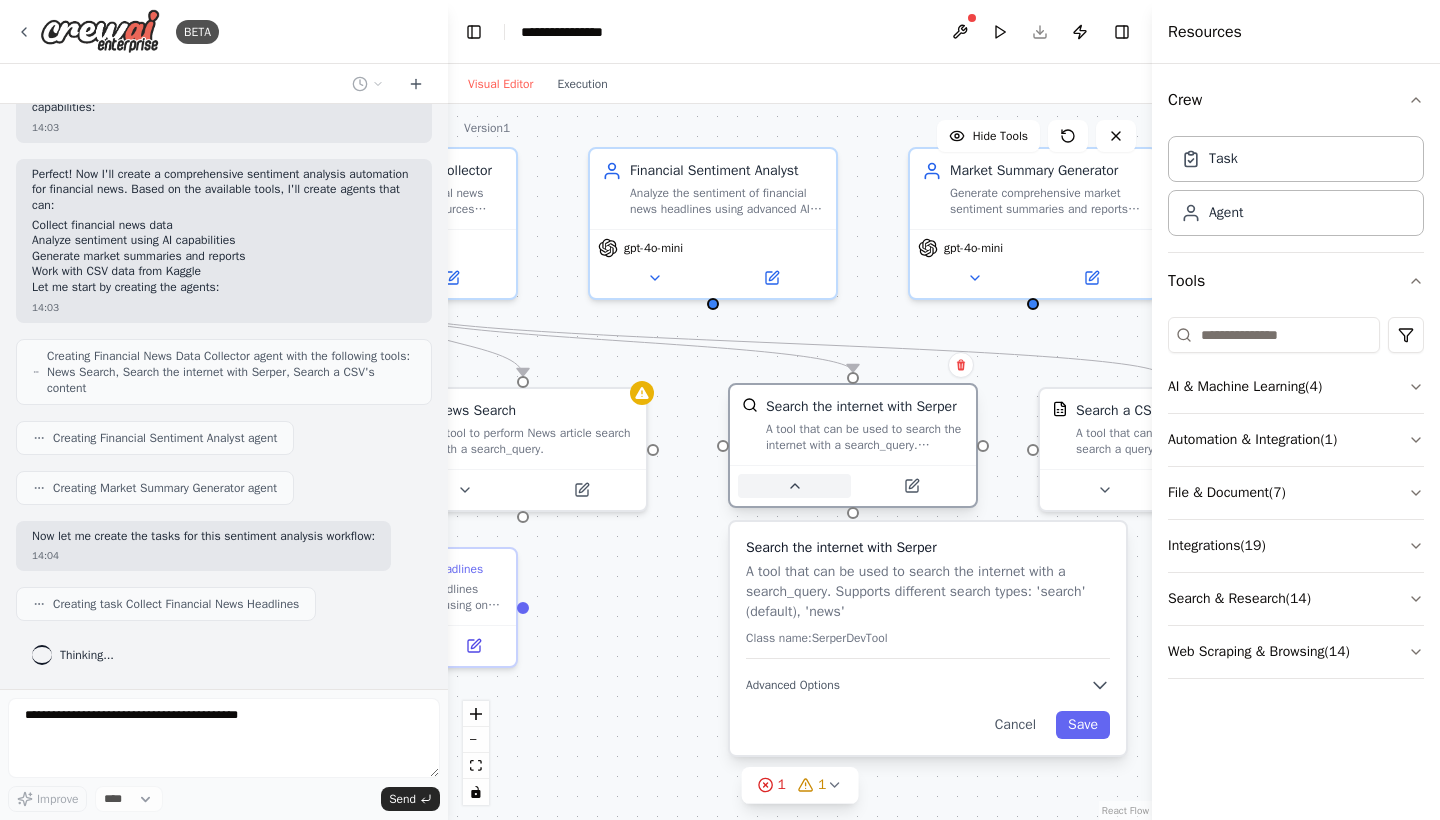 scroll, scrollTop: 1114, scrollLeft: 0, axis: vertical 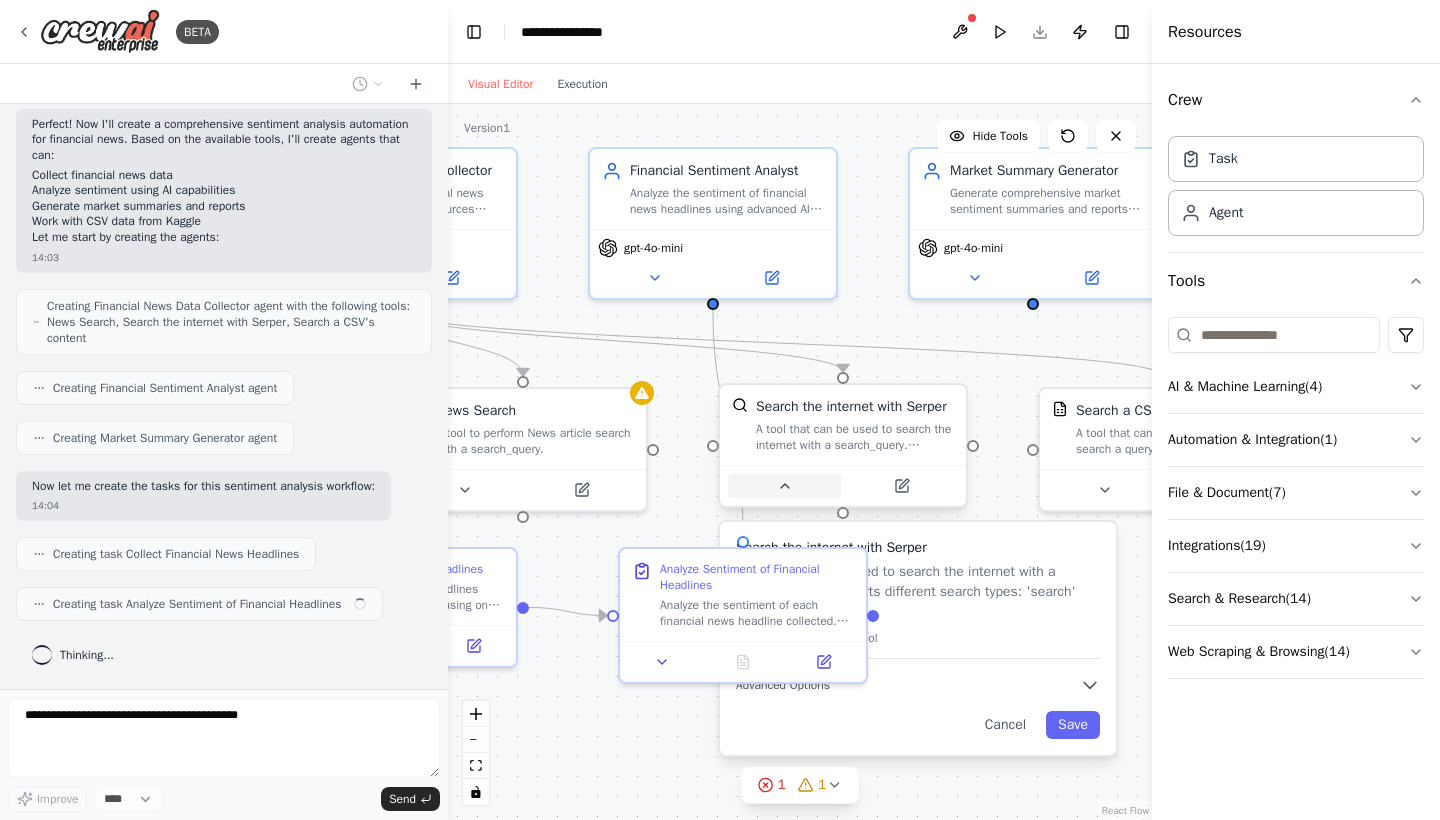 click 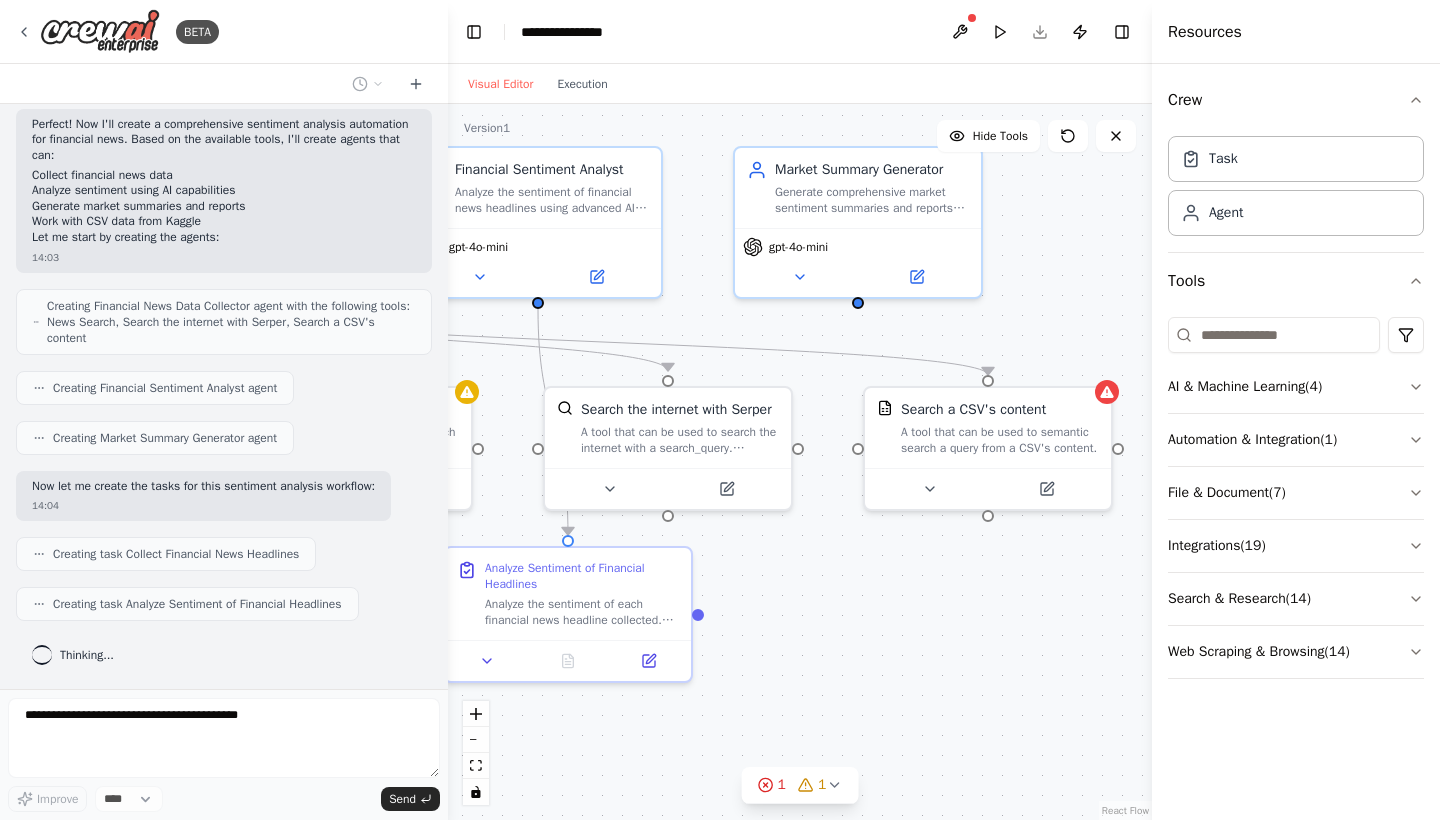 drag, startPoint x: 992, startPoint y: 604, endPoint x: 784, endPoint y: 548, distance: 215.40659 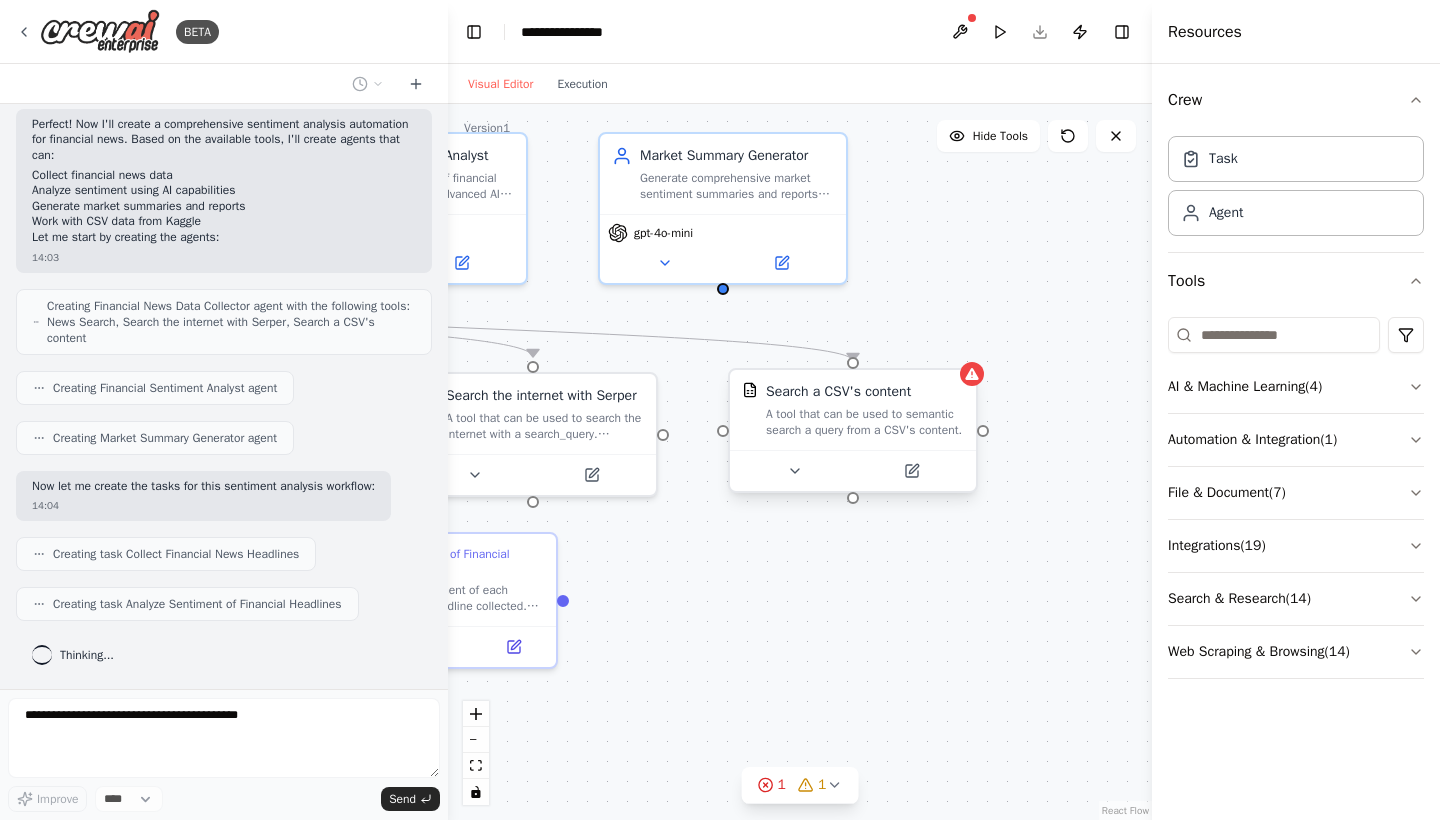 click at bounding box center (853, 470) 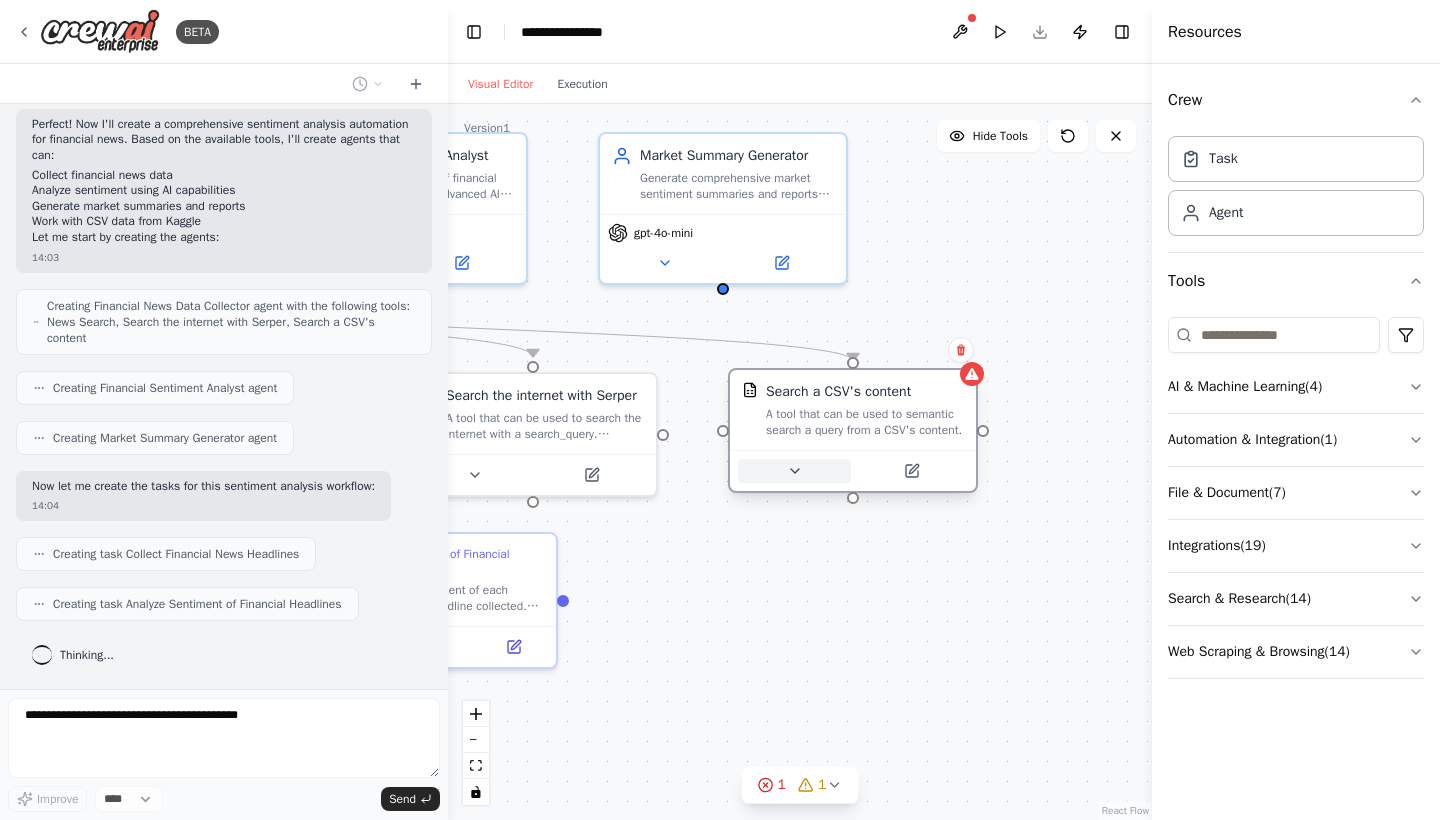 click at bounding box center (794, 471) 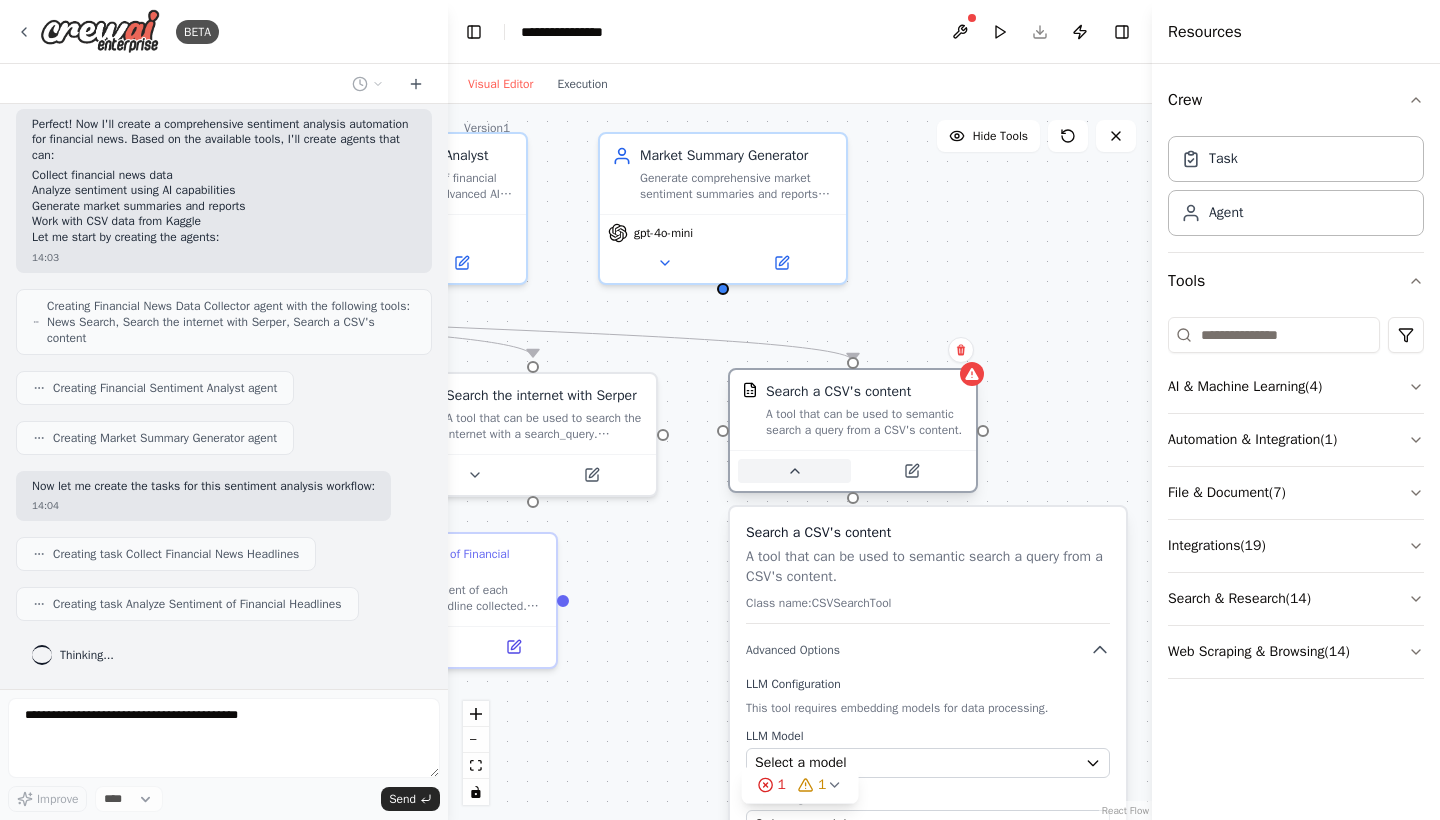 click 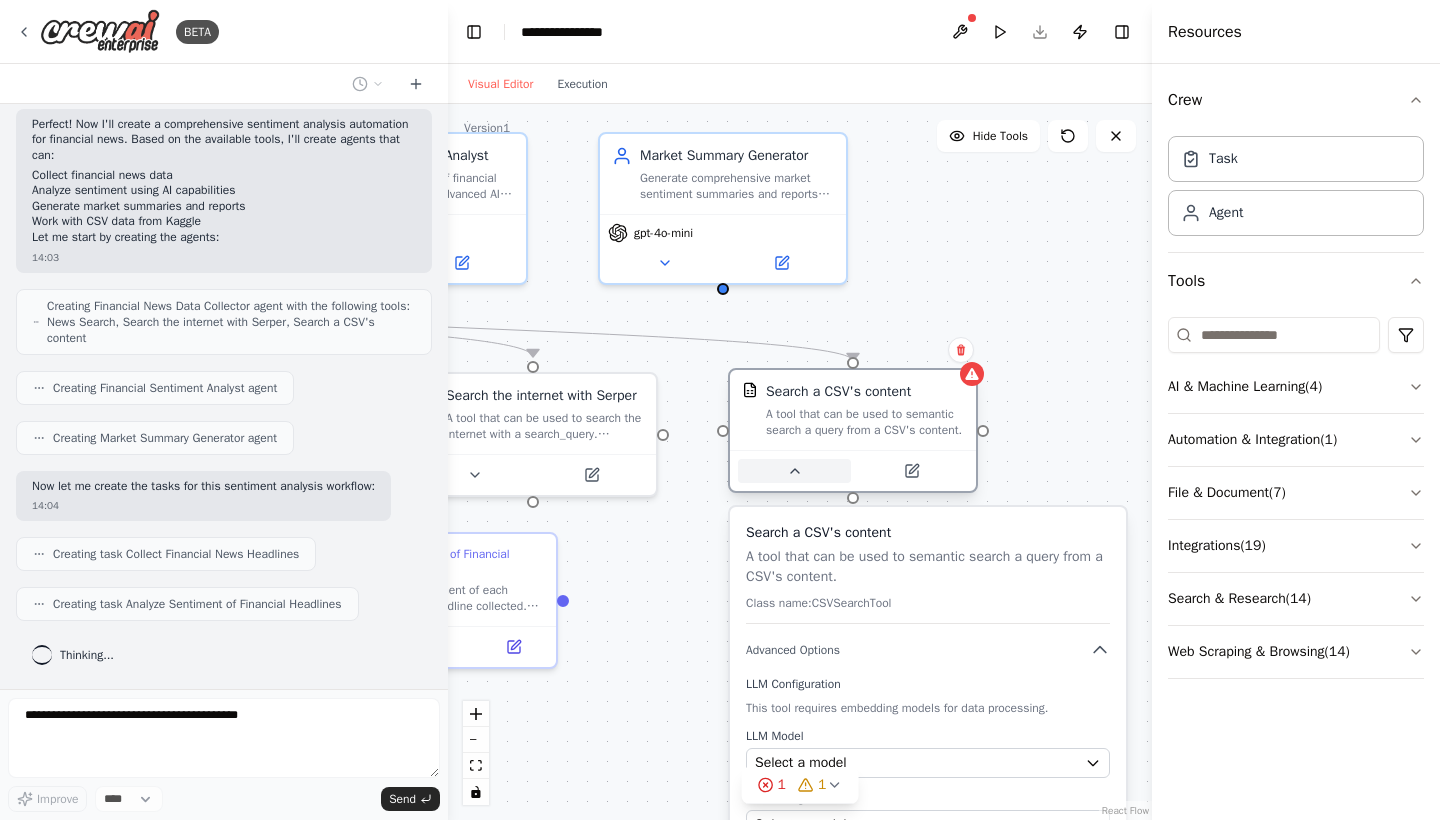 click 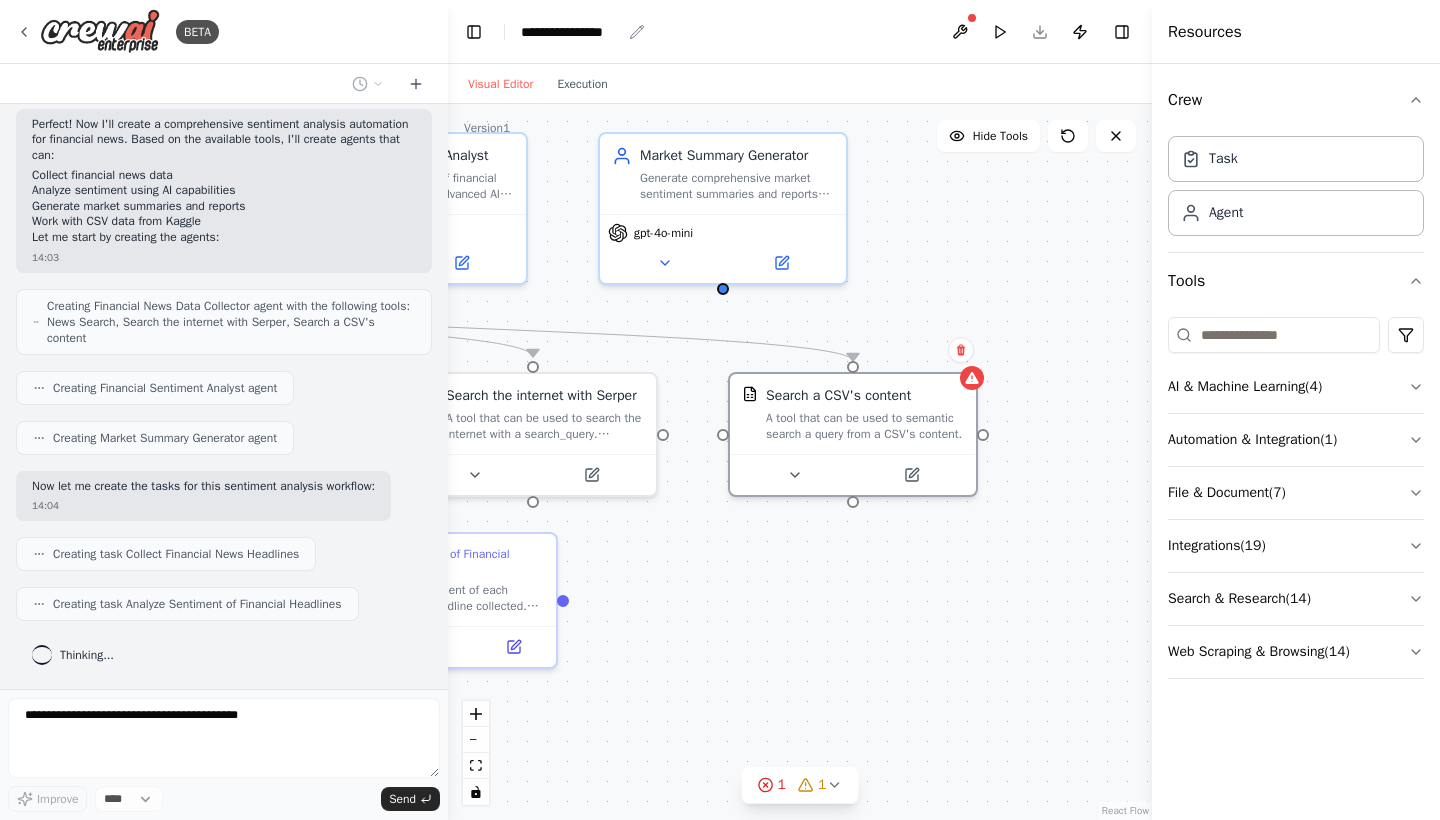 click on "**********" at bounding box center [571, 32] 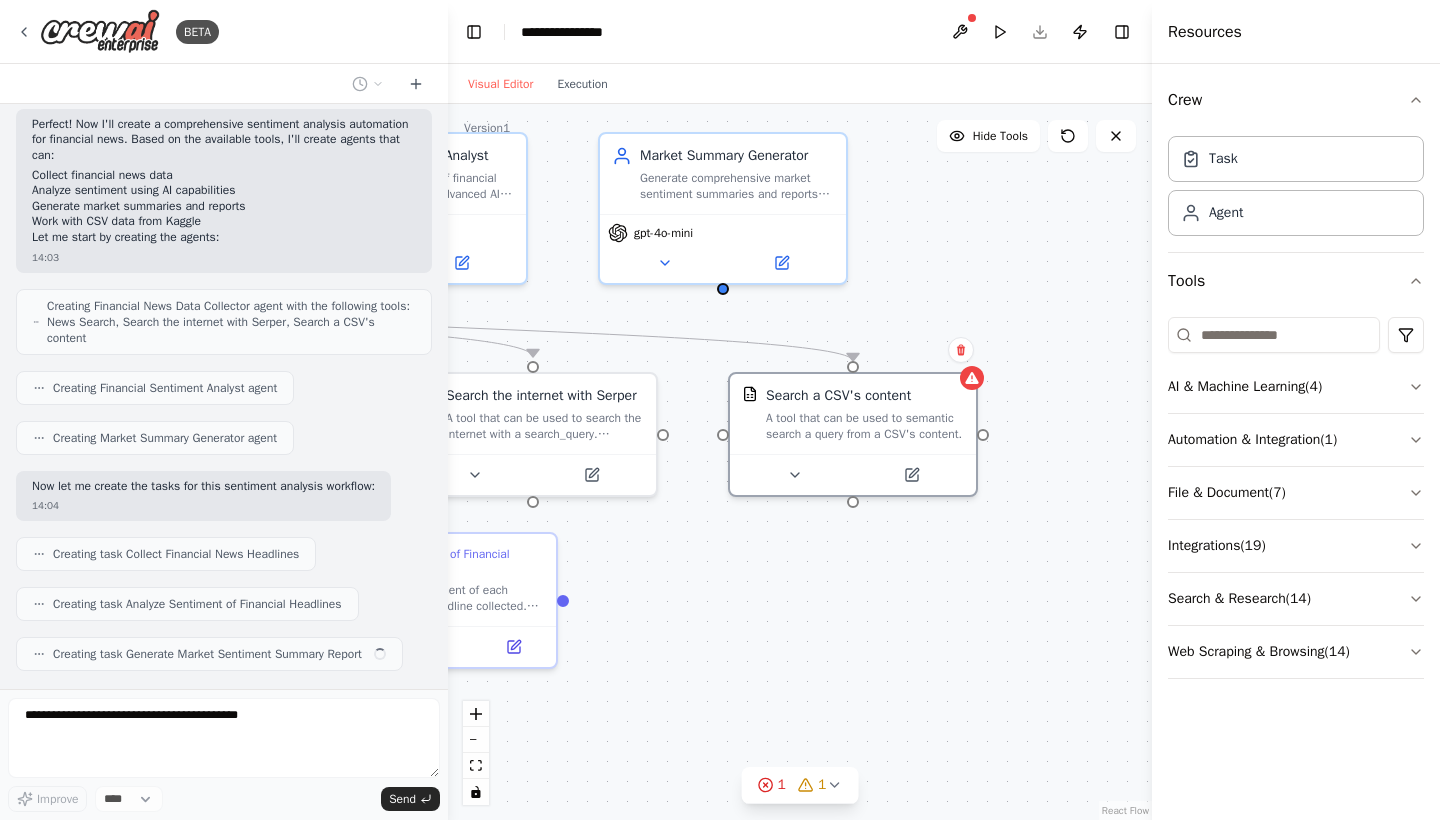 scroll, scrollTop: 1164, scrollLeft: 0, axis: vertical 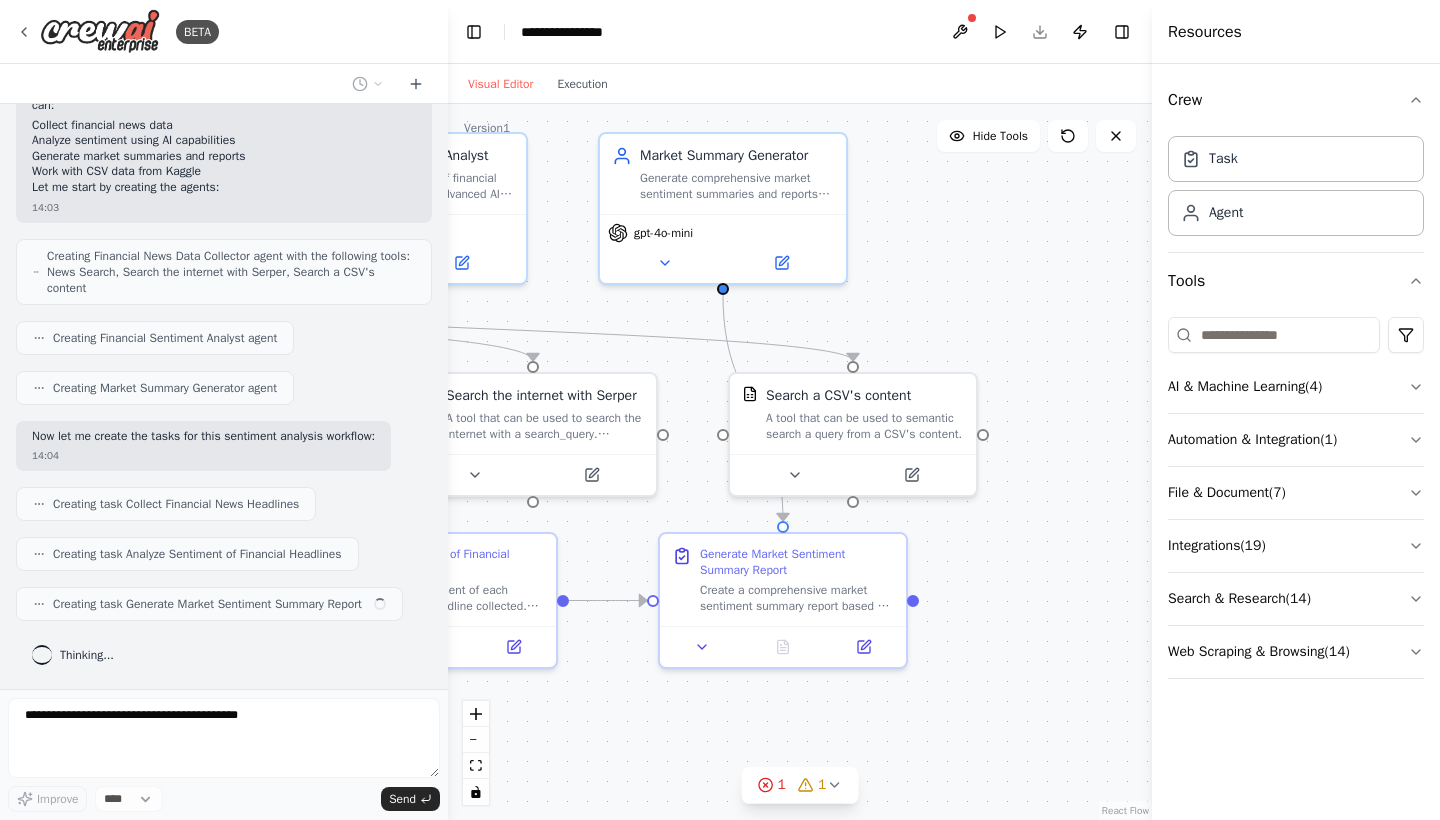 click on "**********" at bounding box center [596, 32] 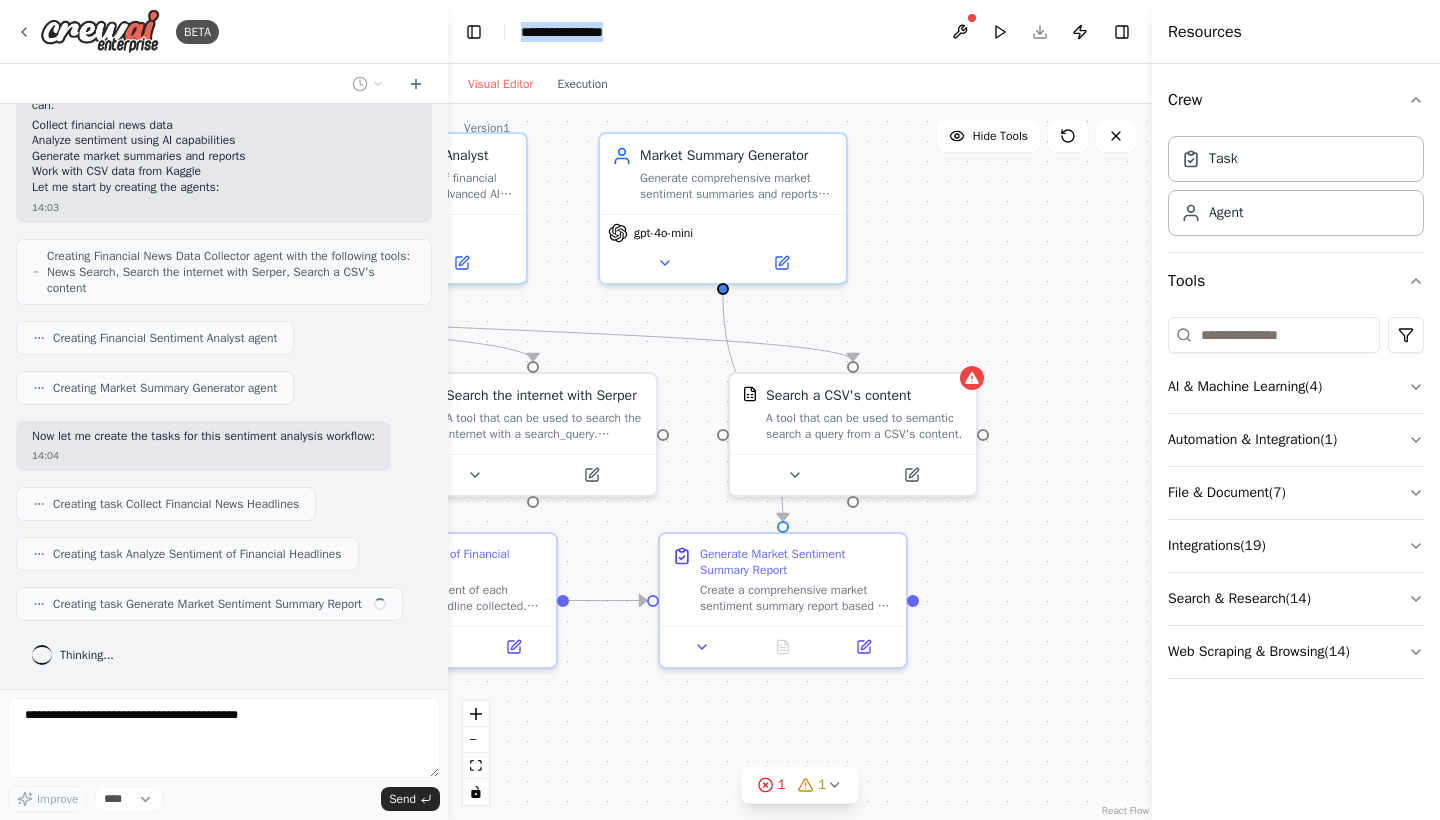 click on "**********" at bounding box center [596, 32] 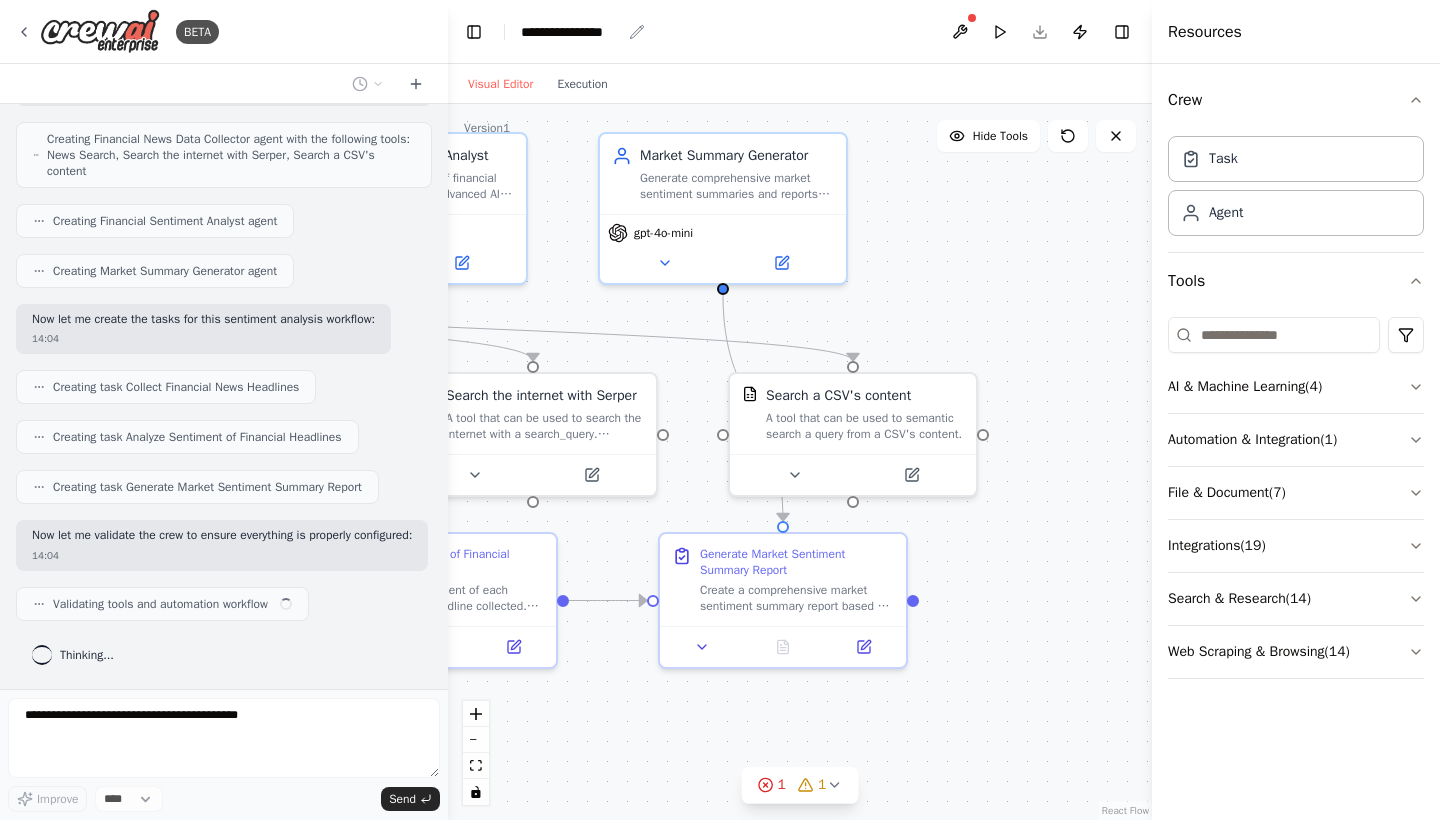 scroll, scrollTop: 1296, scrollLeft: 0, axis: vertical 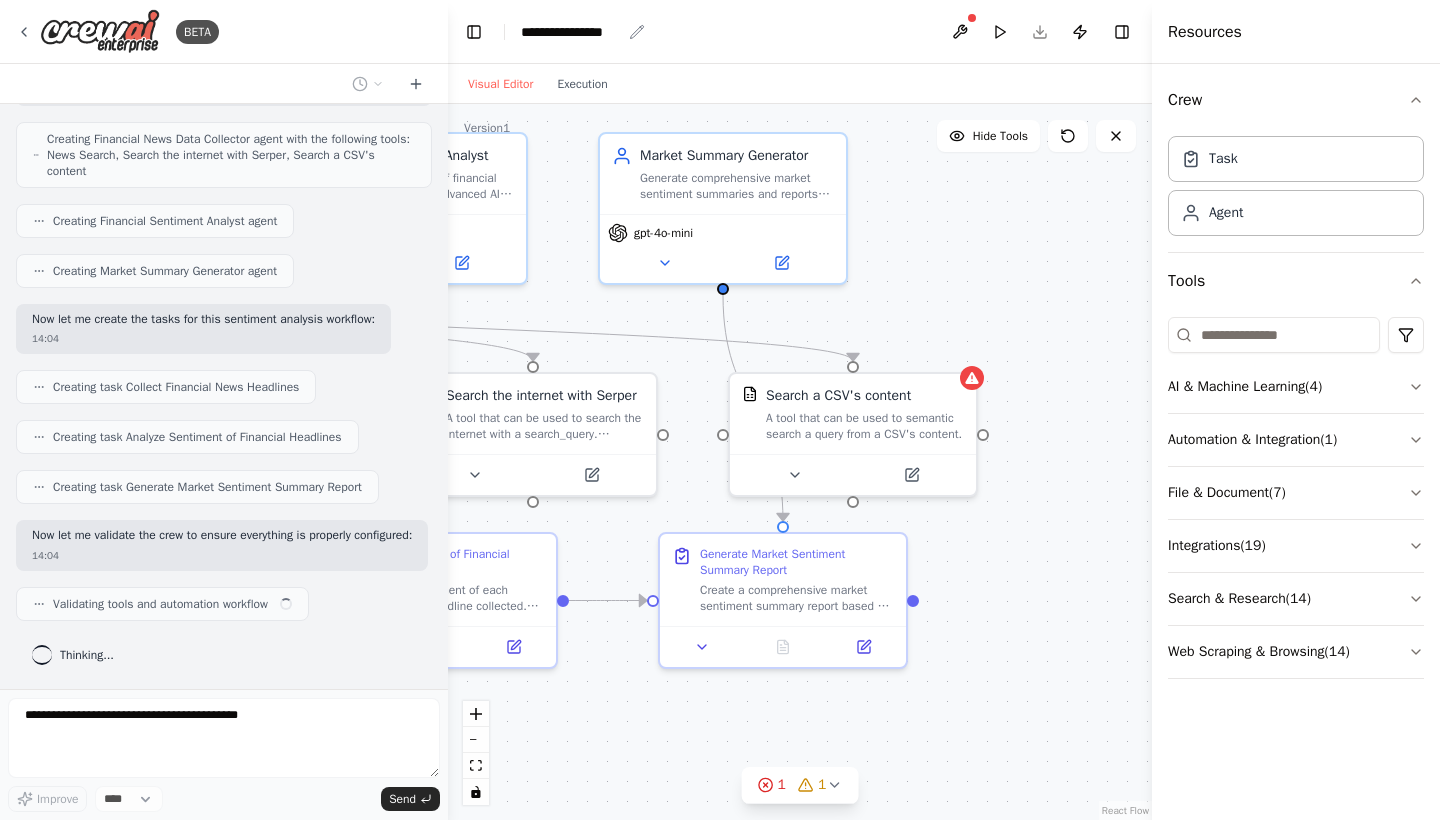 click on "**********" at bounding box center [571, 32] 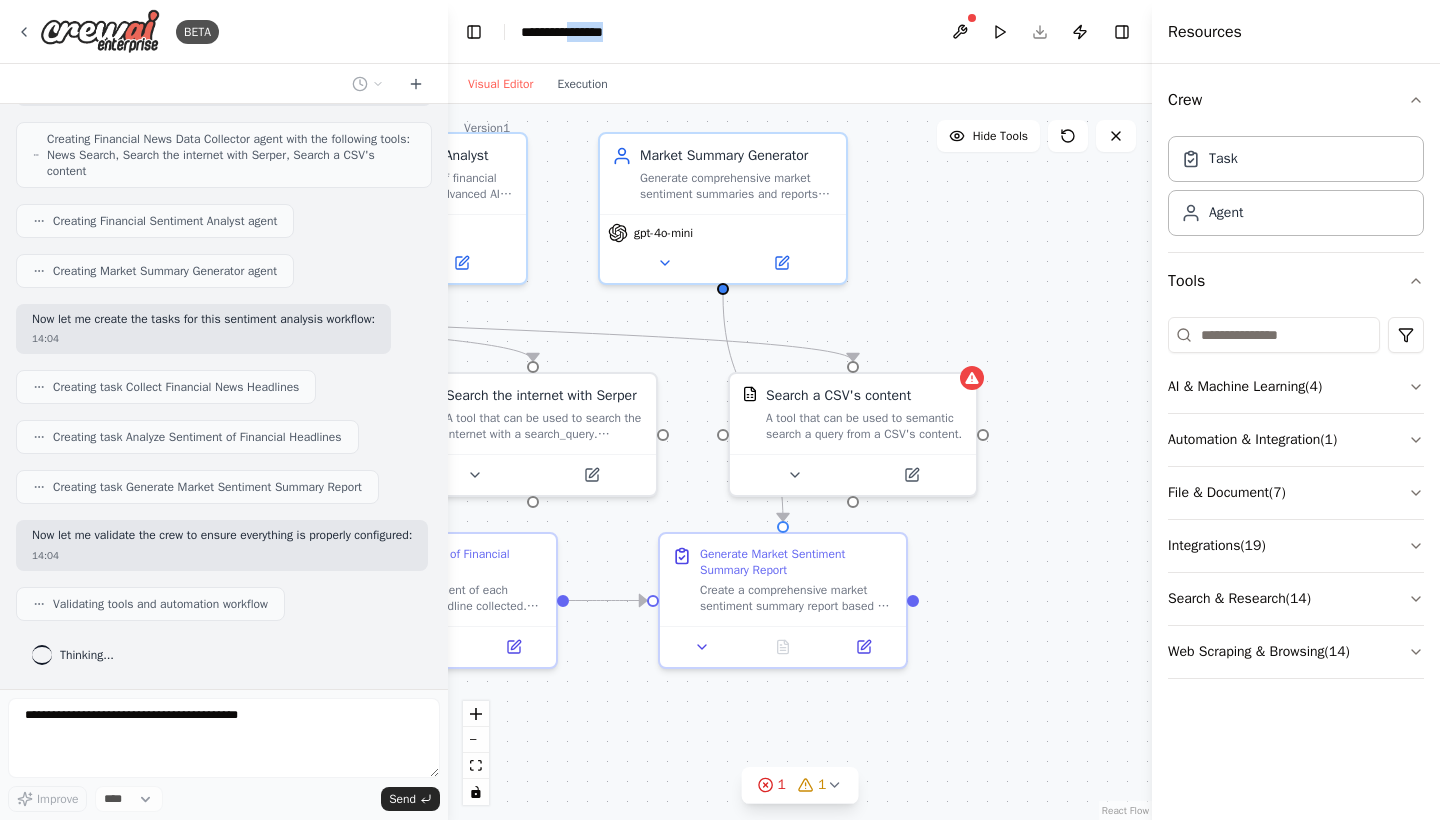click on "**********" at bounding box center (596, 32) 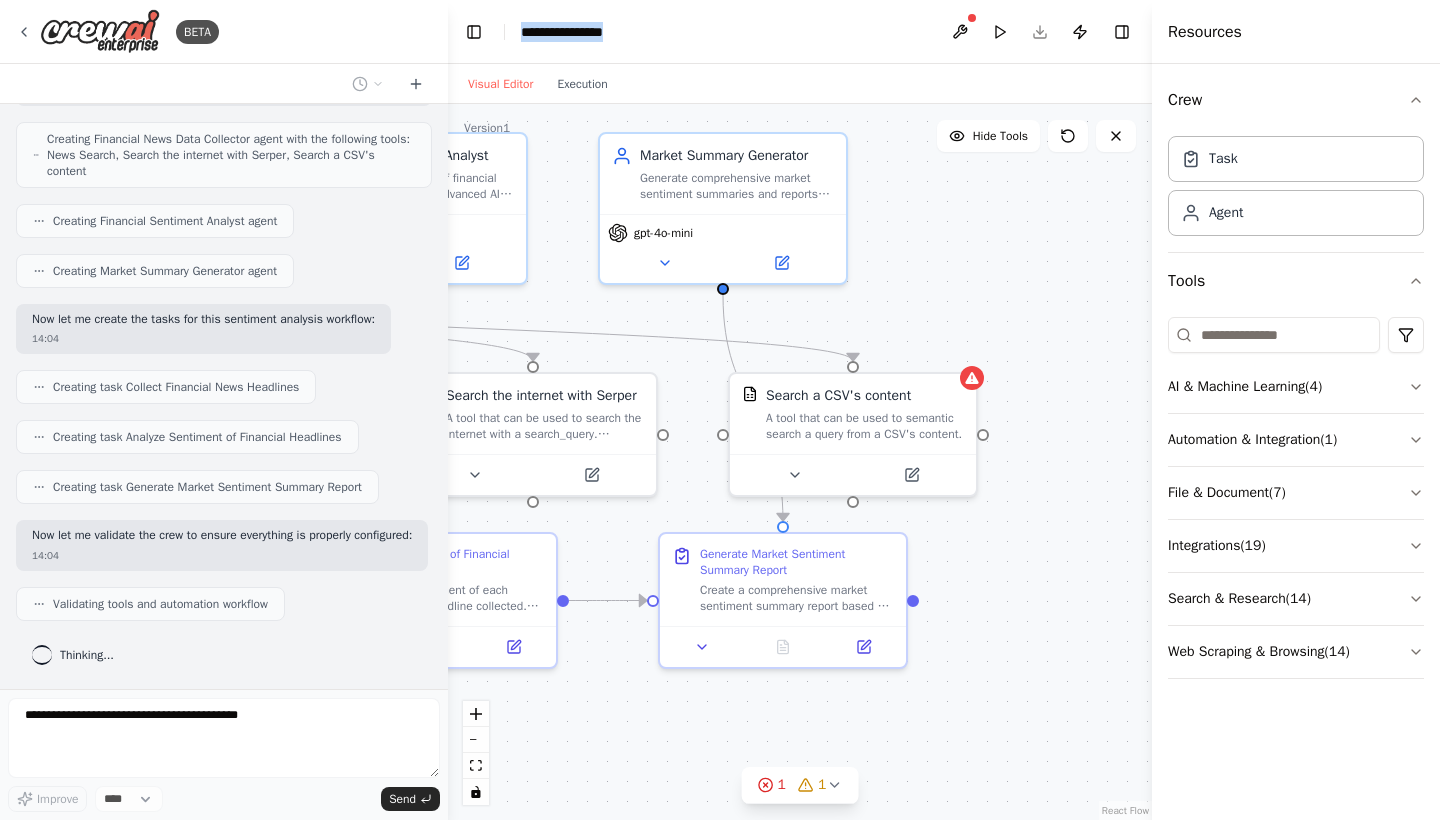 click on "**********" at bounding box center [596, 32] 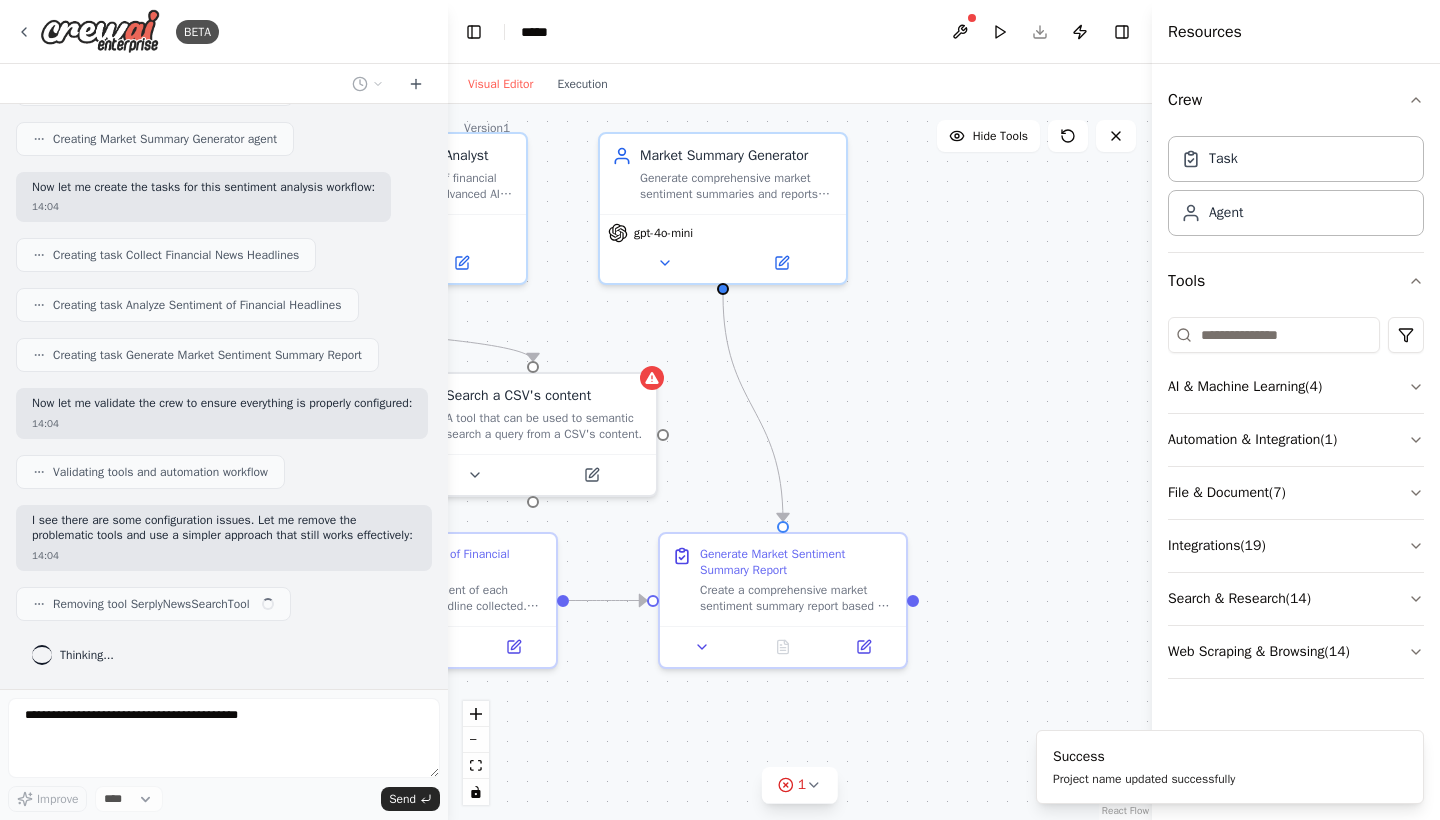 scroll, scrollTop: 1444, scrollLeft: 0, axis: vertical 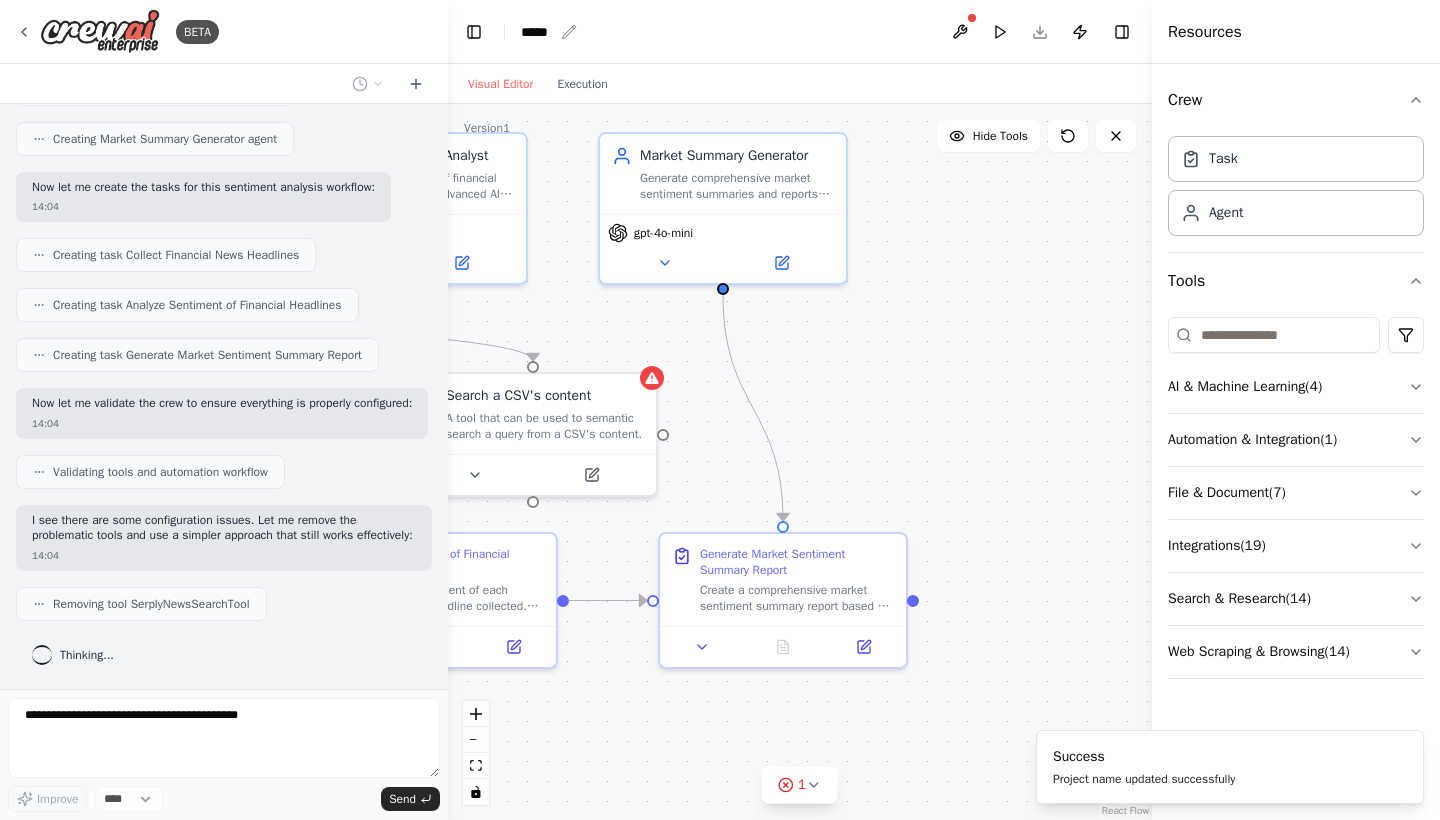 click on "*****" at bounding box center [537, 32] 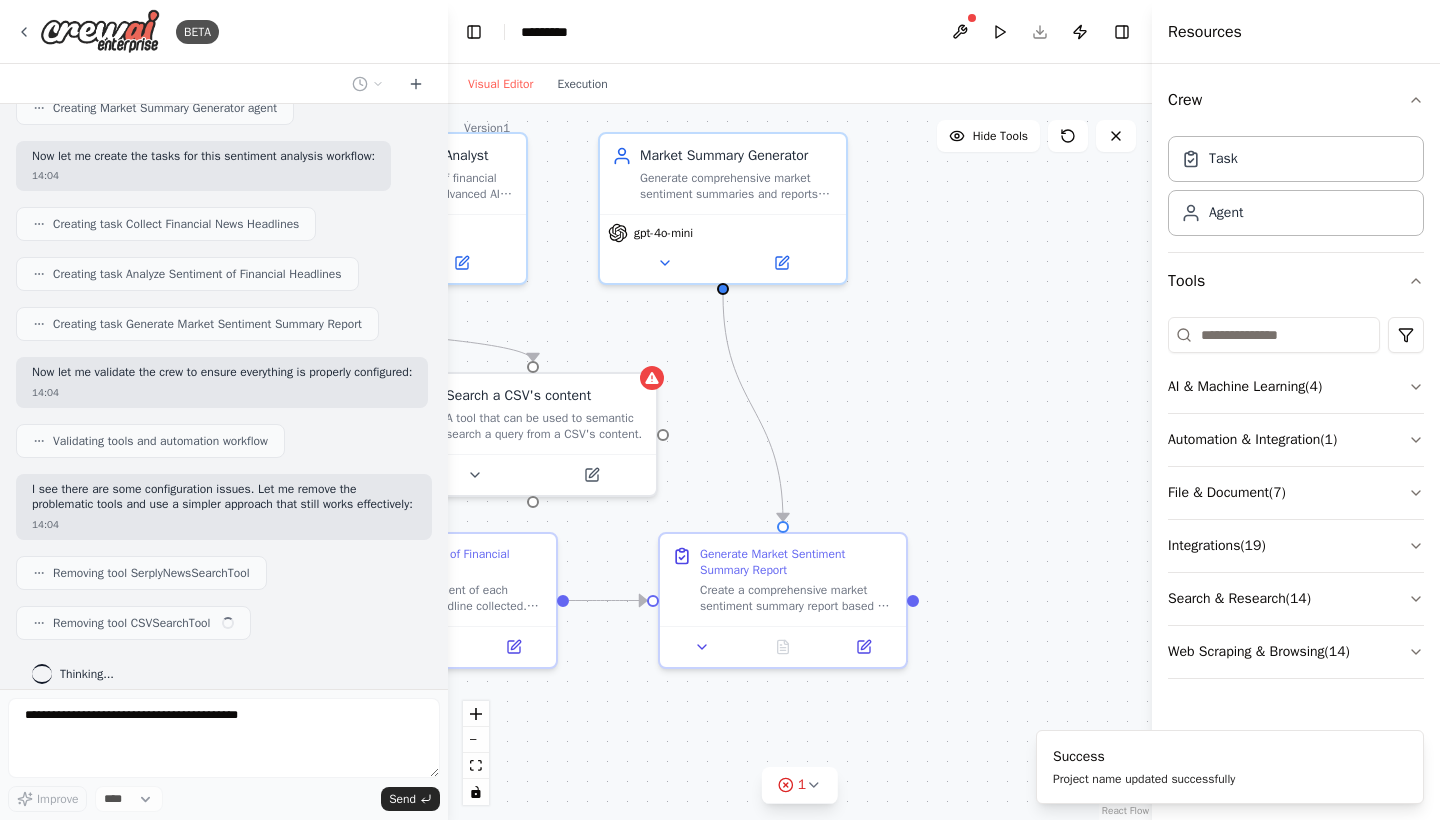 scroll, scrollTop: 1494, scrollLeft: 0, axis: vertical 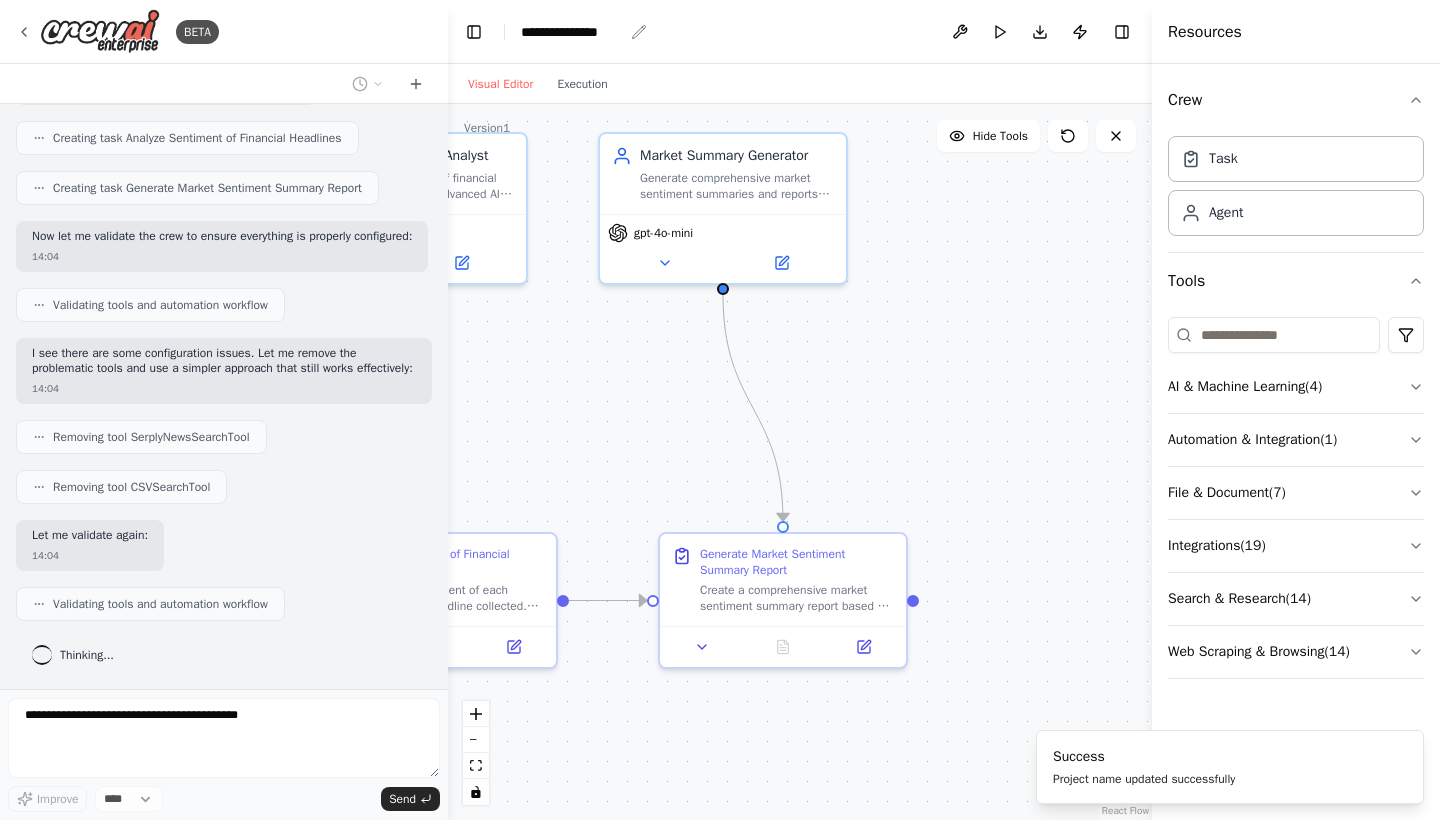 click on "**********" at bounding box center (572, 32) 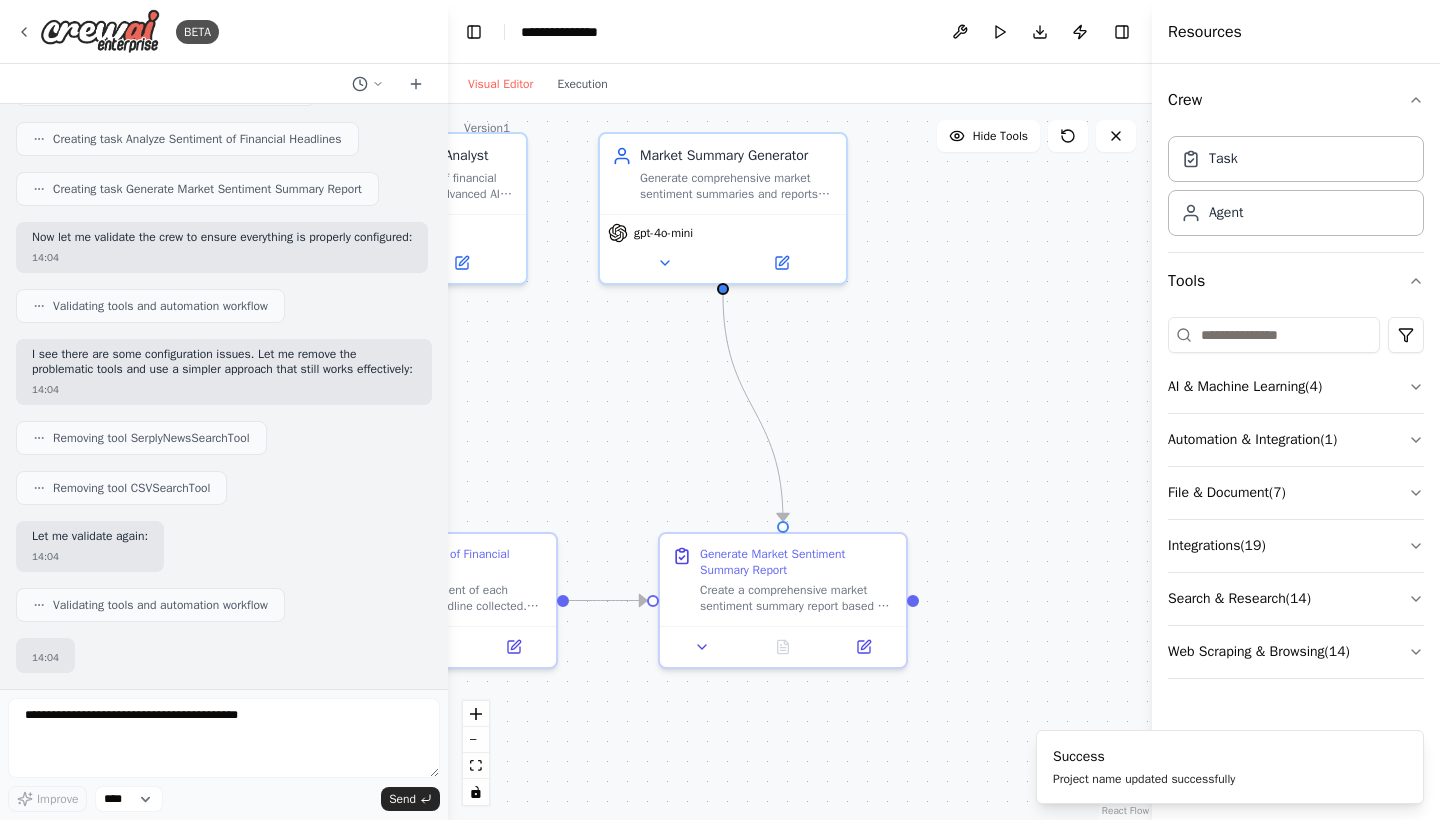 scroll, scrollTop: 1727, scrollLeft: 0, axis: vertical 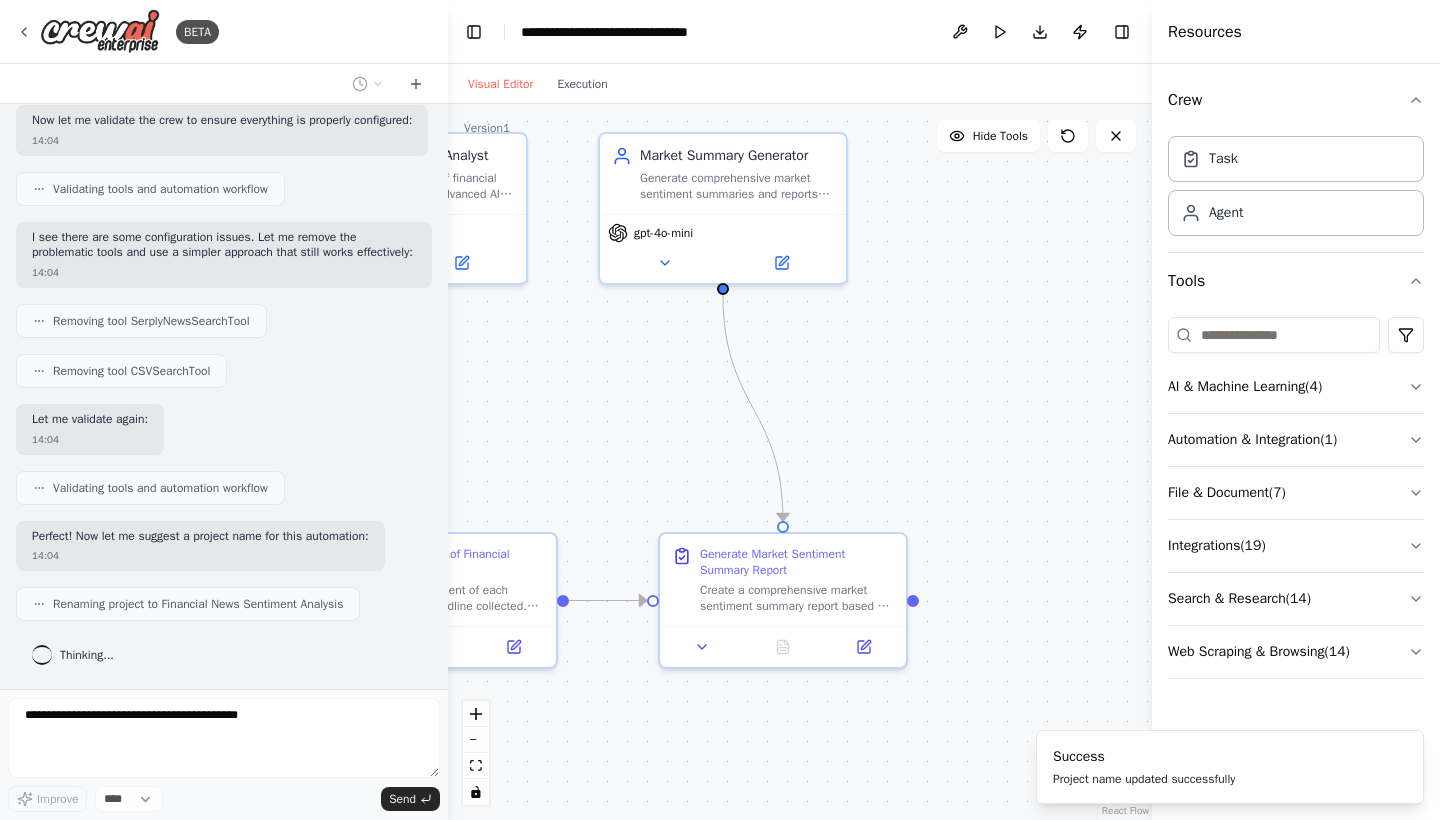 click on ".deletable-edge-delete-btn {
width: 20px;
height: 20px;
border: 0px solid #ffffff;
color: #6b7280;
background-color: #f8fafc;
cursor: pointer;
border-radius: 50%;
font-size: 12px;
padding: 3px;
display: flex;
align-items: center;
justify-content: center;
transition: all 0.2s cubic-bezier(0.4, 0, 0.2, 1);
box-shadow: 0 2px 4px rgba(0, 0, 0, 0.1);
}
.deletable-edge-delete-btn:hover {
background-color: #ef4444;
color: #ffffff;
border-color: #dc2626;
transform: scale(1.1);
box-shadow: 0 4px 12px rgba(239, 68, 68, 0.4);
}
.deletable-edge-delete-btn:active {
transform: scale(0.95);
box-shadow: 0 2px 4px rgba(239, 68, 68, 0.3);
}
Financial News Data Collector gpt-4o-mini Financial Sentiment Analyst" at bounding box center (800, 462) 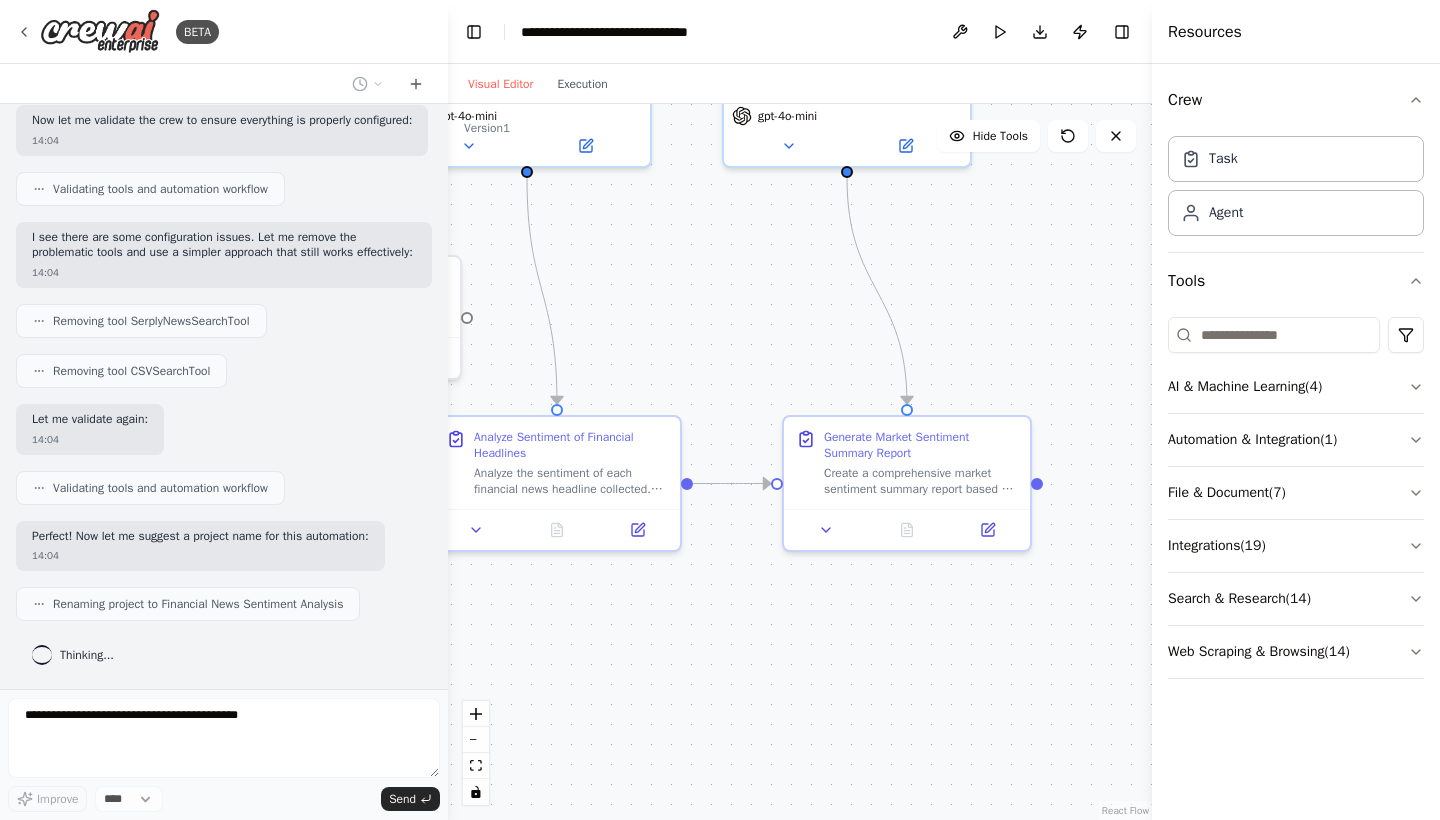 drag, startPoint x: 971, startPoint y: 463, endPoint x: 1165, endPoint y: 307, distance: 248.94176 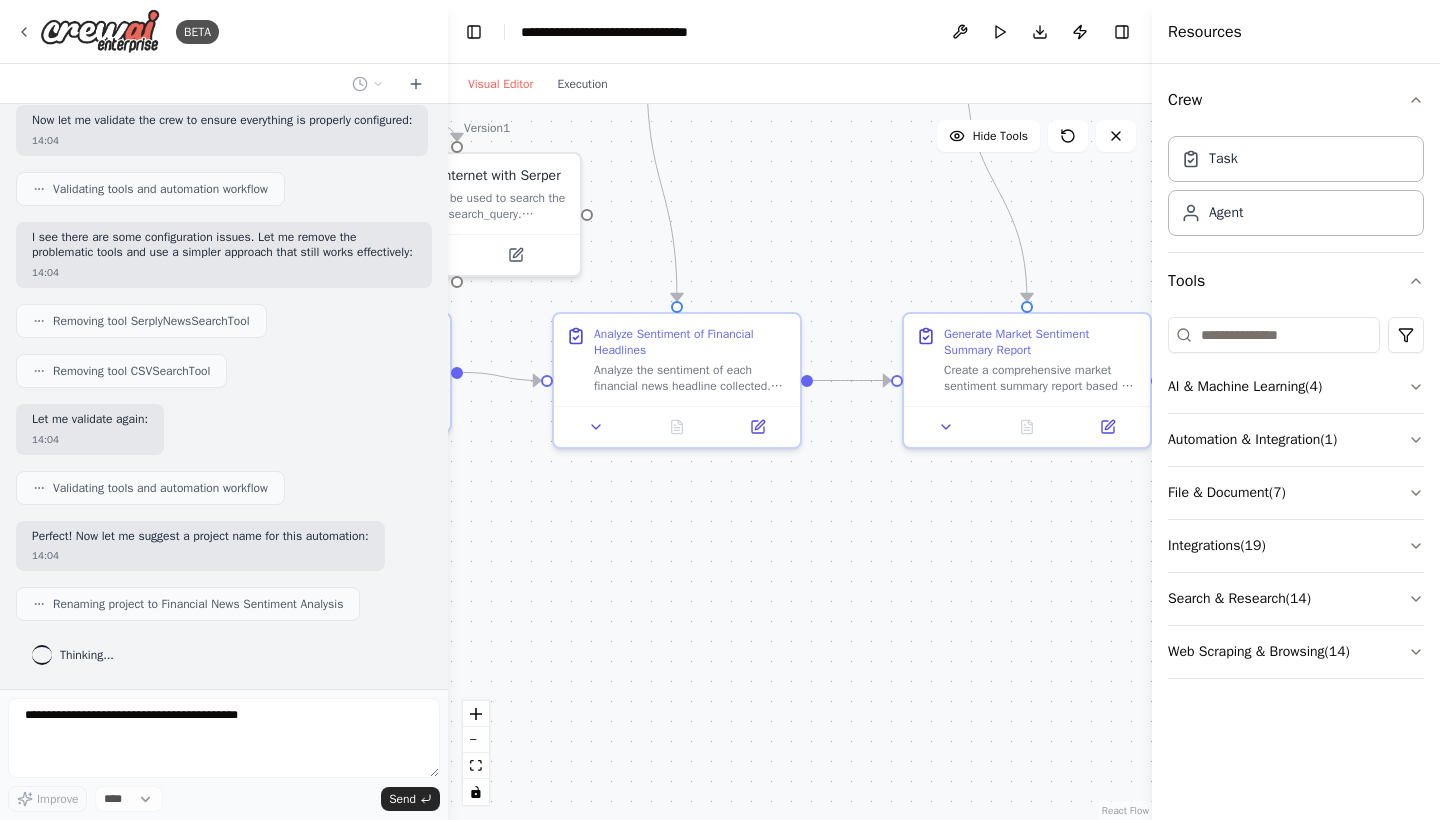 drag, startPoint x: 652, startPoint y: 654, endPoint x: 739, endPoint y: 470, distance: 203.53133 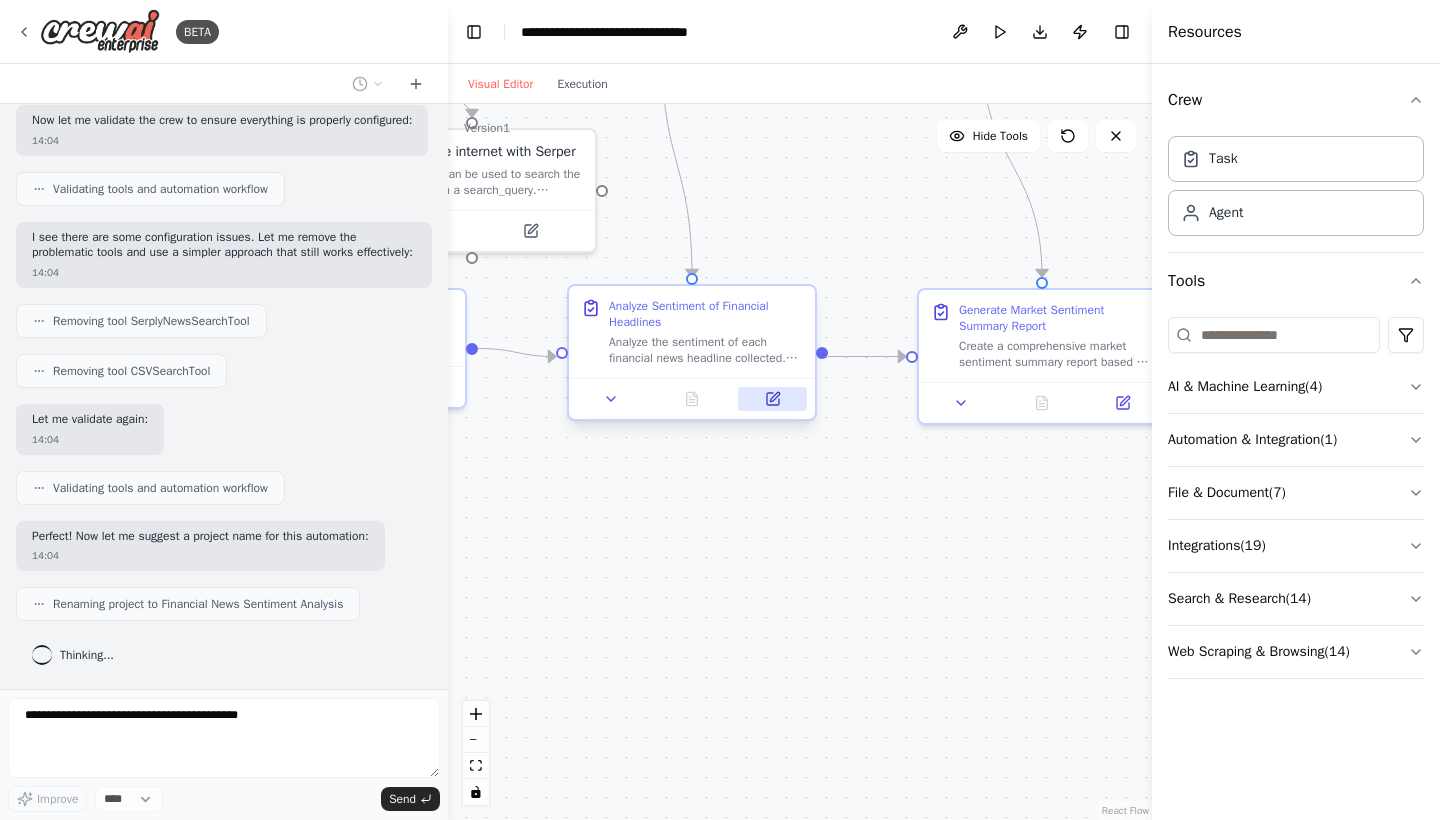 click at bounding box center [772, 399] 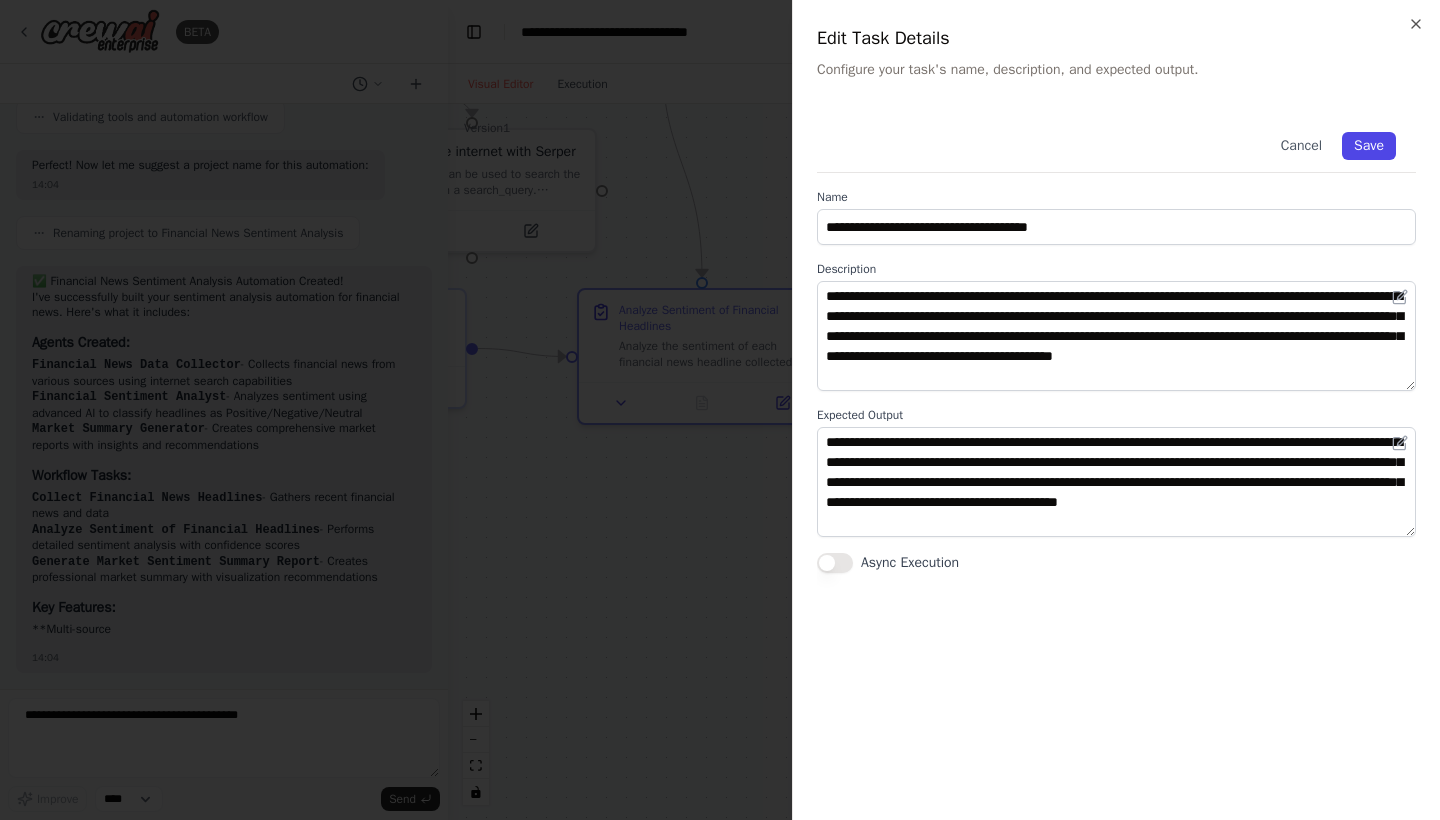 click on "Save" at bounding box center (1369, 146) 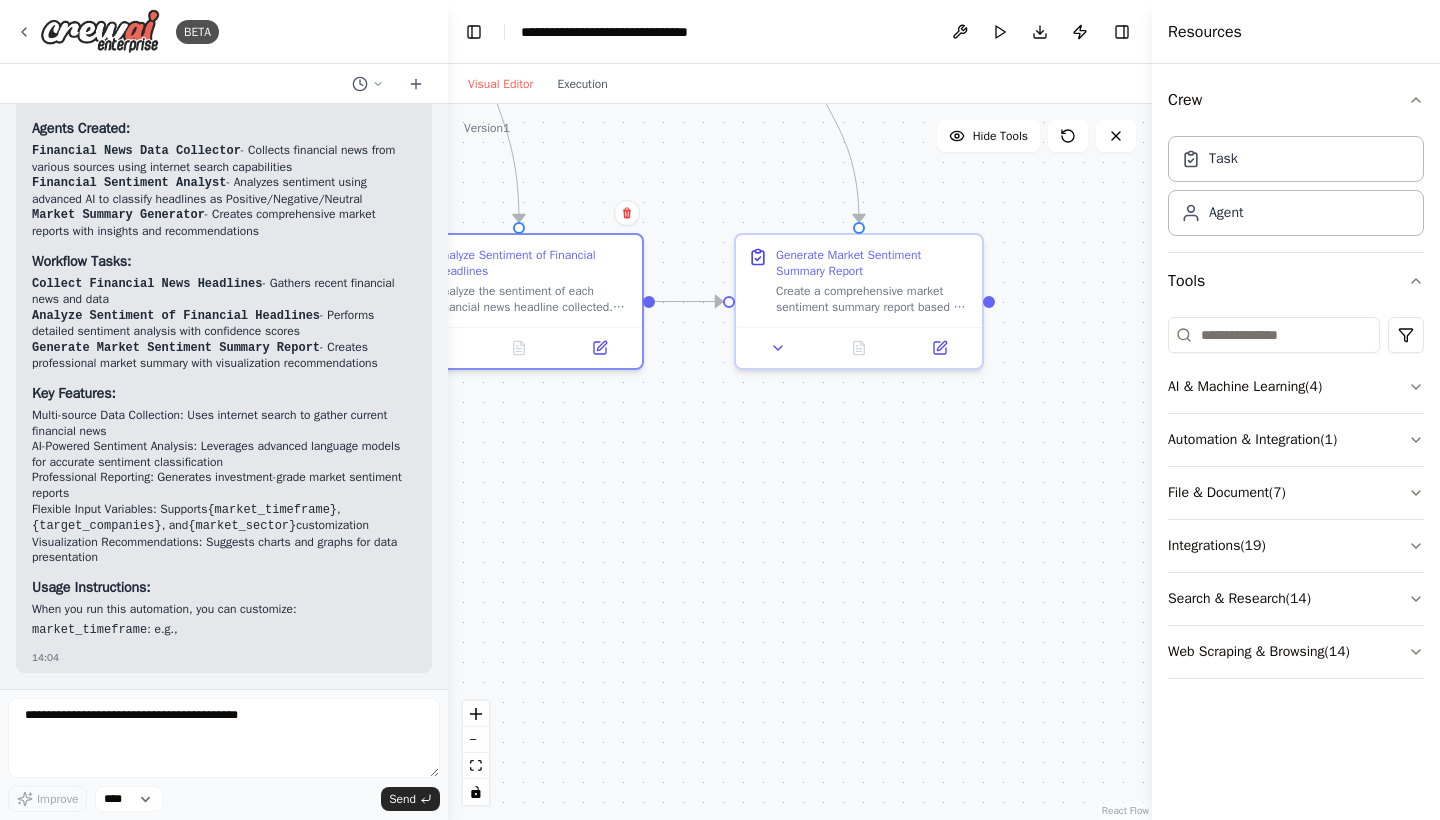 drag, startPoint x: 757, startPoint y: 509, endPoint x: 574, endPoint y: 454, distance: 191.08636 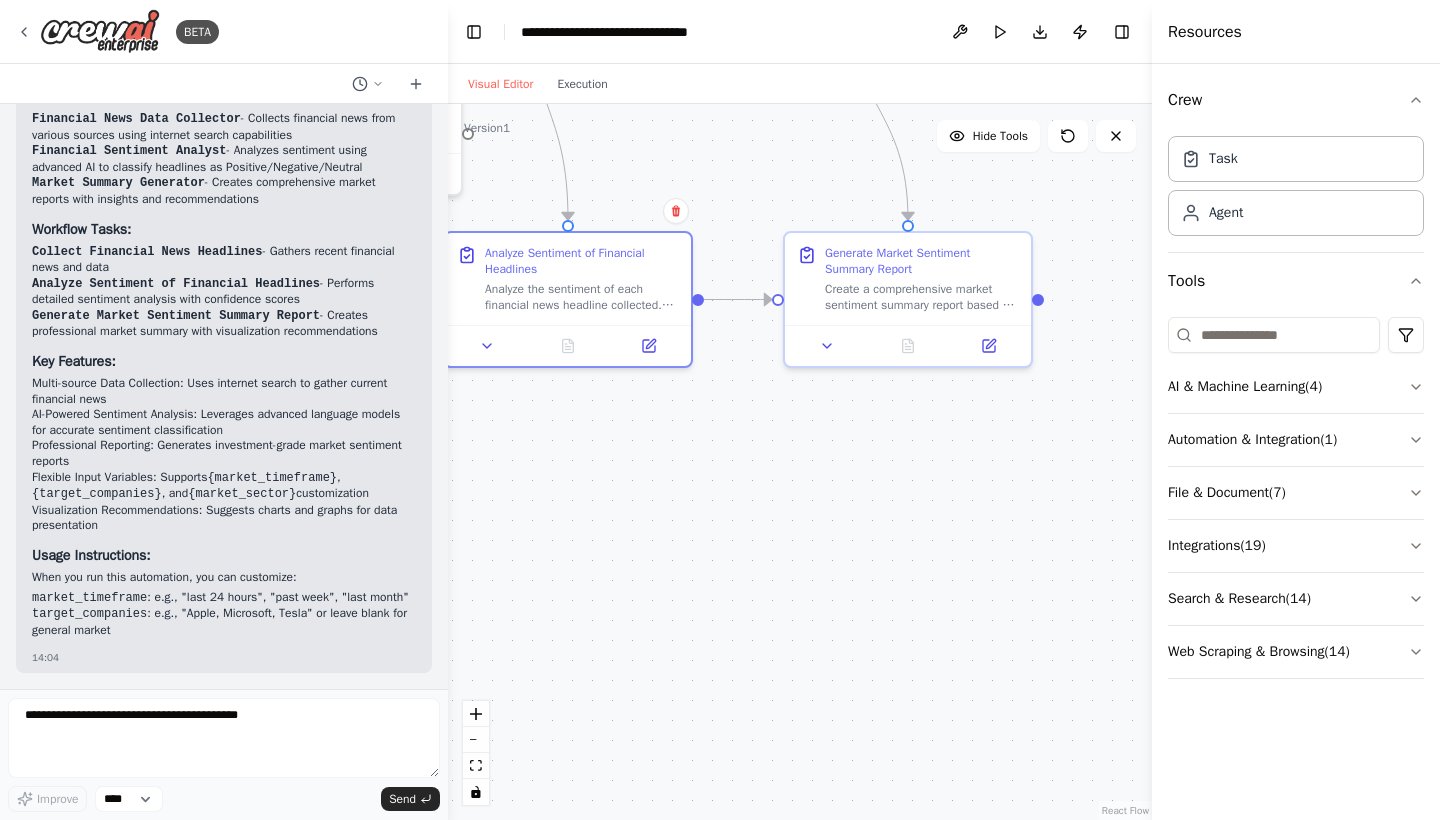 drag, startPoint x: 701, startPoint y: 477, endPoint x: 829, endPoint y: 456, distance: 129.71121 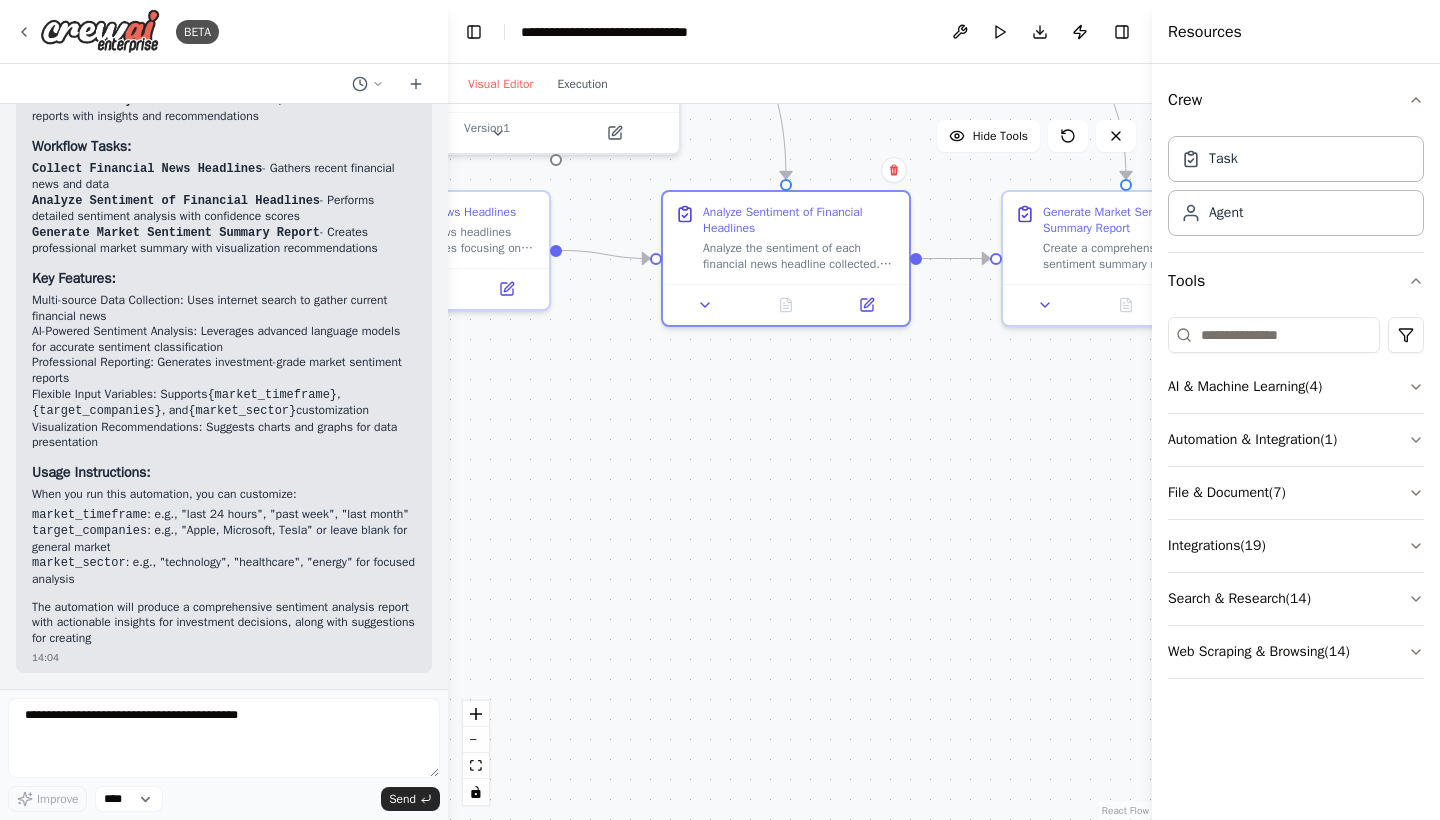 drag, startPoint x: 647, startPoint y: 494, endPoint x: 799, endPoint y: 472, distance: 153.58385 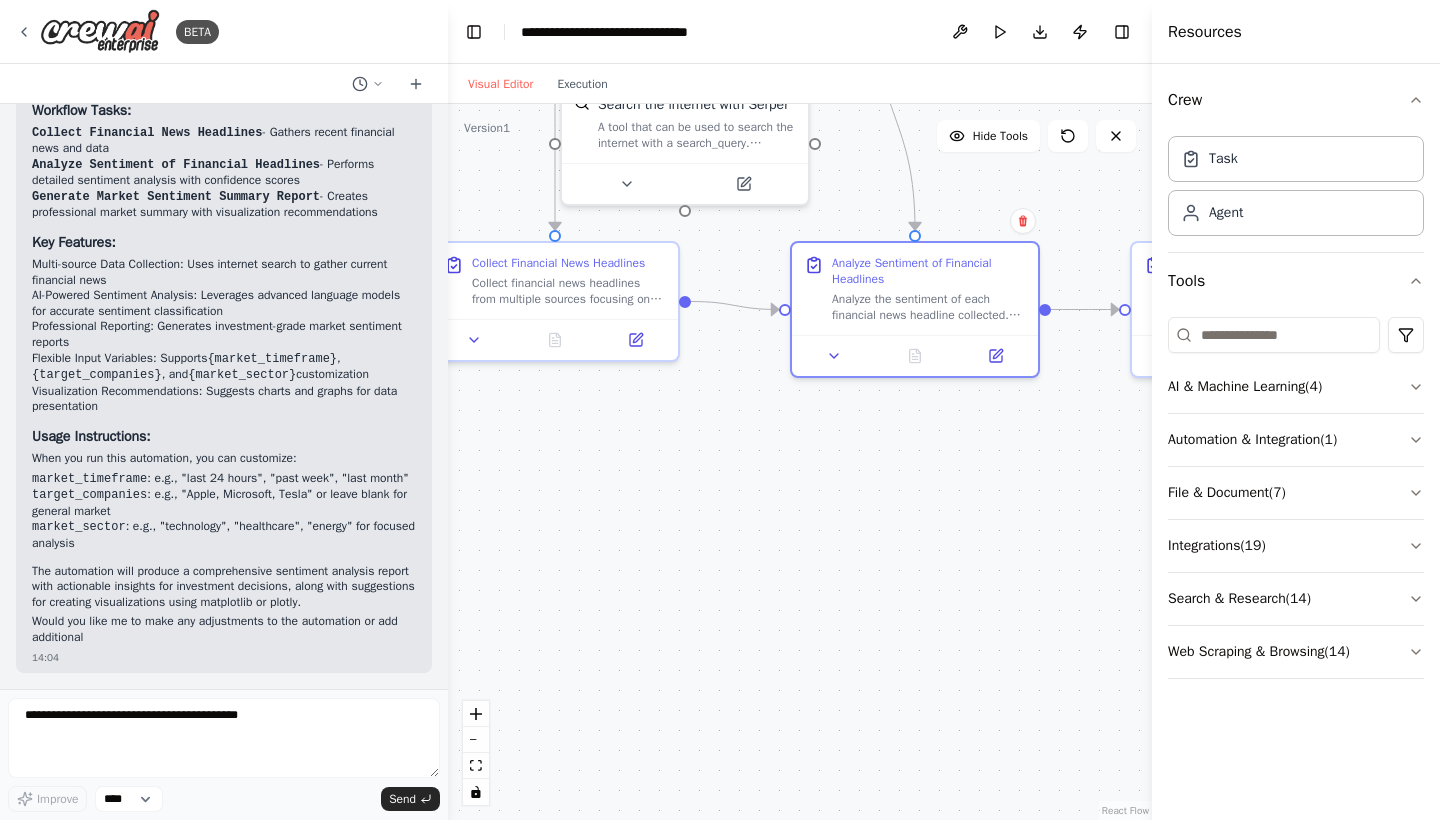 scroll, scrollTop: 2462, scrollLeft: 0, axis: vertical 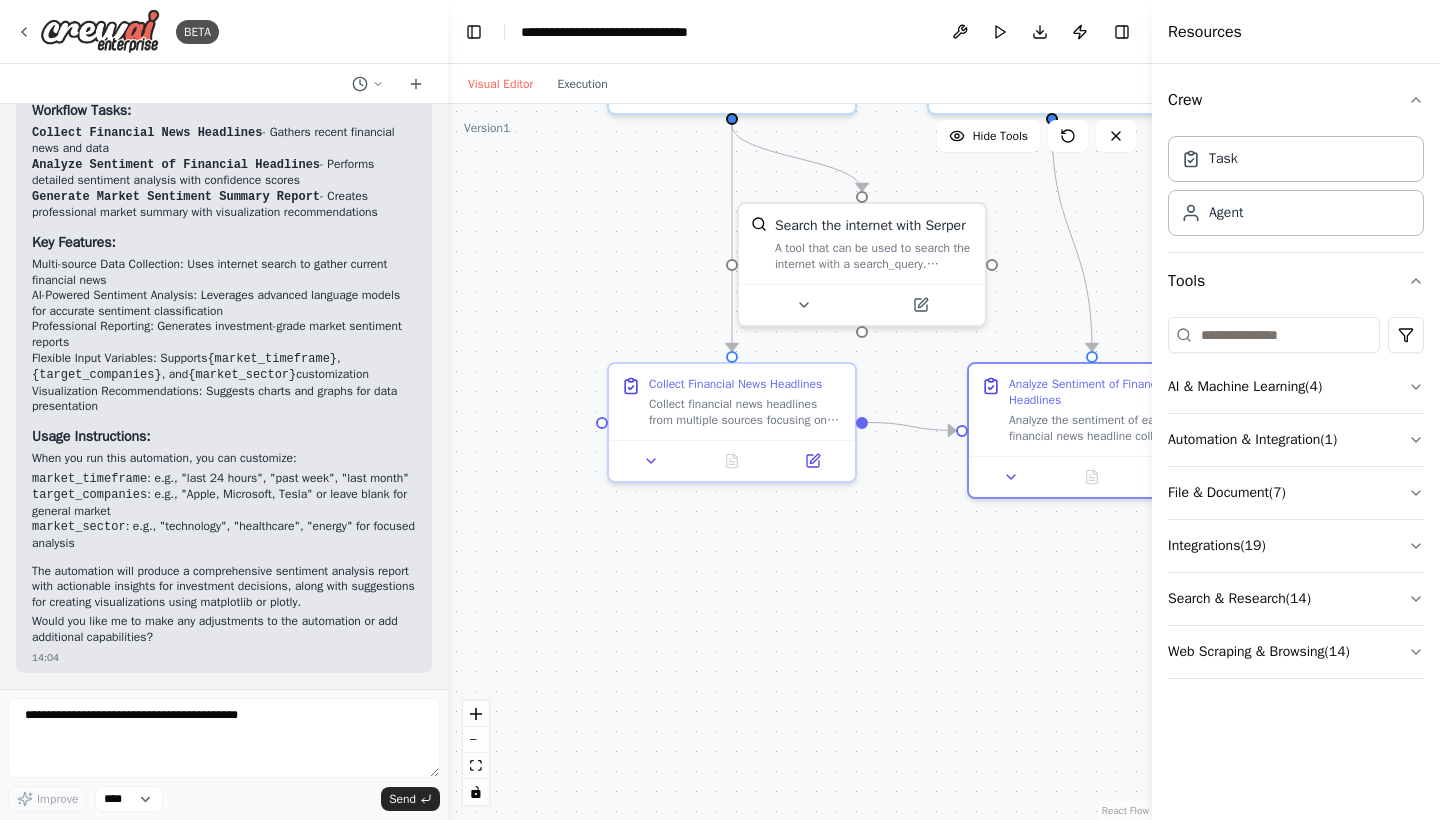 drag, startPoint x: 624, startPoint y: 479, endPoint x: 740, endPoint y: 572, distance: 148.6775 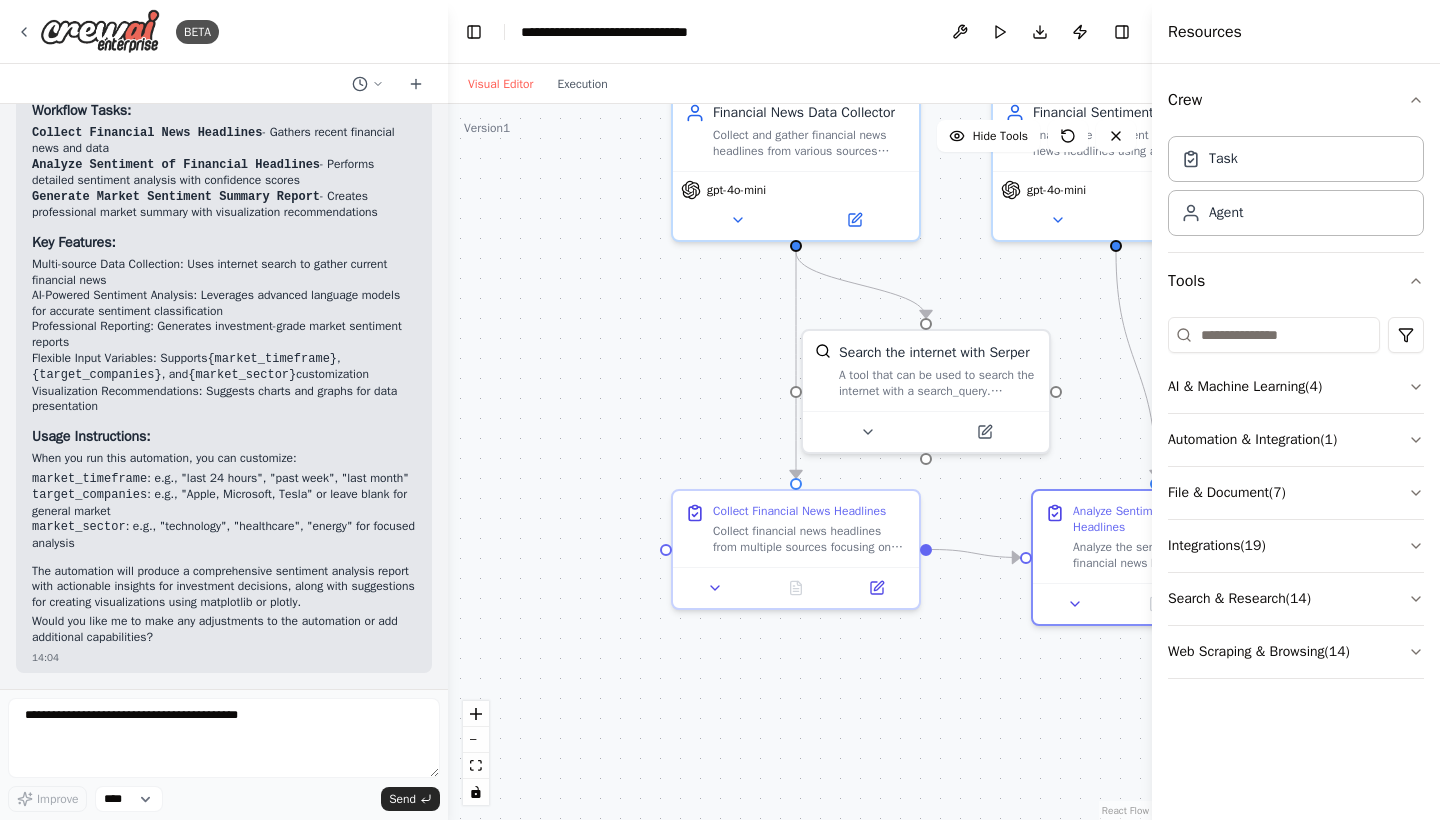 drag, startPoint x: 495, startPoint y: 317, endPoint x: 354, endPoint y: 552, distance: 274.05475 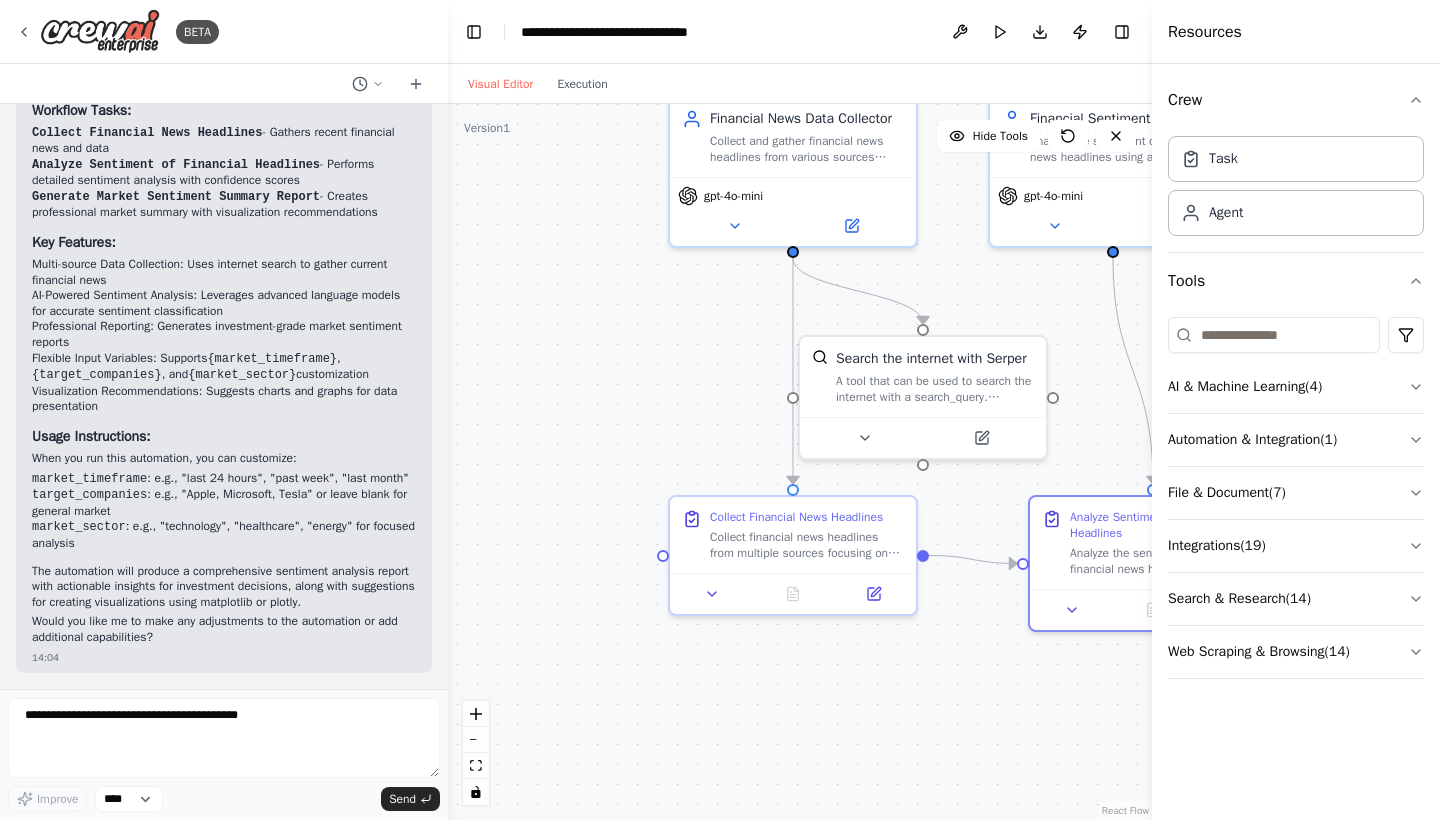 drag, startPoint x: 619, startPoint y: 367, endPoint x: 503, endPoint y: 515, distance: 188.04254 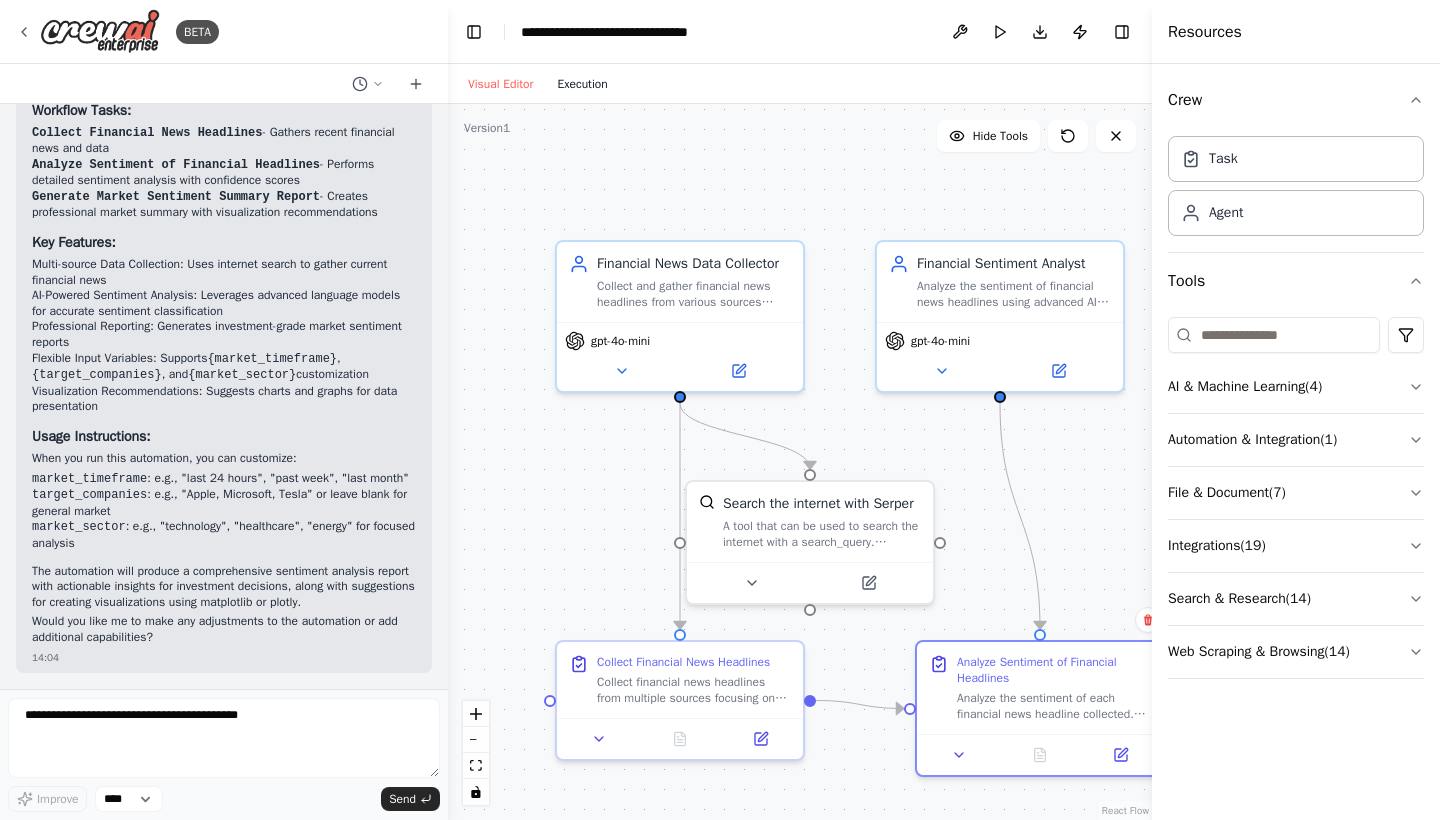 click on "Execution" at bounding box center [582, 84] 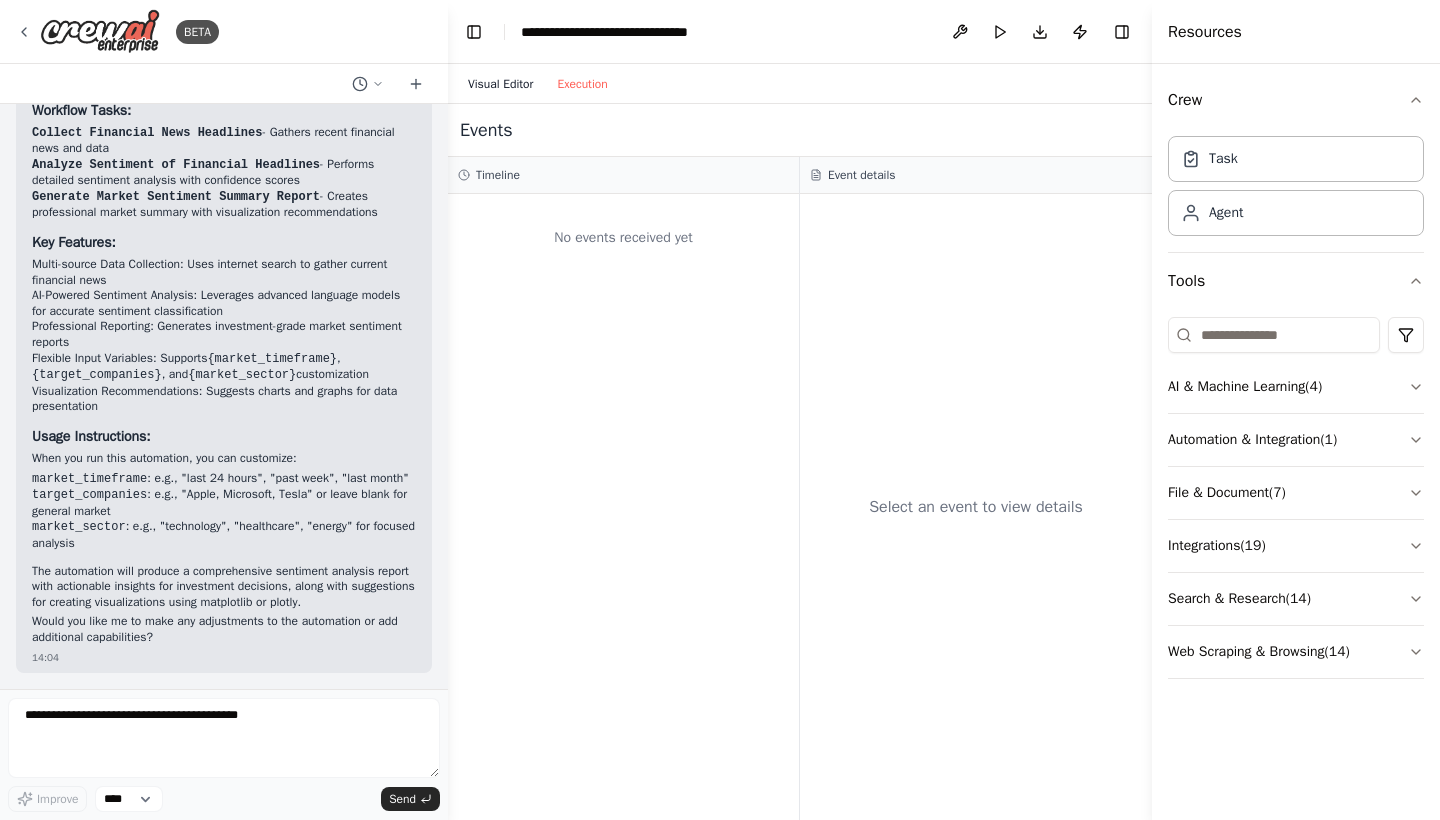 click on "Visual Editor" at bounding box center [500, 84] 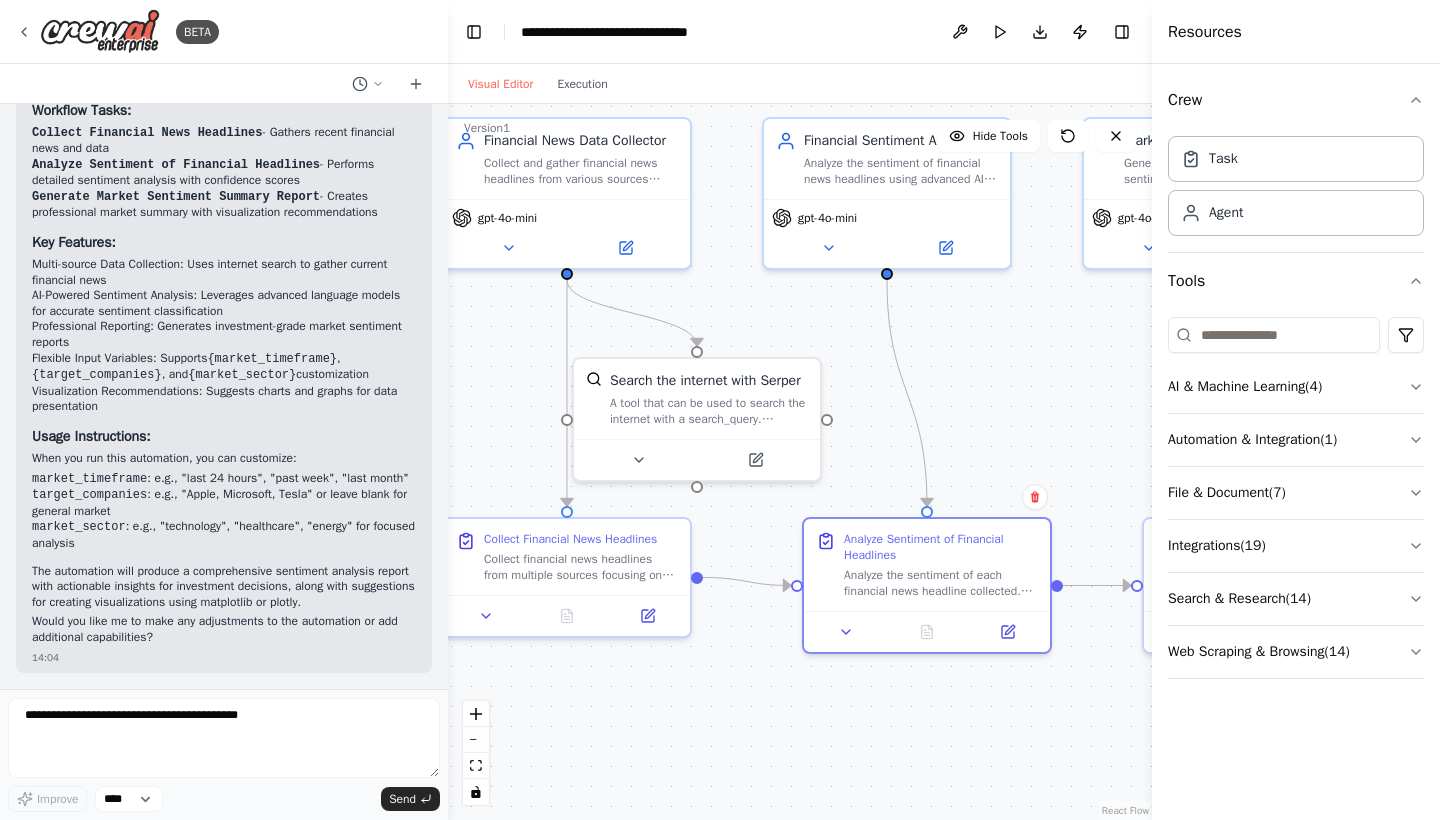 drag, startPoint x: 553, startPoint y: 527, endPoint x: 416, endPoint y: 383, distance: 198.75865 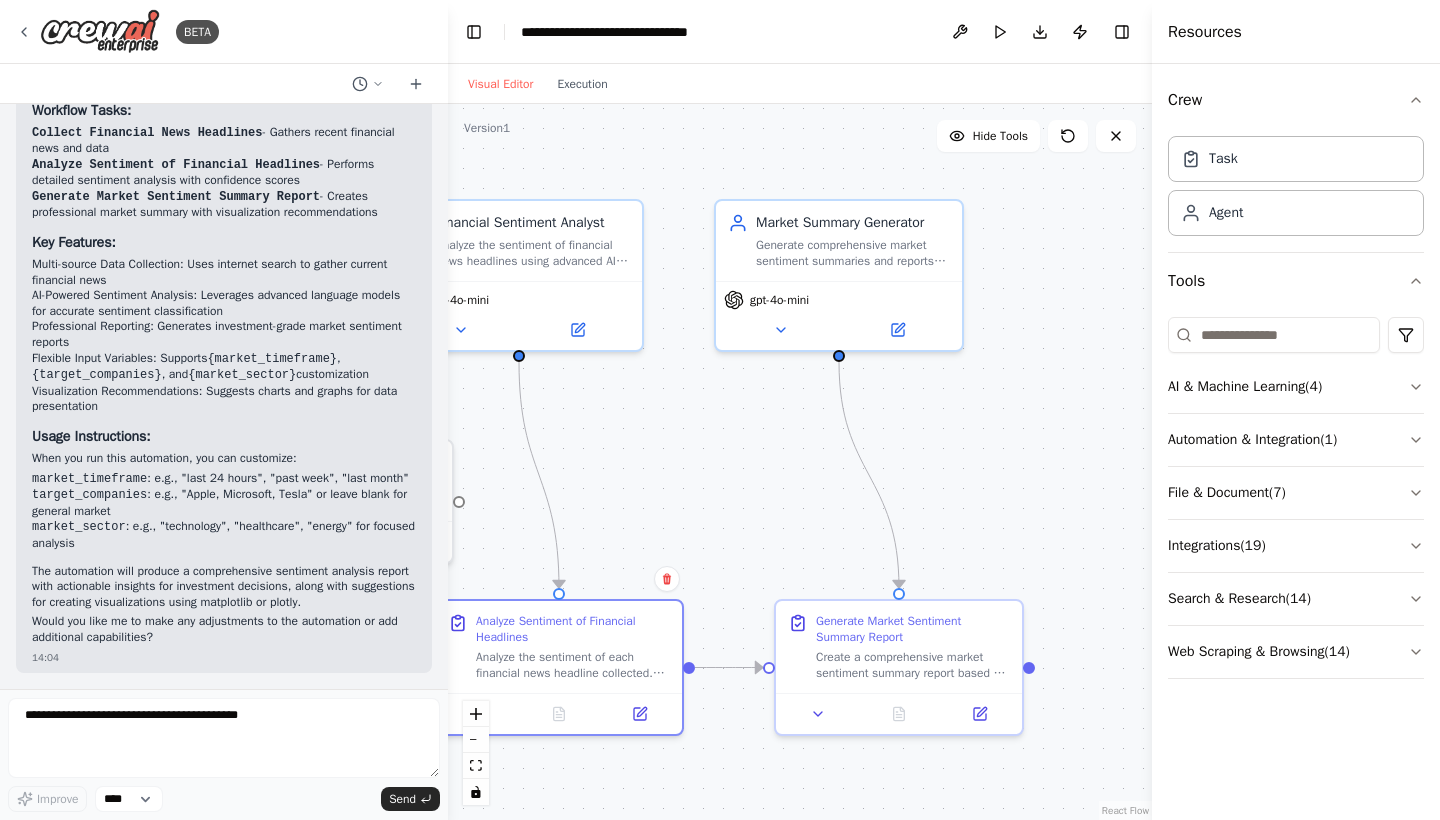 drag, startPoint x: 1026, startPoint y: 334, endPoint x: 682, endPoint y: 437, distance: 359.0891 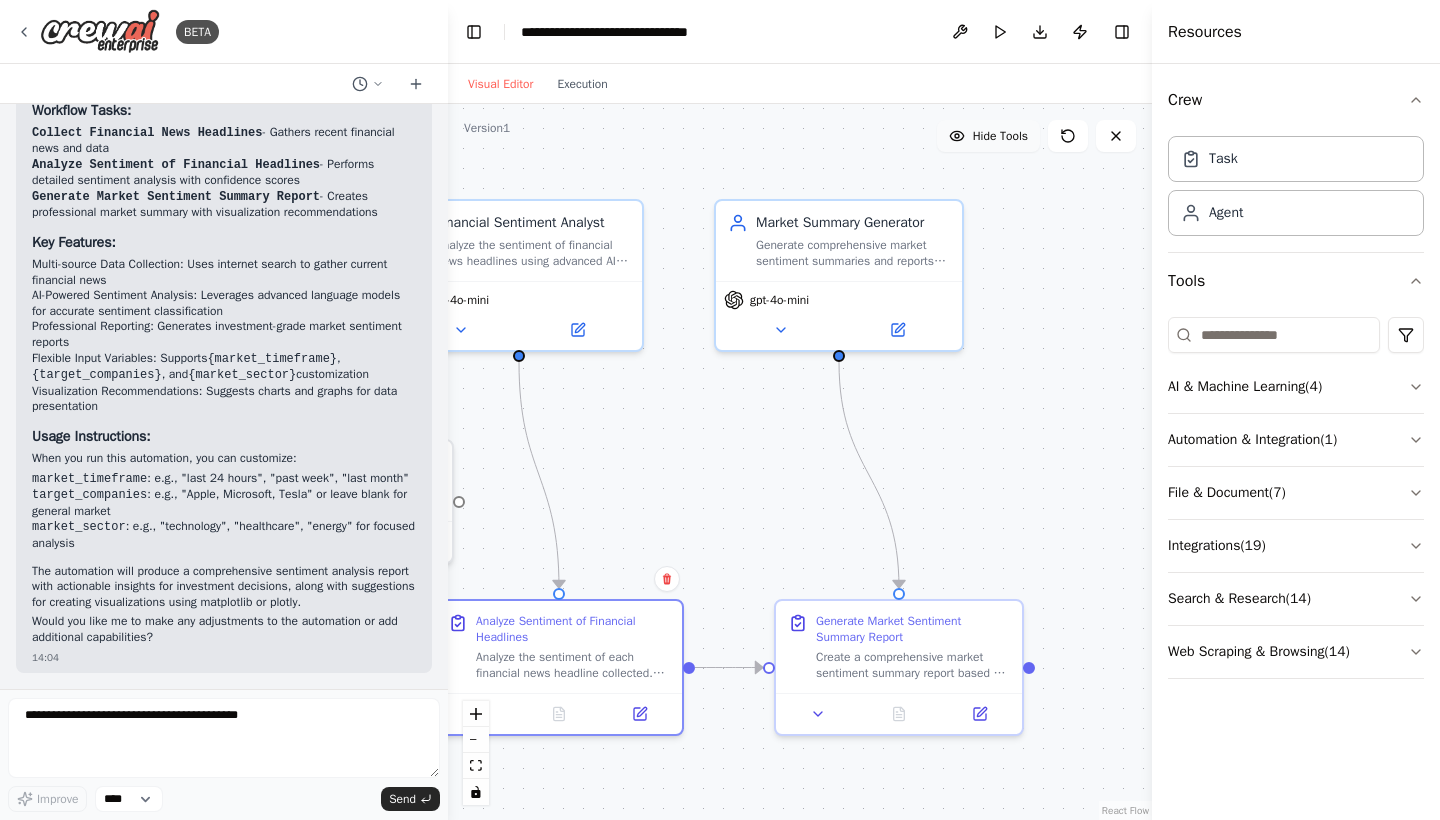 click on "Hide Tools" at bounding box center [1000, 136] 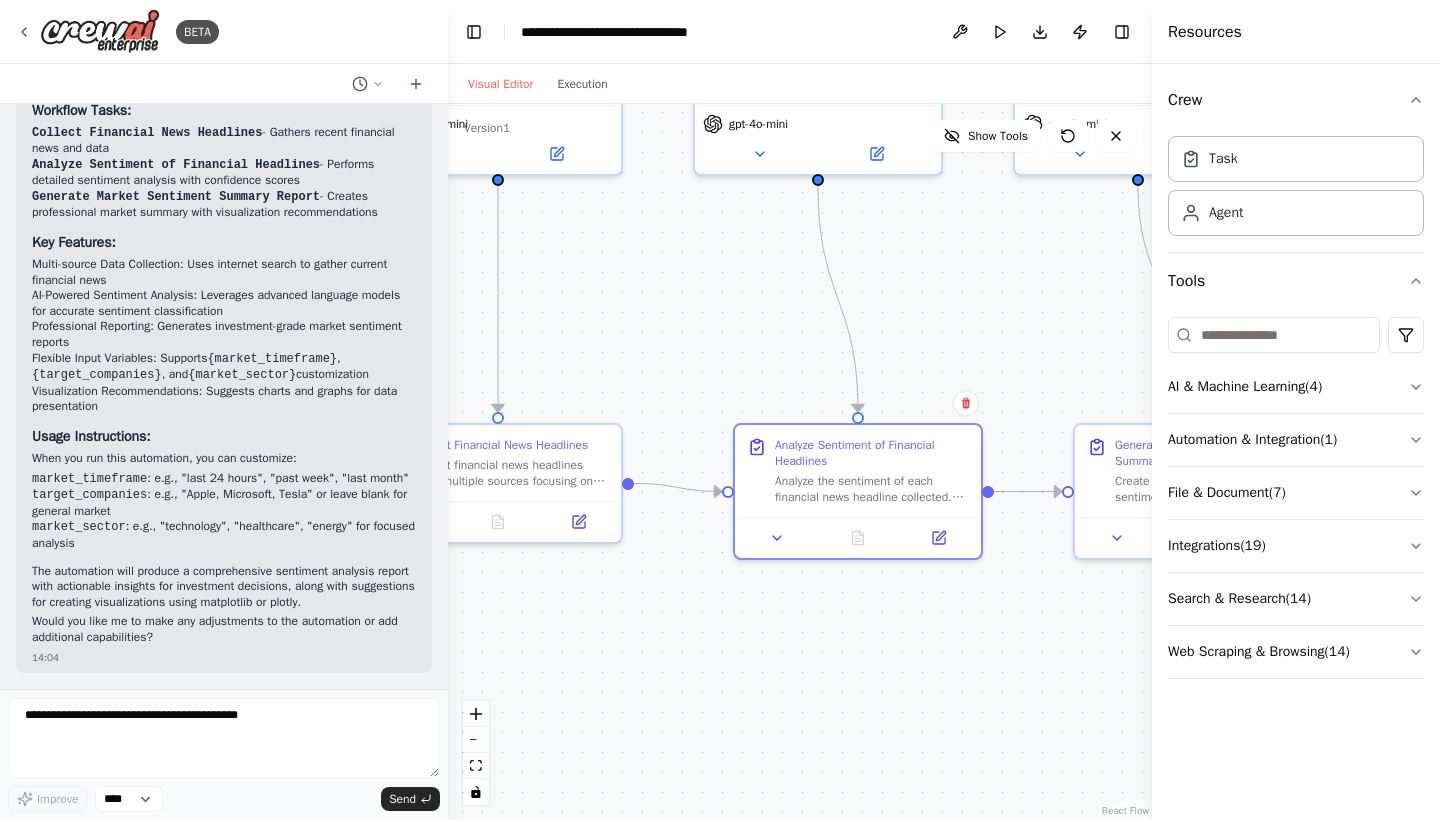 drag, startPoint x: 684, startPoint y: 346, endPoint x: 983, endPoint y: 170, distance: 346.9539 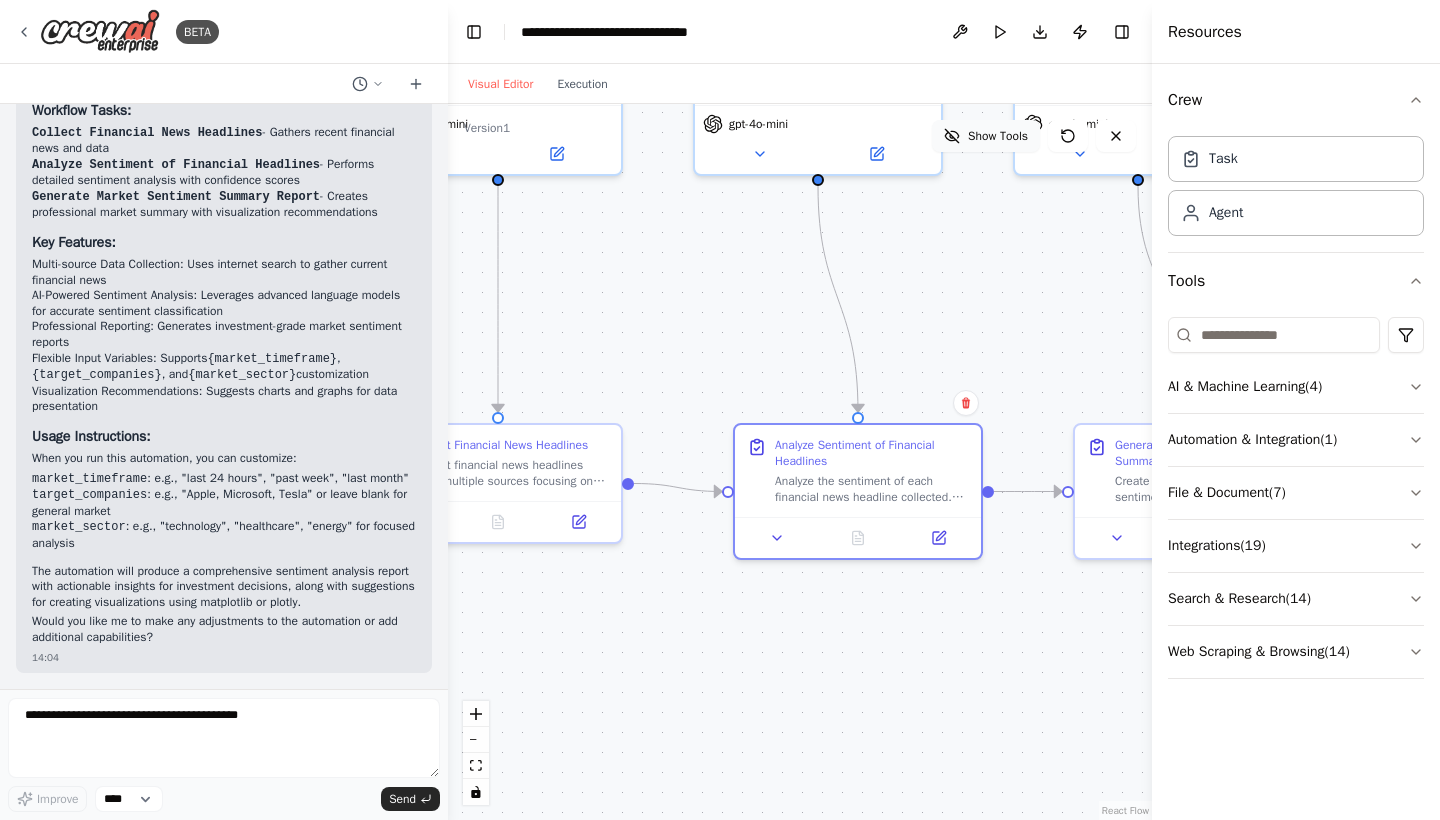 click on "Show Tools" at bounding box center [986, 136] 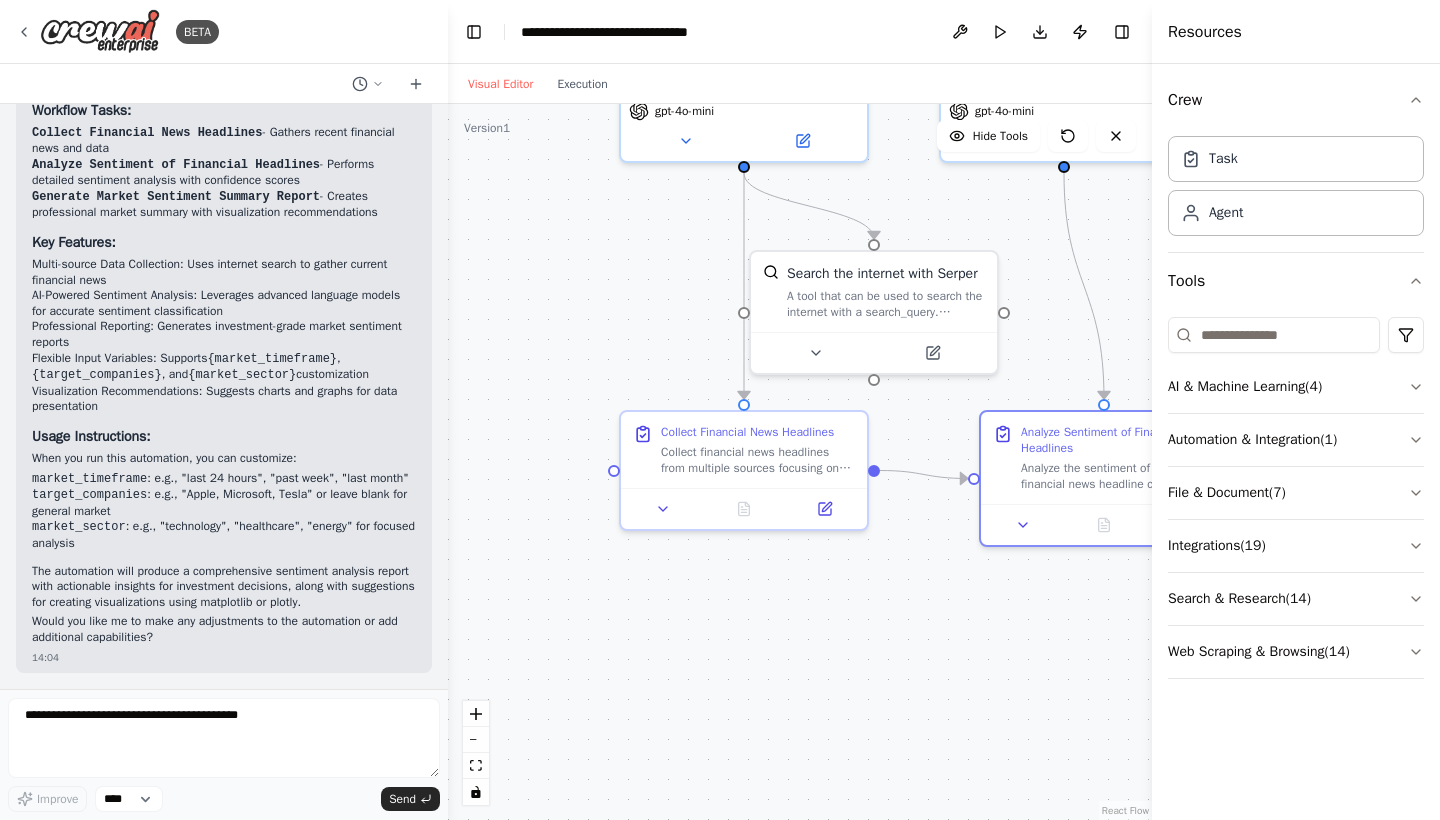 drag, startPoint x: 764, startPoint y: 241, endPoint x: 1011, endPoint y: 228, distance: 247.34187 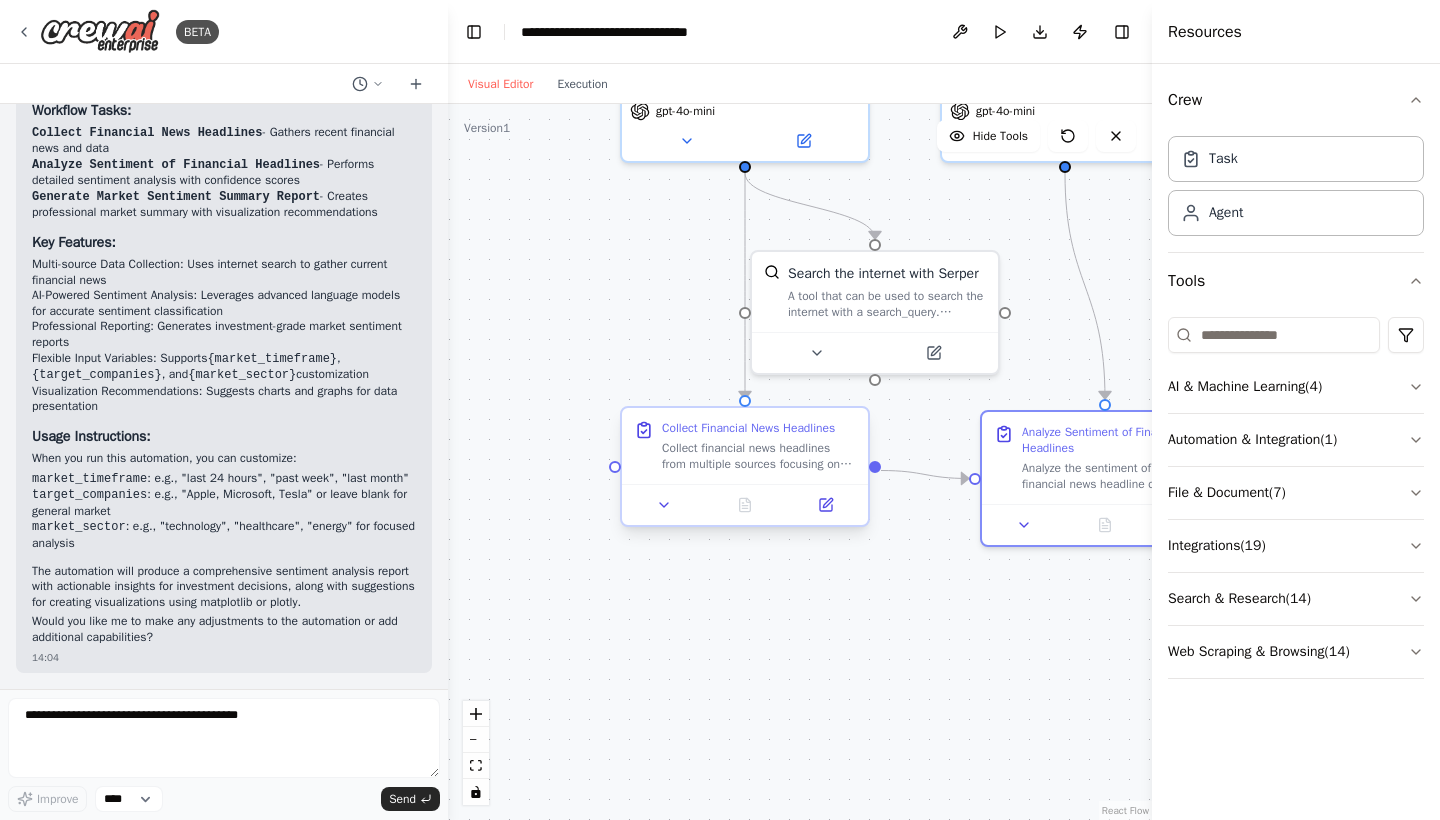 click on "Collect financial news headlines from multiple sources focusing on {market_timeframe} timeframe. Search for recent news about {target_companies} if specified, or general market news including earnings, economic indicators, and market-moving events. Also search the Kaggle financial sentiment dataset if available to supplement the analysis." at bounding box center (759, 456) 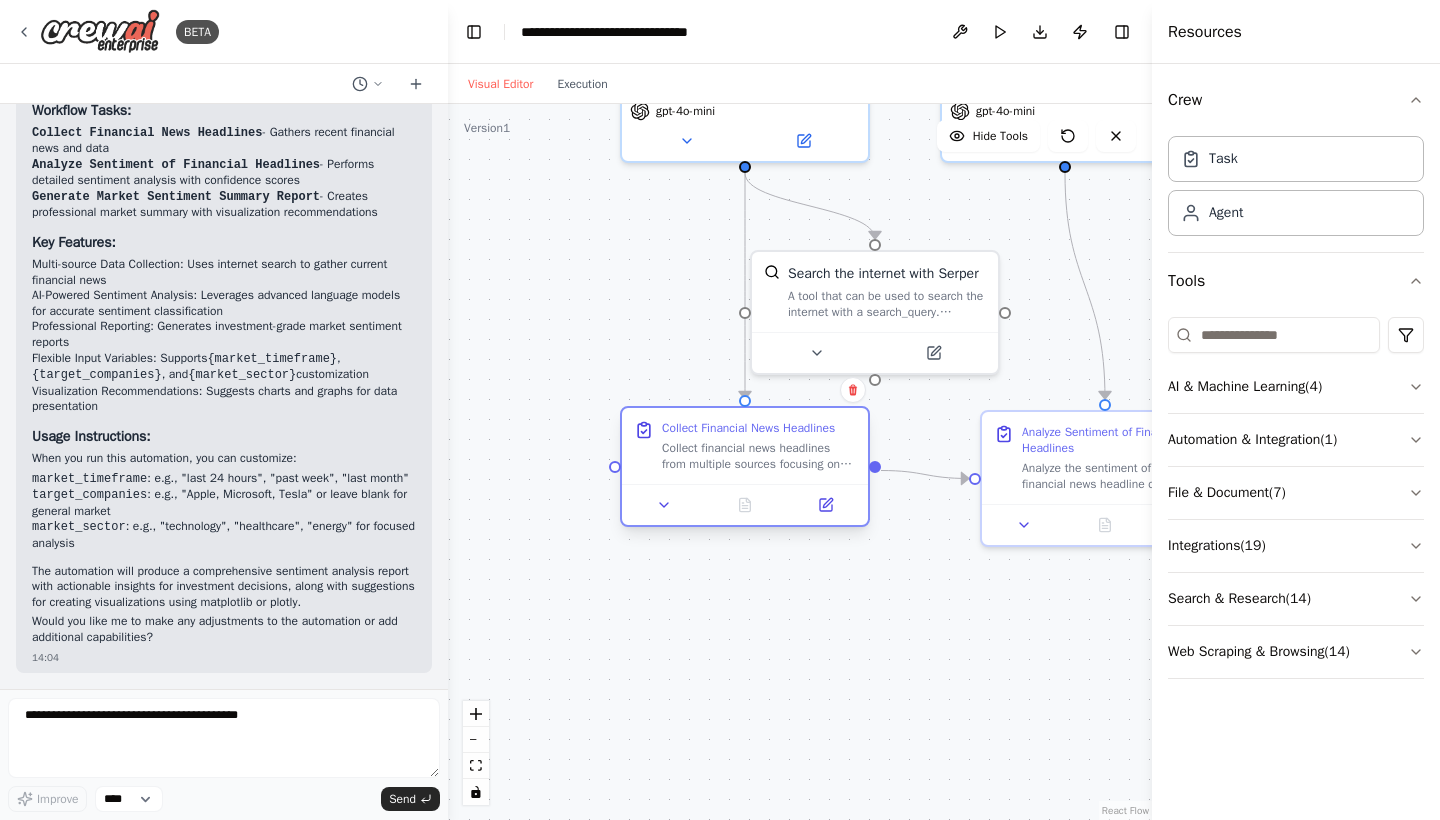 click on "Collect Financial News Headlines" at bounding box center (748, 428) 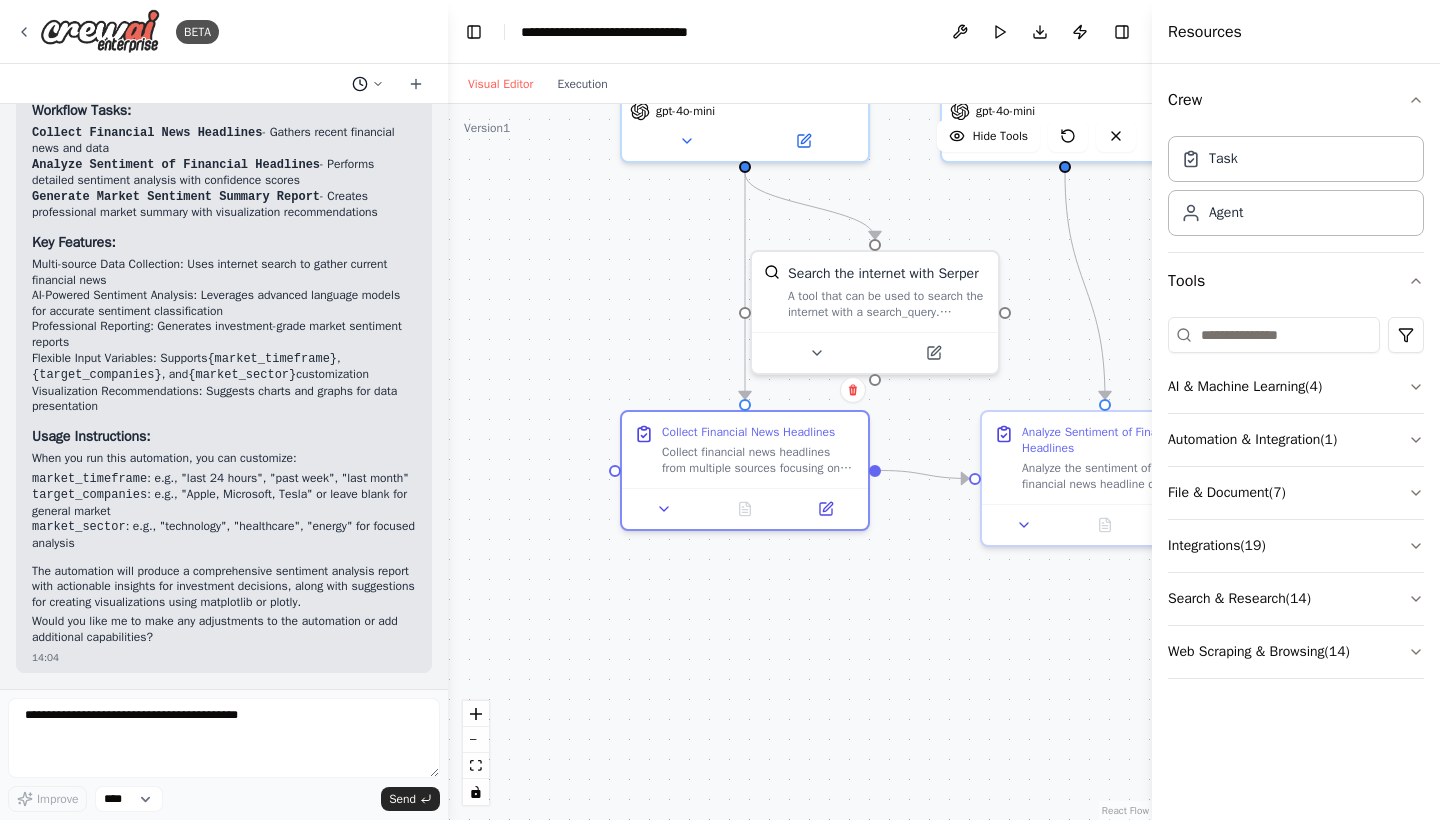 click 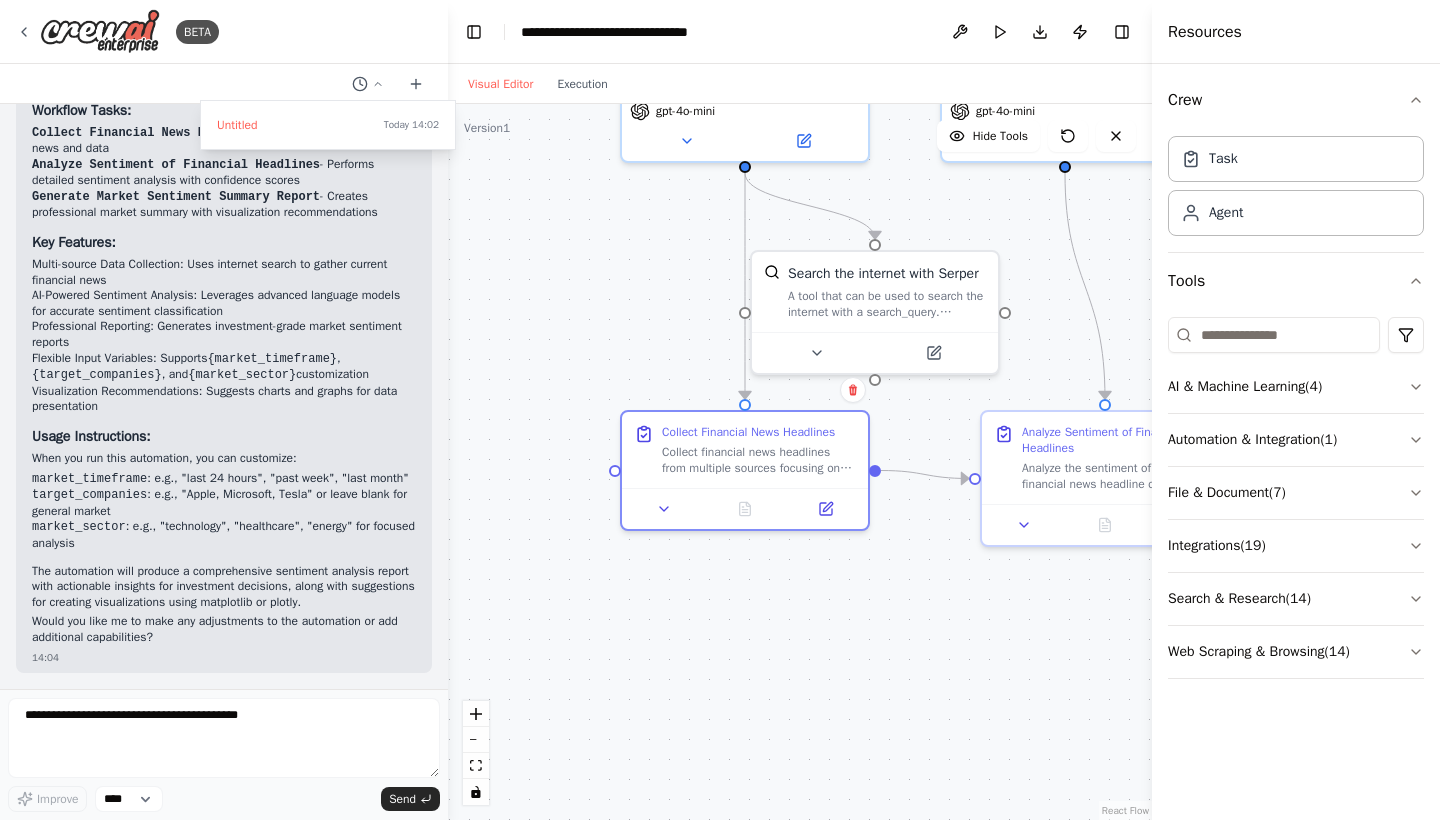 click at bounding box center (224, 410) 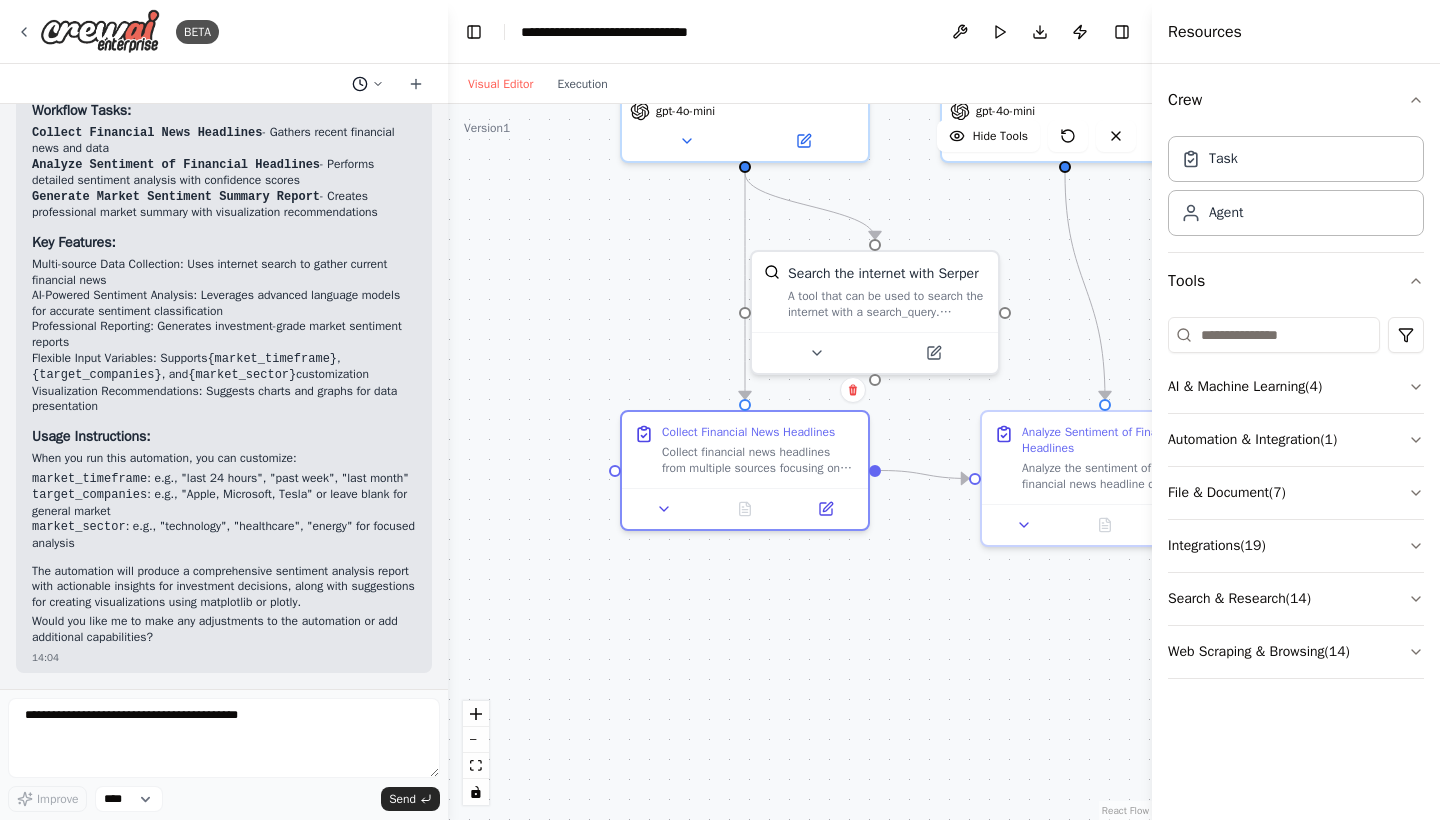 click 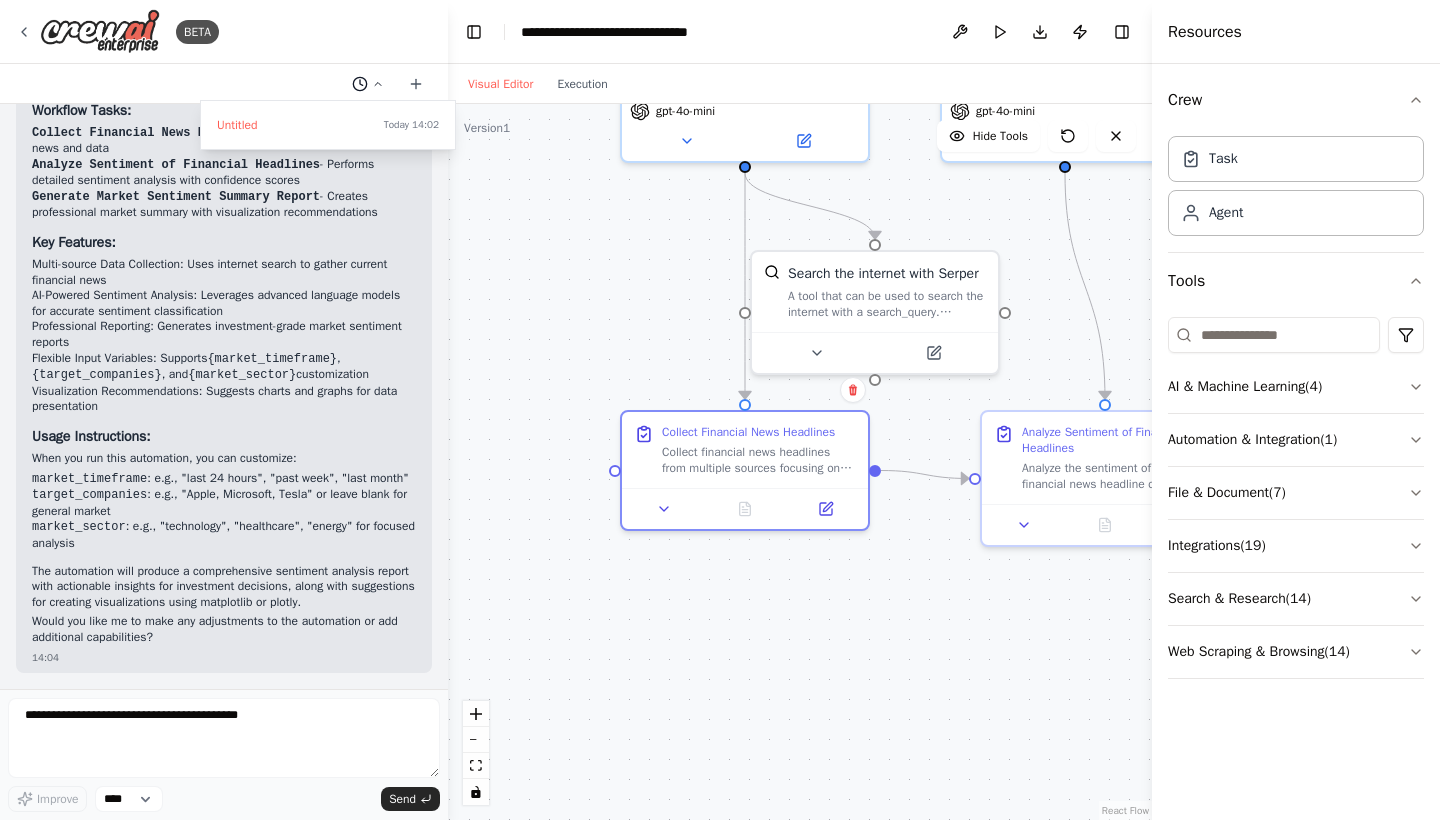 click at bounding box center (224, 410) 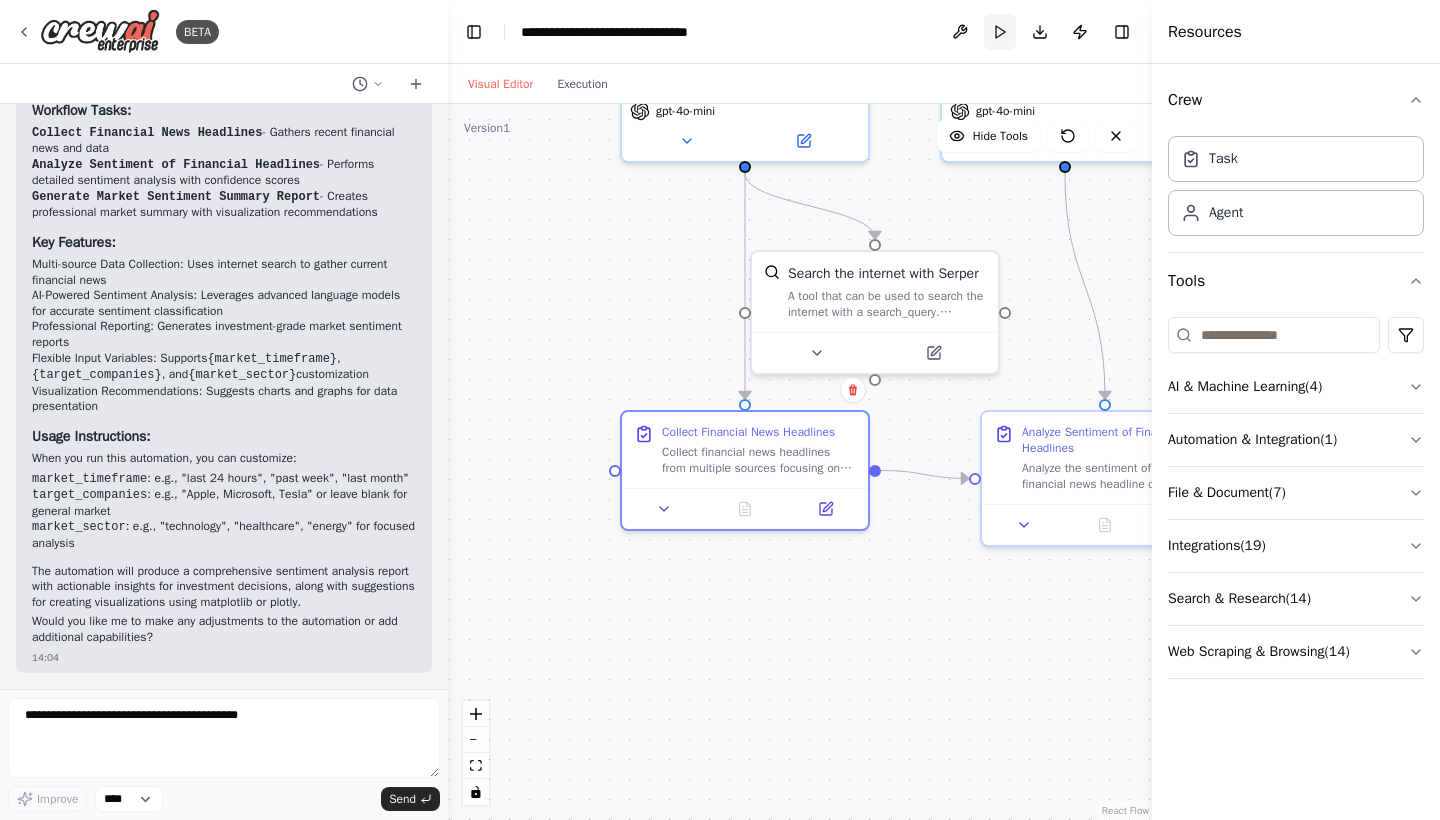 click on "Run" at bounding box center [1000, 32] 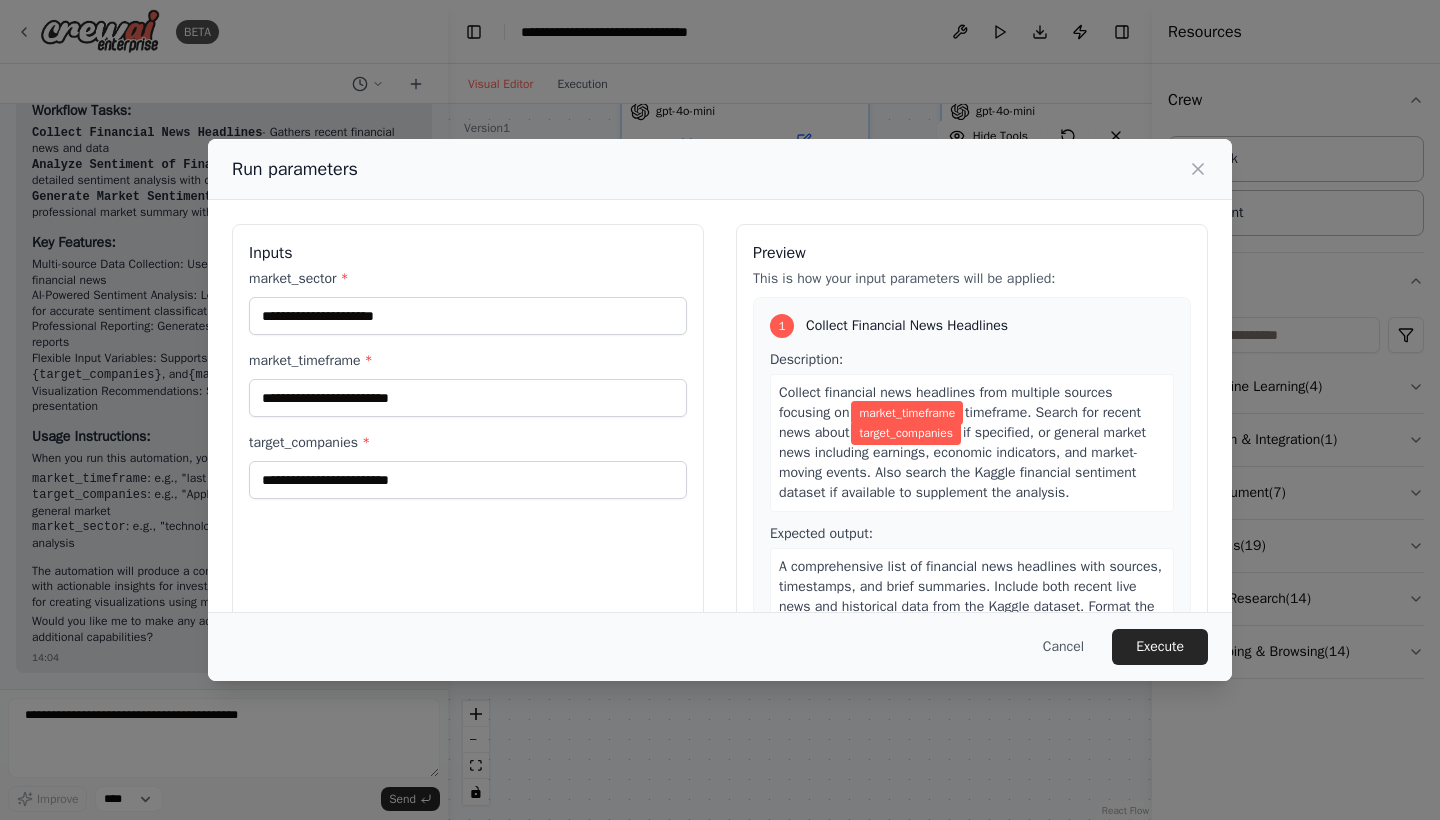 drag, startPoint x: 583, startPoint y: 219, endPoint x: 526, endPoint y: 236, distance: 59.48109 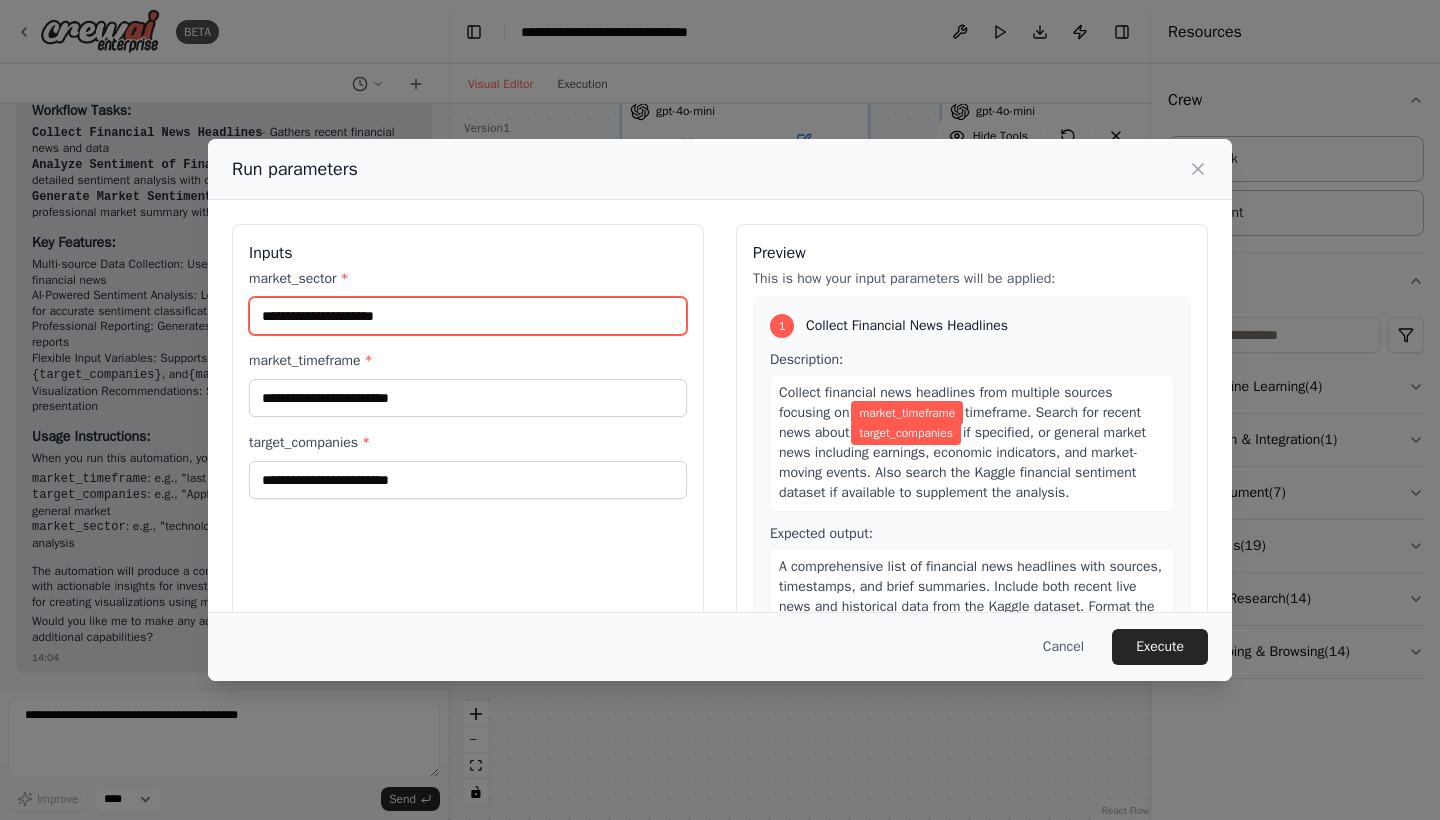 click on "market_sector *" at bounding box center [468, 316] 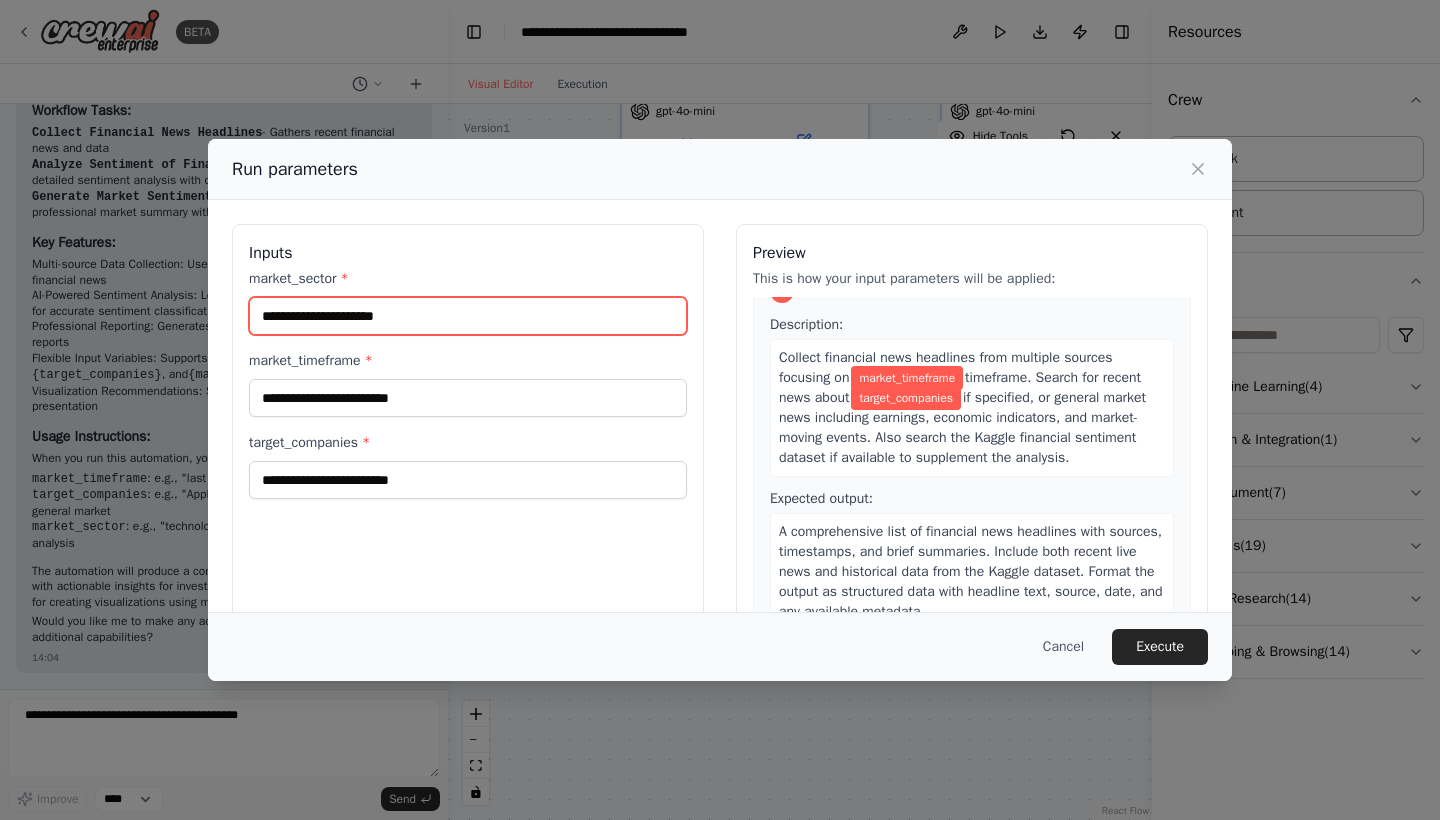 scroll, scrollTop: 0, scrollLeft: 0, axis: both 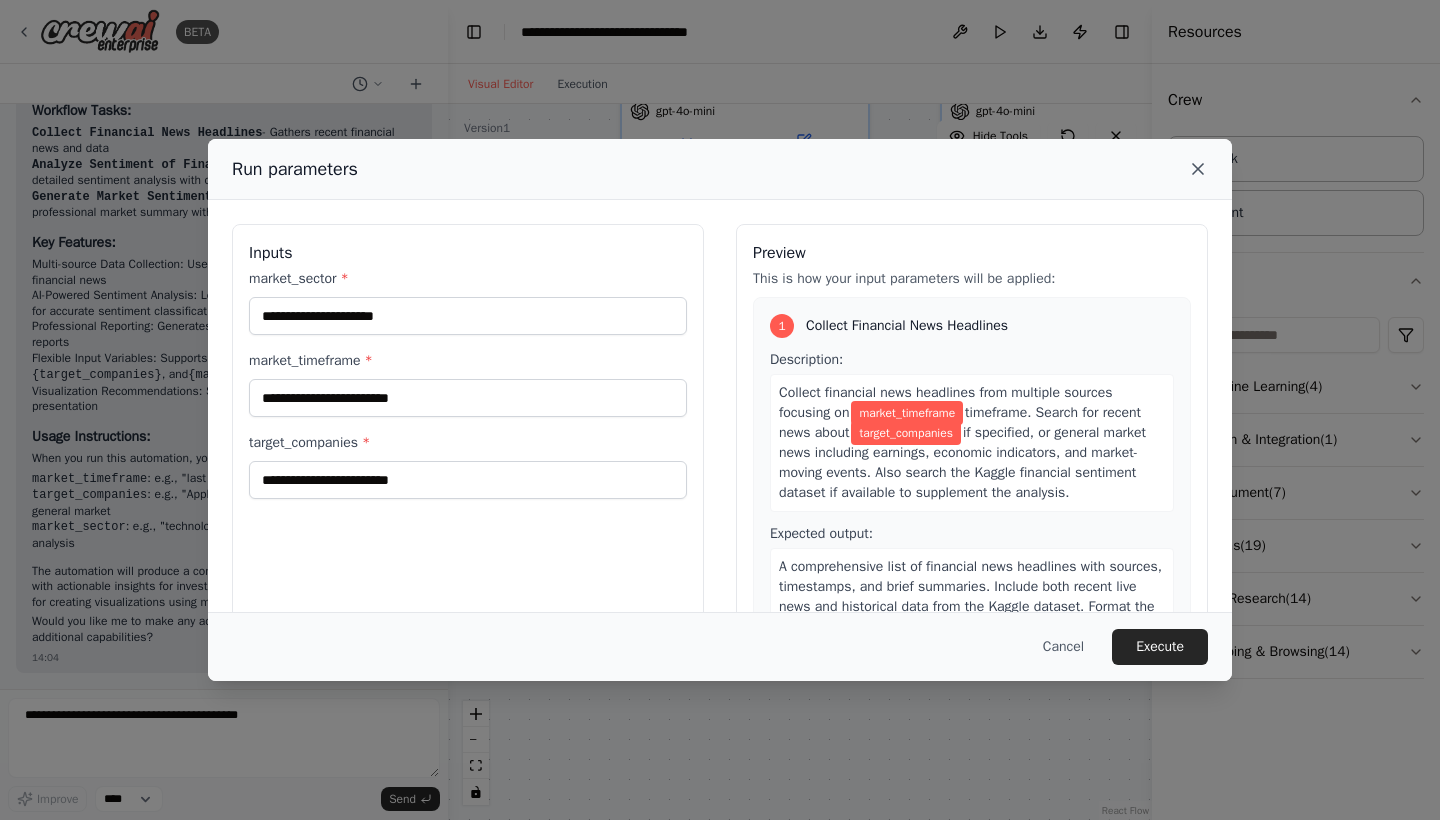click 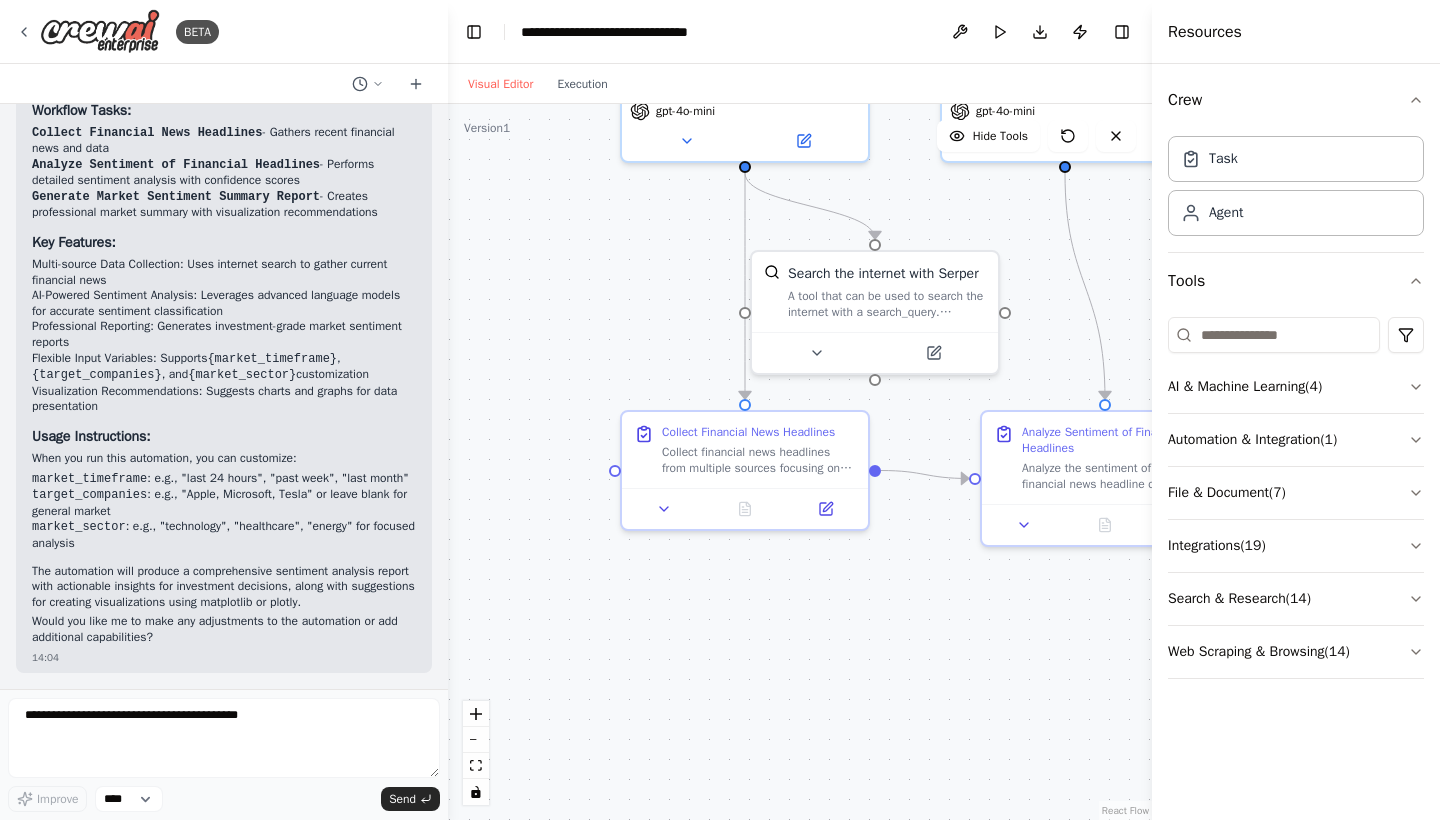 drag, startPoint x: 576, startPoint y: 202, endPoint x: 483, endPoint y: 217, distance: 94.20191 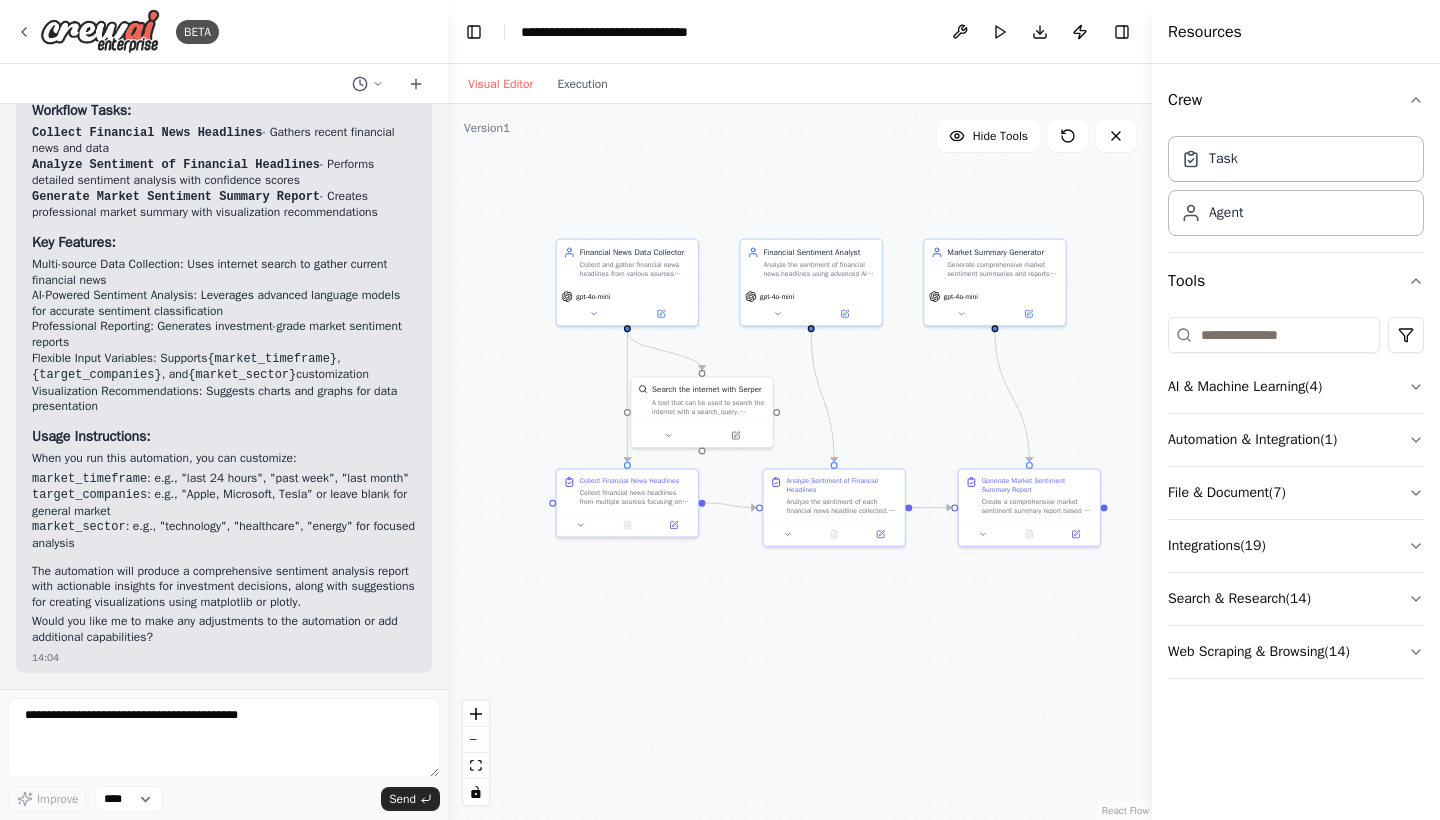 drag, startPoint x: 555, startPoint y: 263, endPoint x: 544, endPoint y: 388, distance: 125.48307 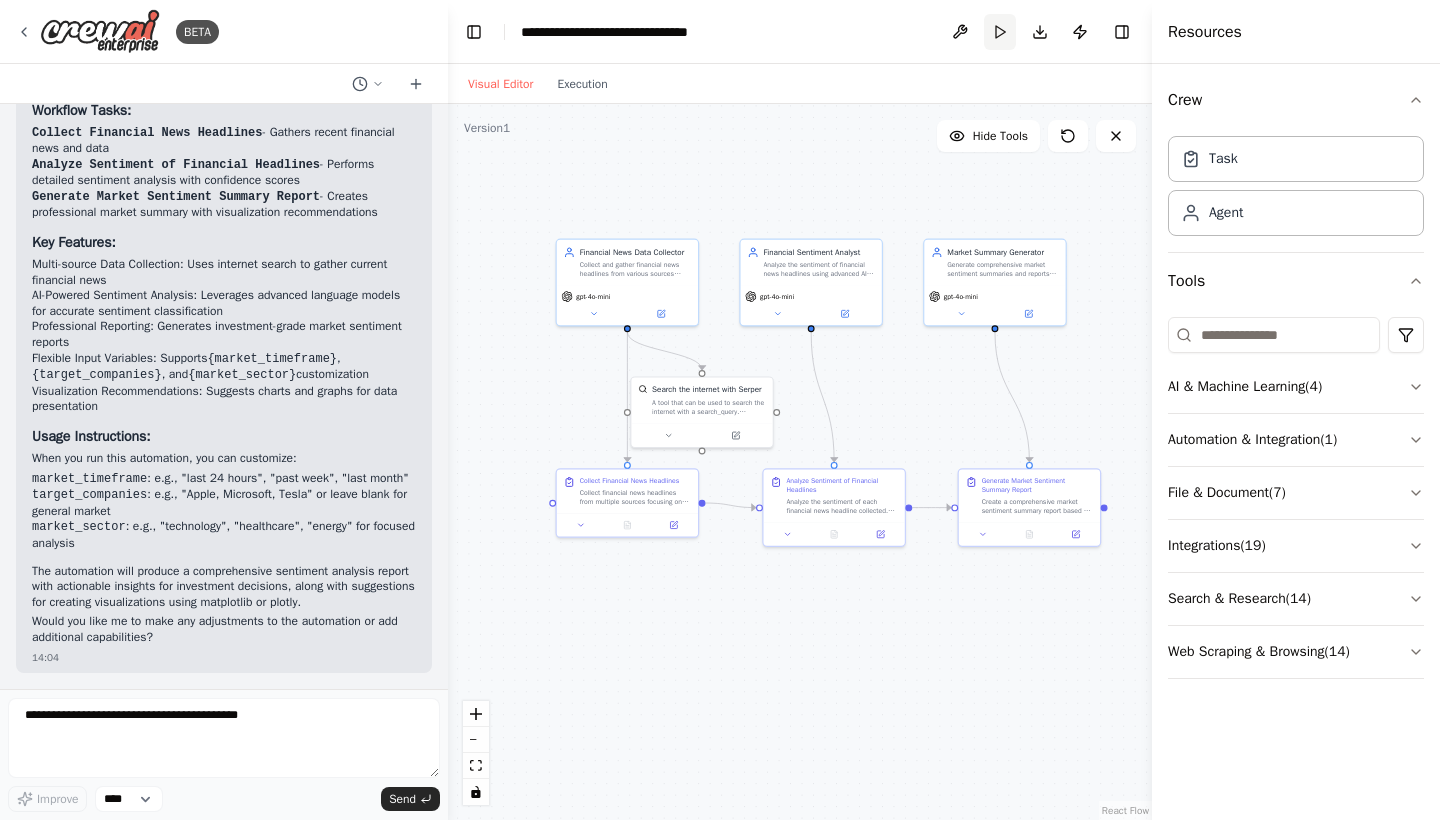 click on "Run" at bounding box center (1000, 32) 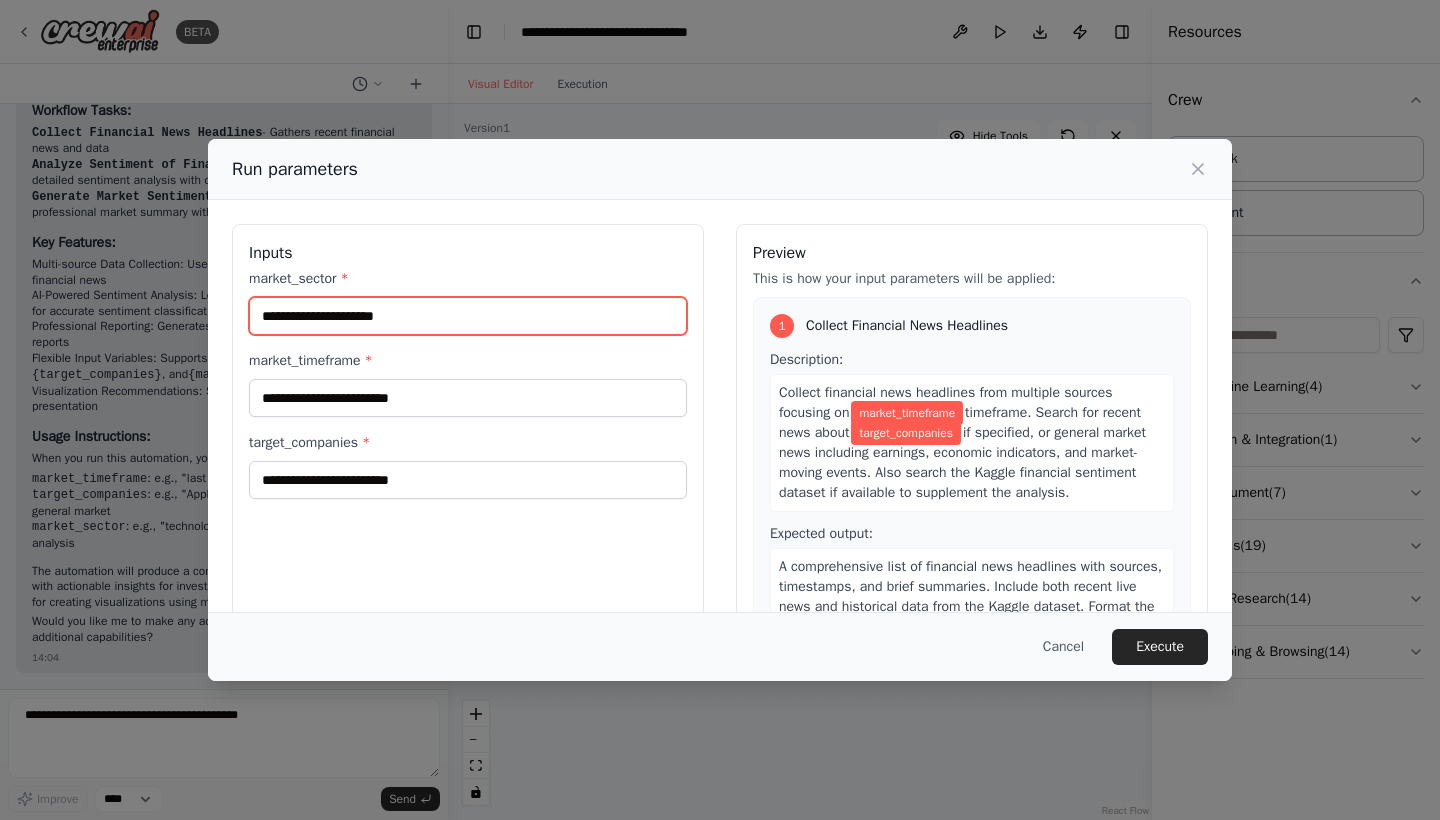 click on "market_sector *" at bounding box center (468, 316) 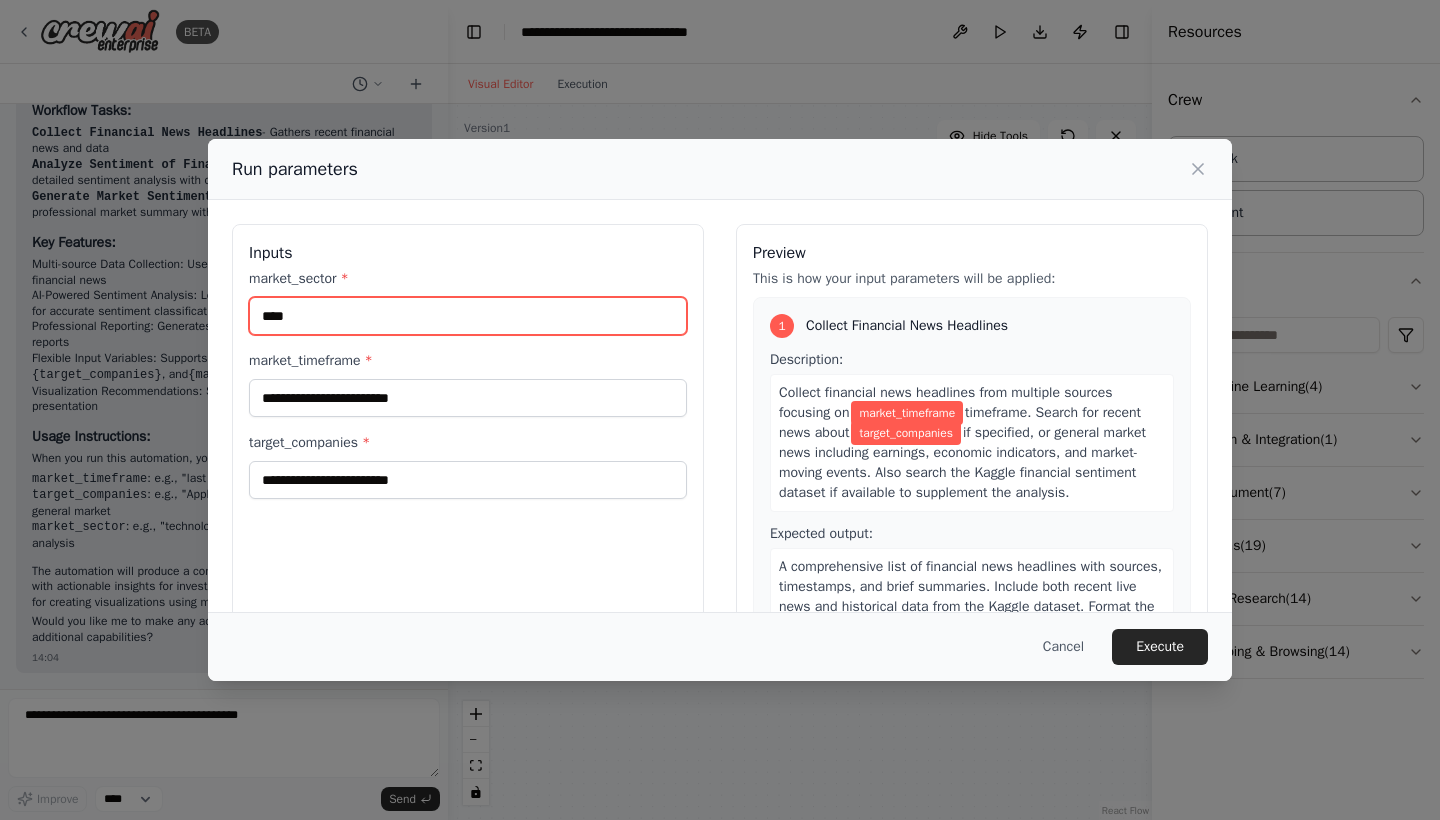 type on "****" 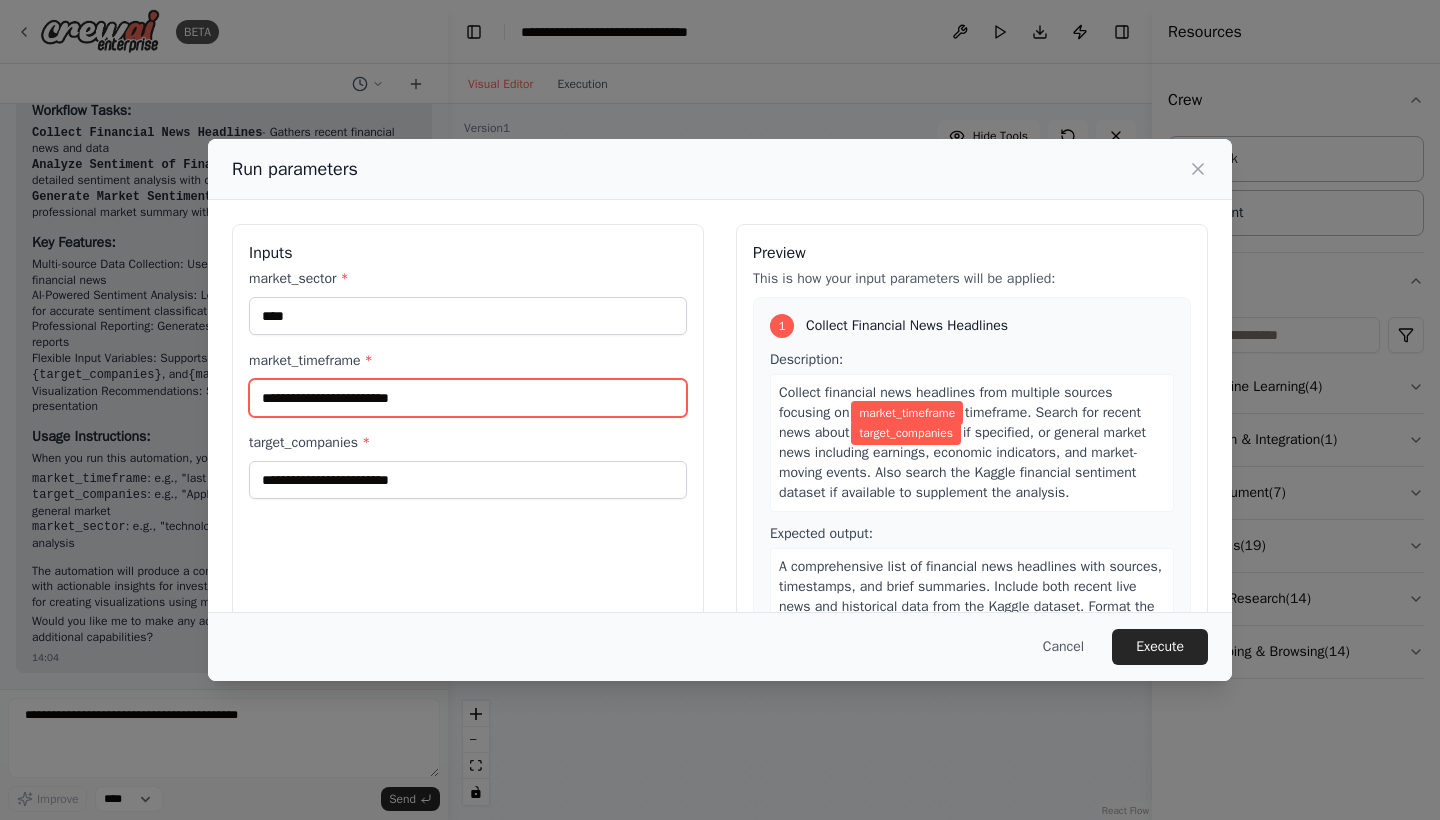 click on "market_timeframe *" at bounding box center [468, 398] 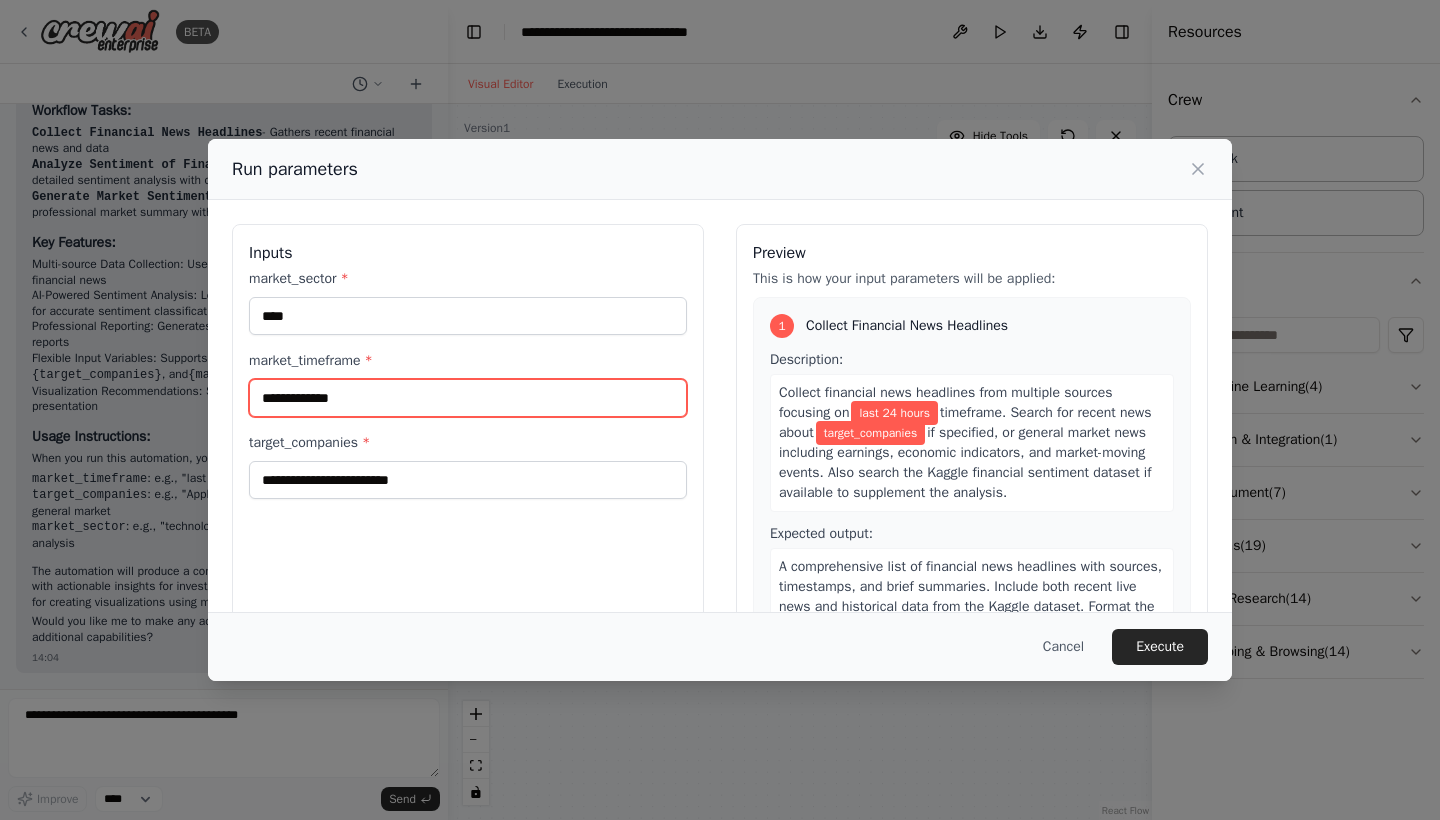type on "**********" 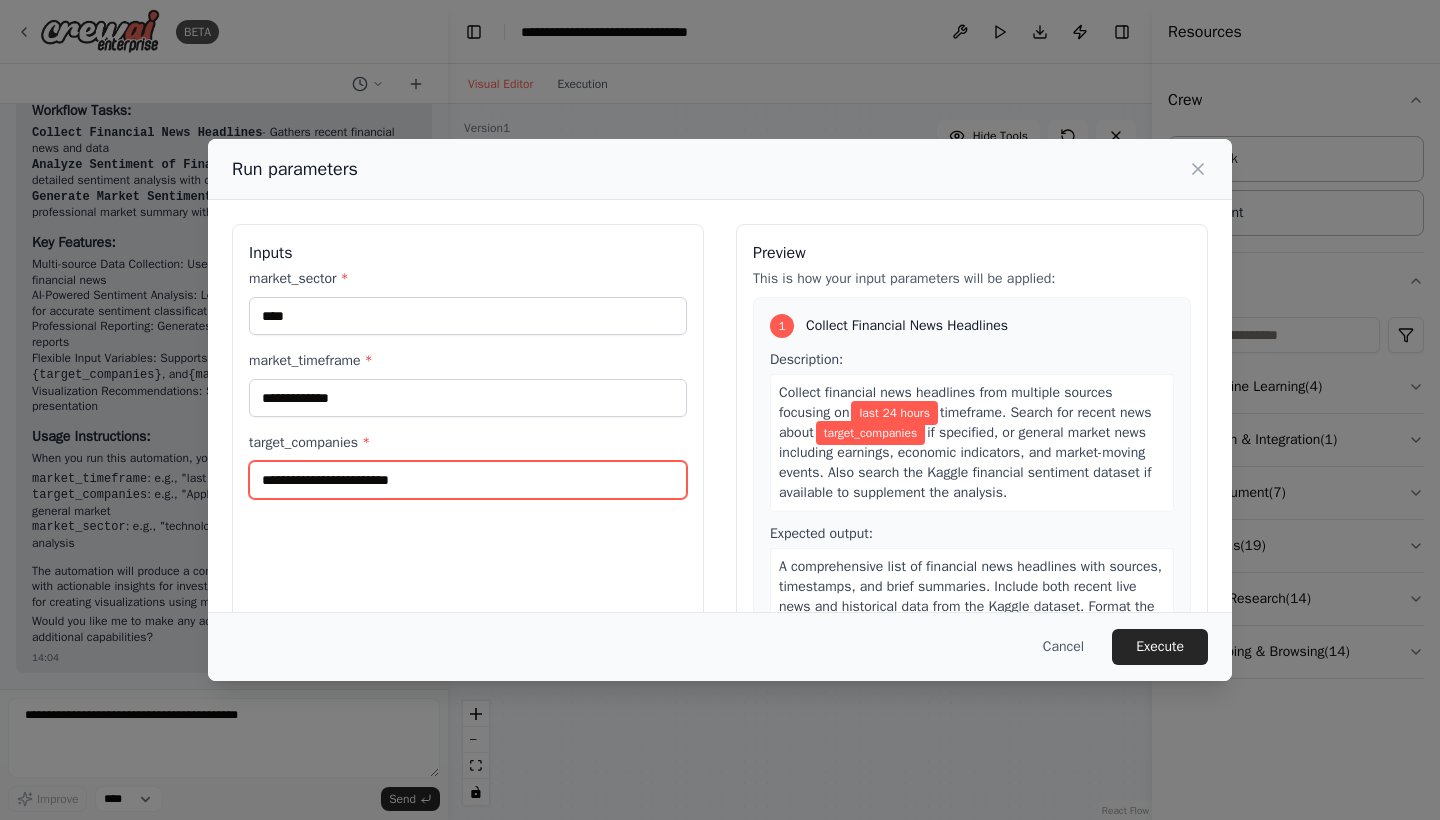click on "target_companies *" at bounding box center (468, 480) 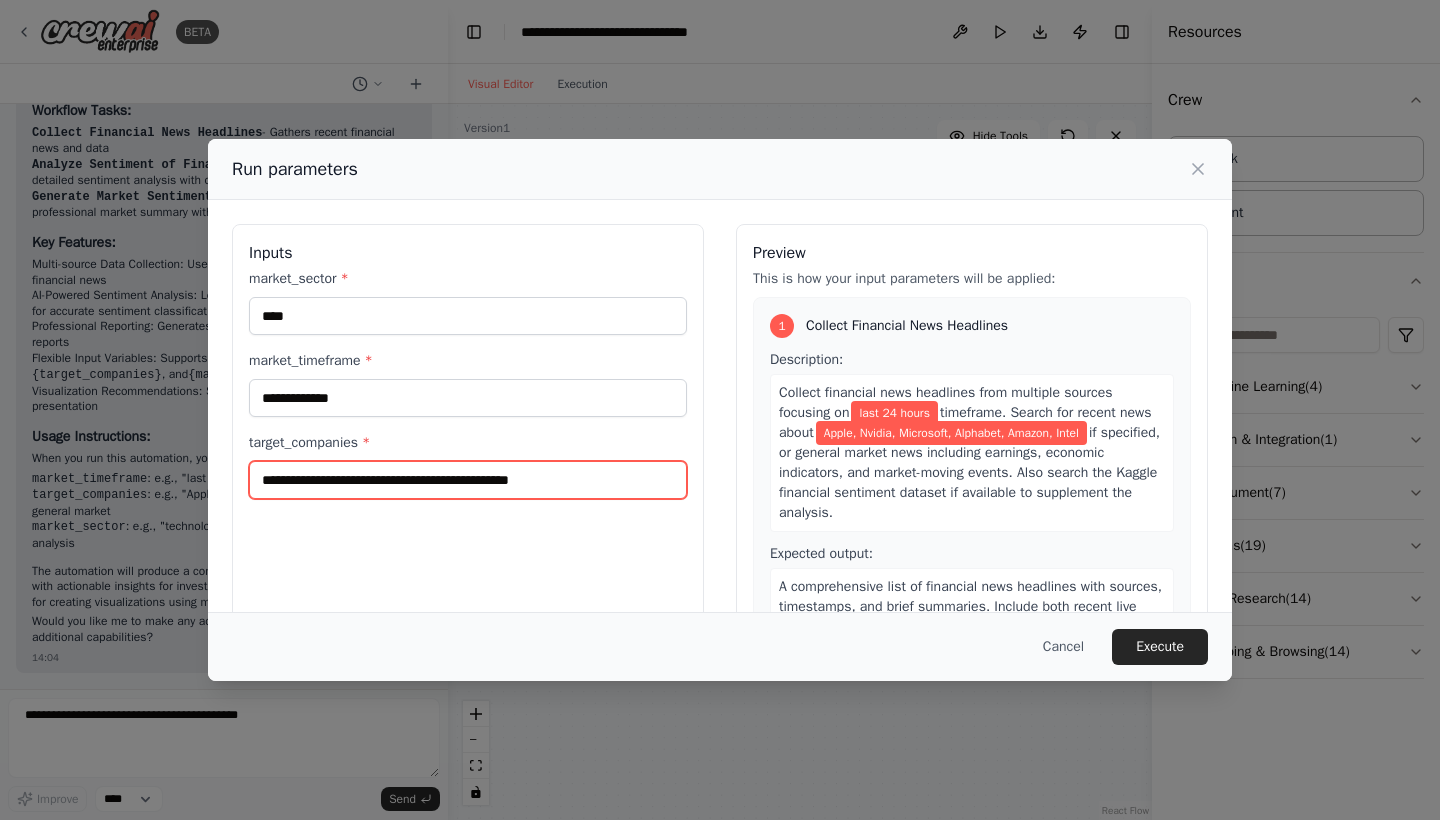 click on "**********" at bounding box center [468, 480] 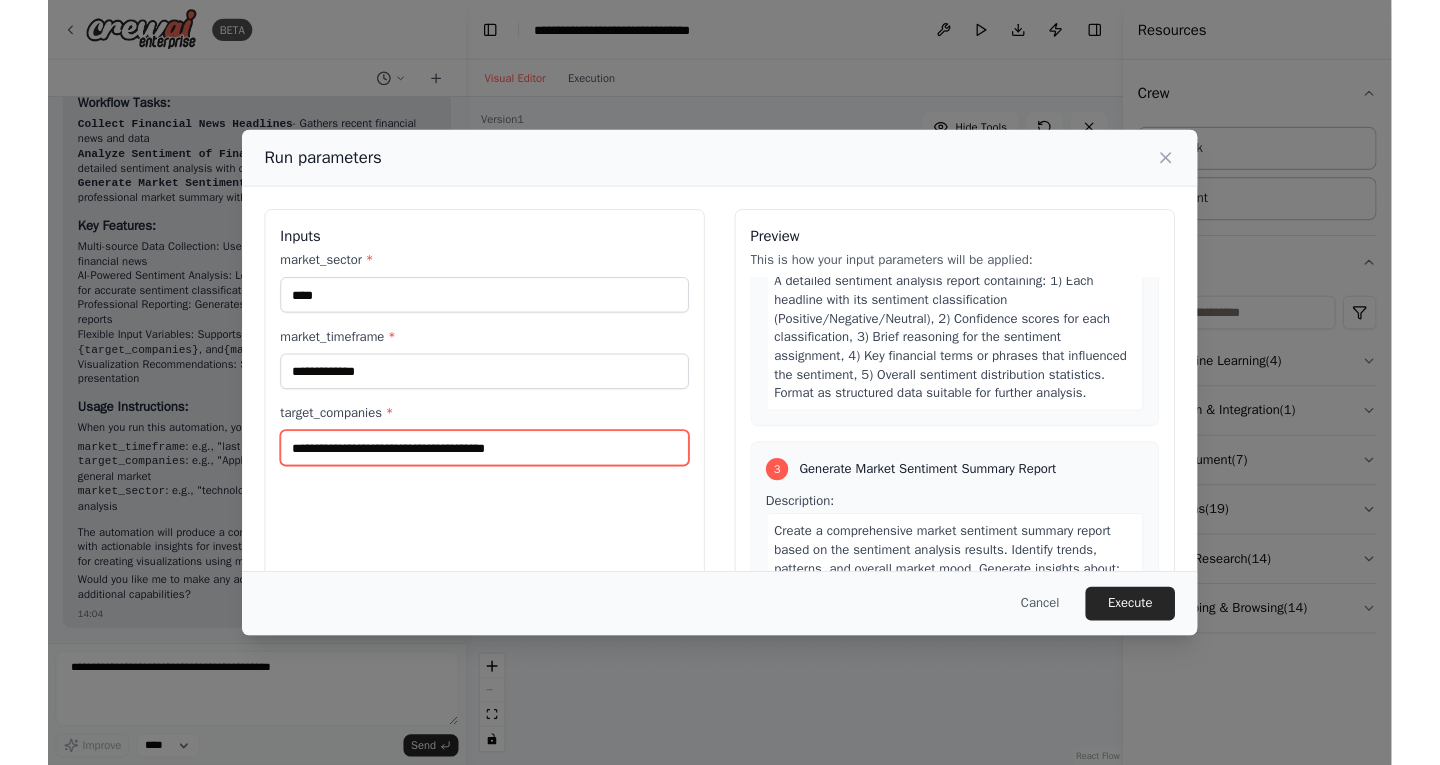 scroll, scrollTop: 726, scrollLeft: 0, axis: vertical 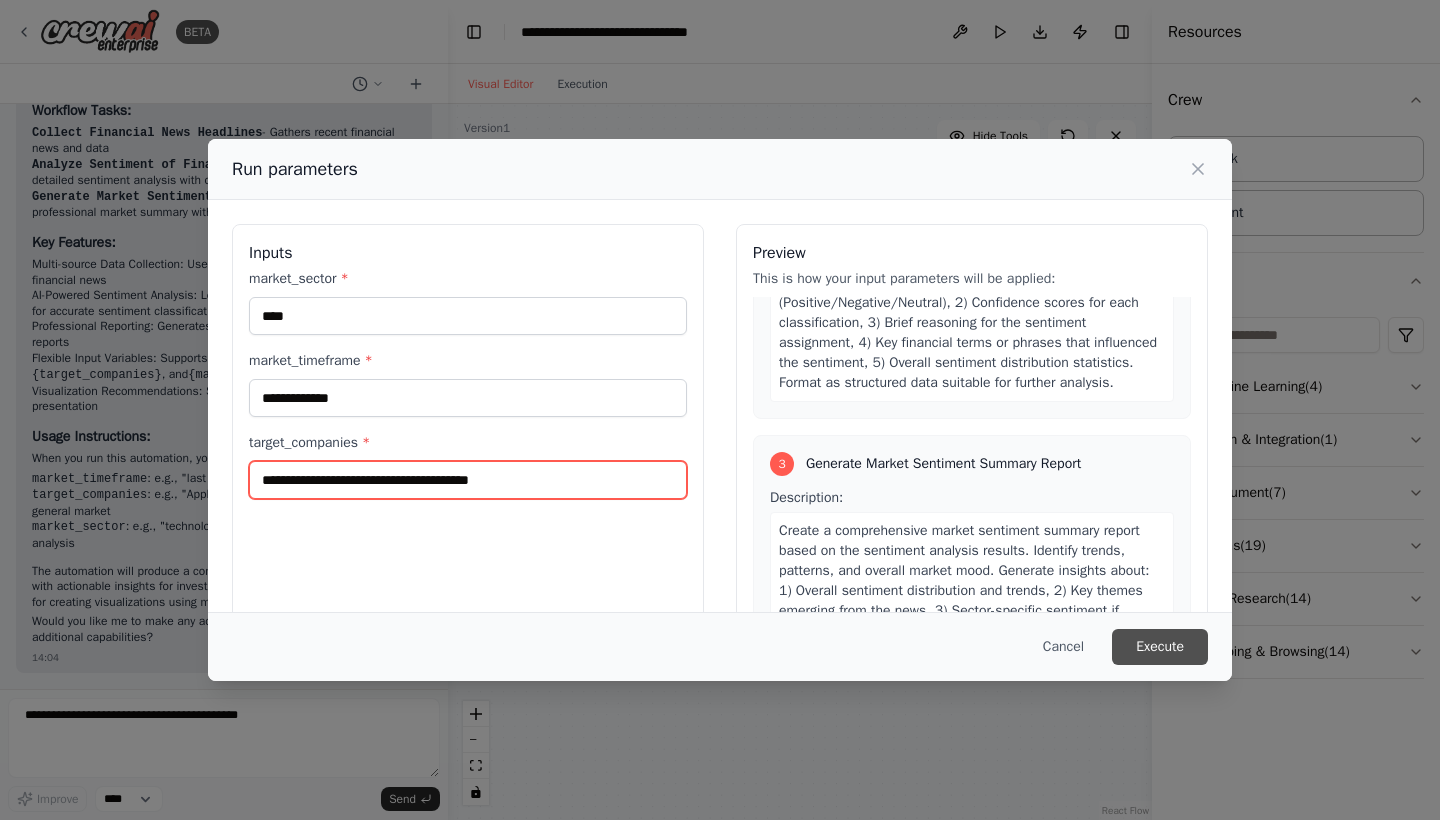 type on "**********" 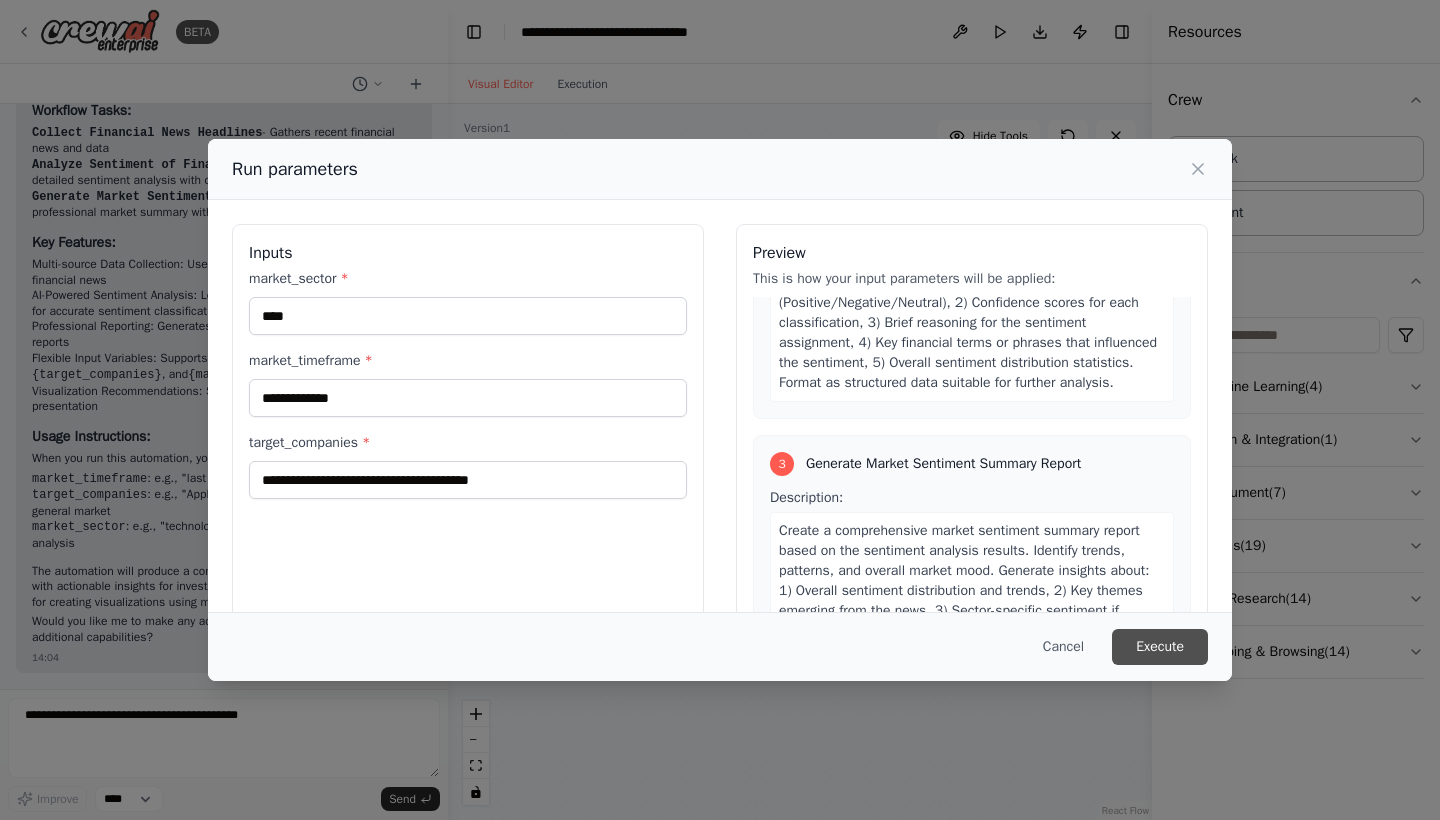 click on "Execute" at bounding box center (1160, 647) 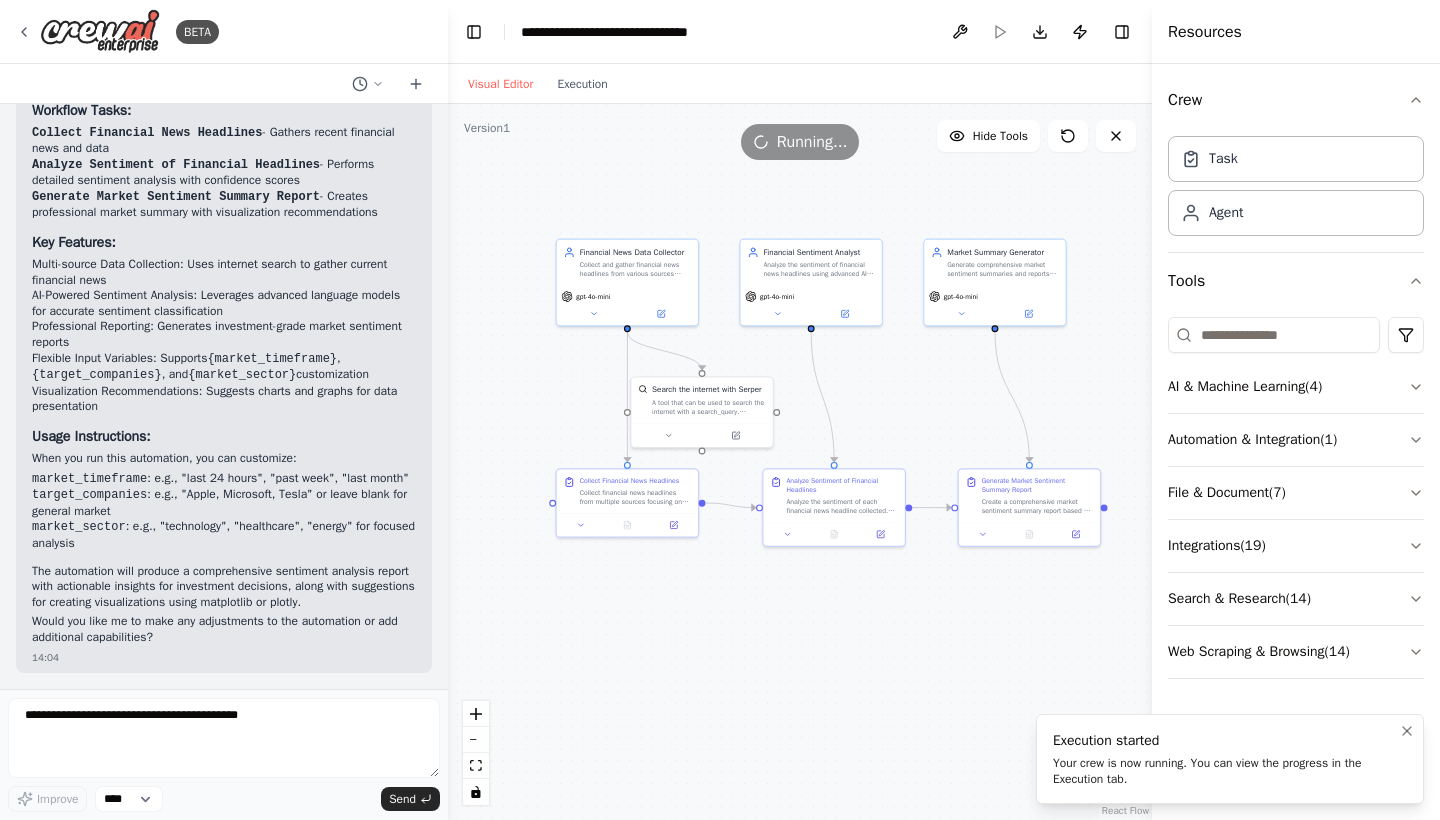 click on "Execution started" at bounding box center (1226, 741) 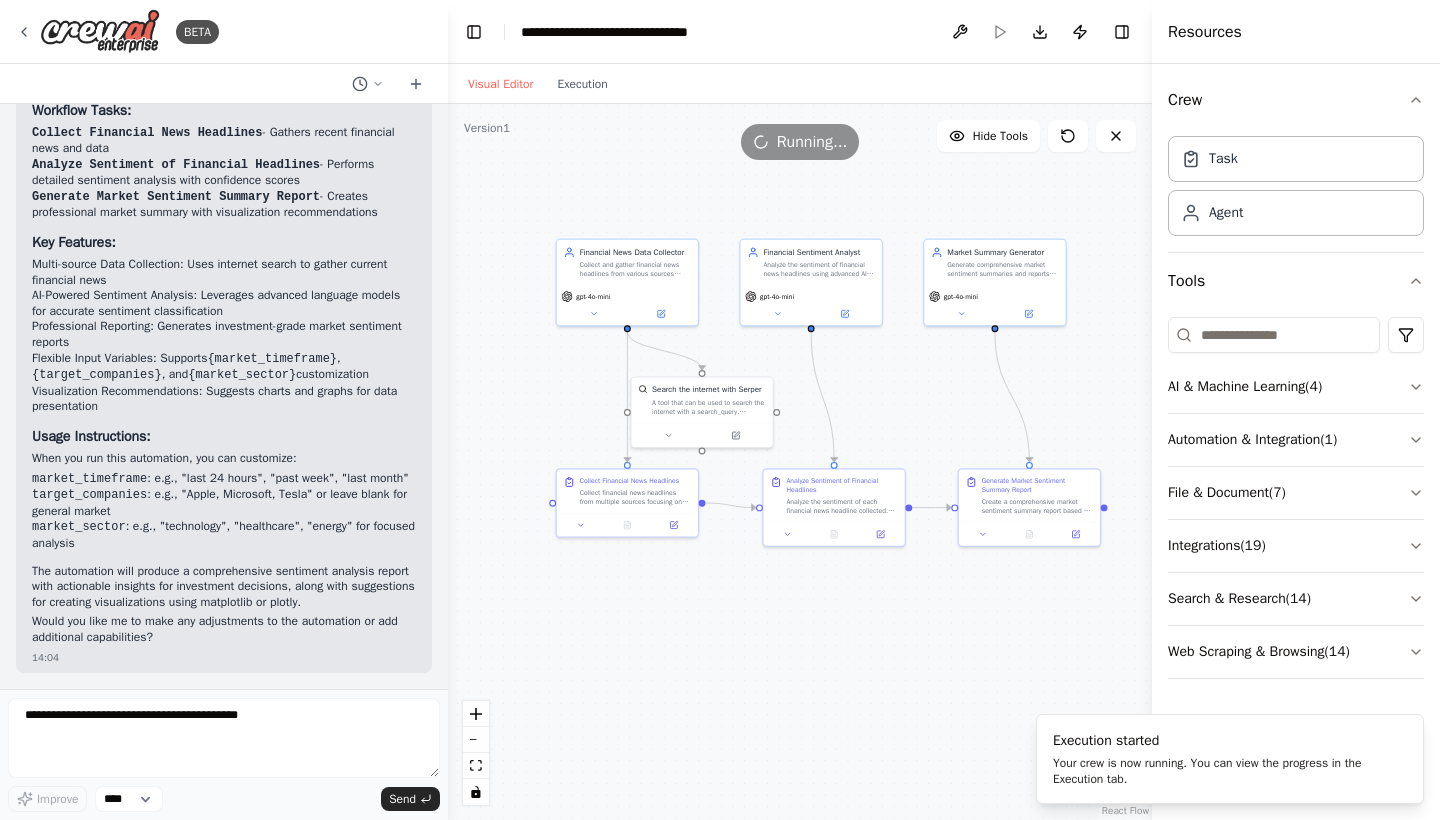 drag, startPoint x: 1314, startPoint y: 735, endPoint x: 1293, endPoint y: 687, distance: 52.392746 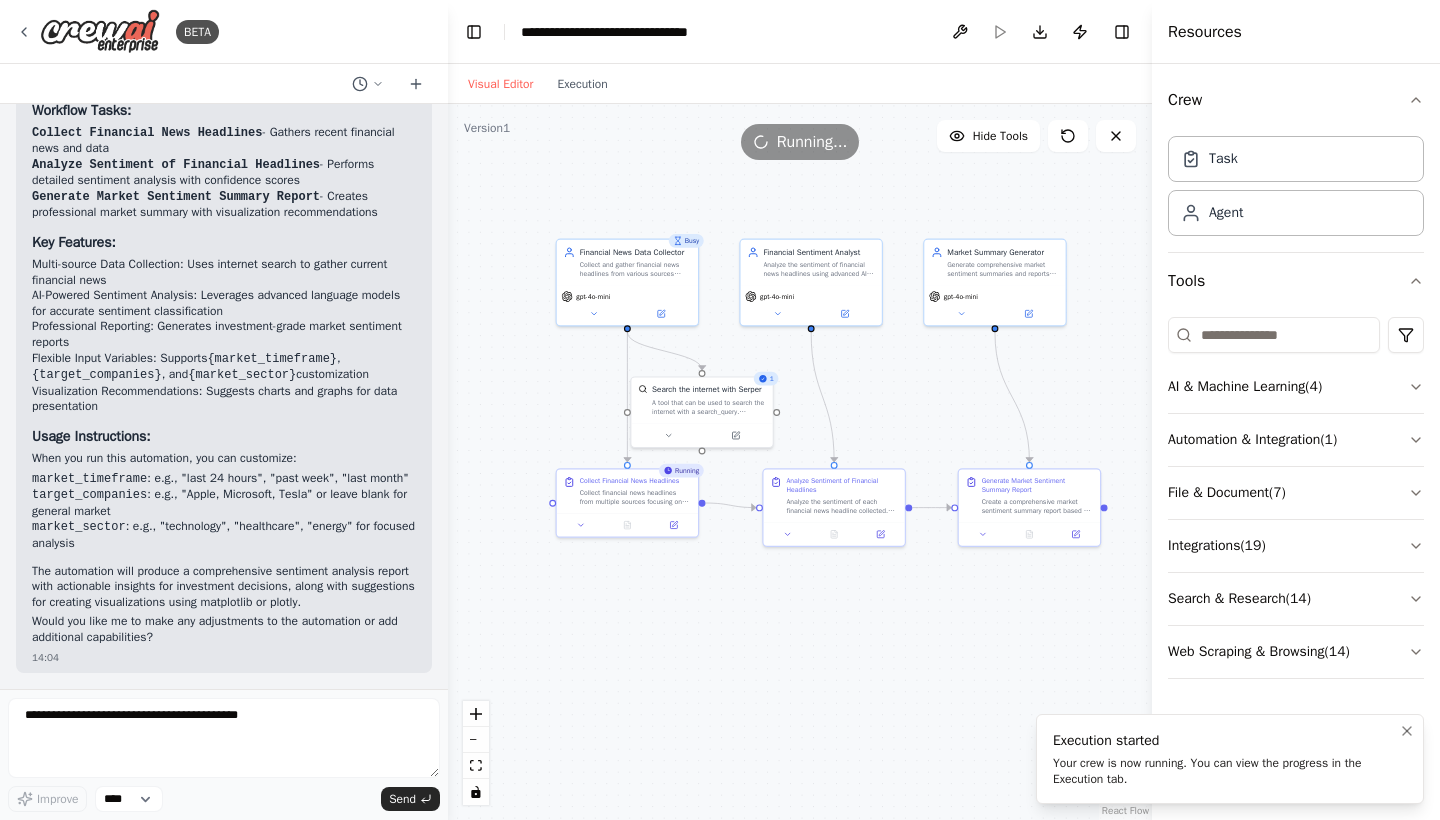 drag, startPoint x: 1336, startPoint y: 742, endPoint x: 1387, endPoint y: 758, distance: 53.450912 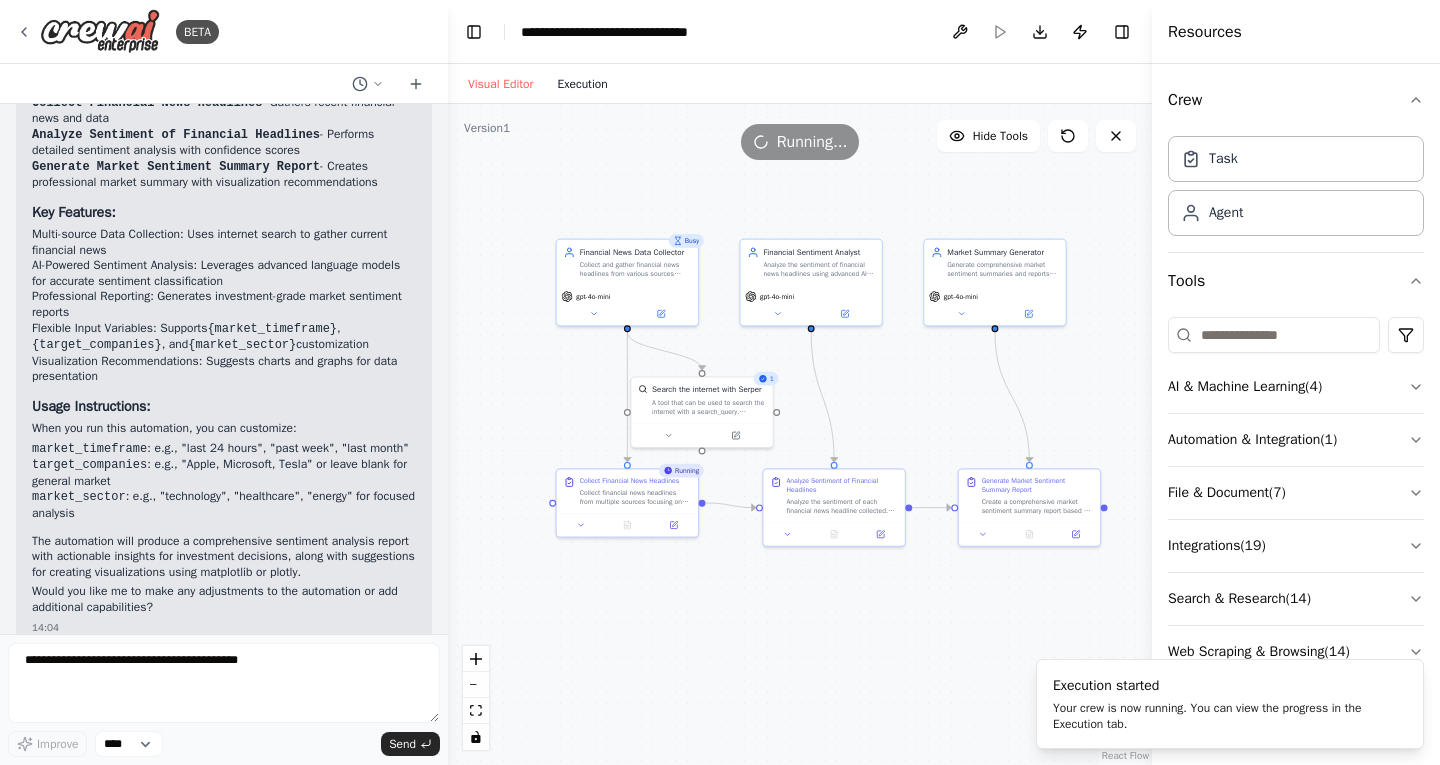 click on "Execution" at bounding box center (582, 84) 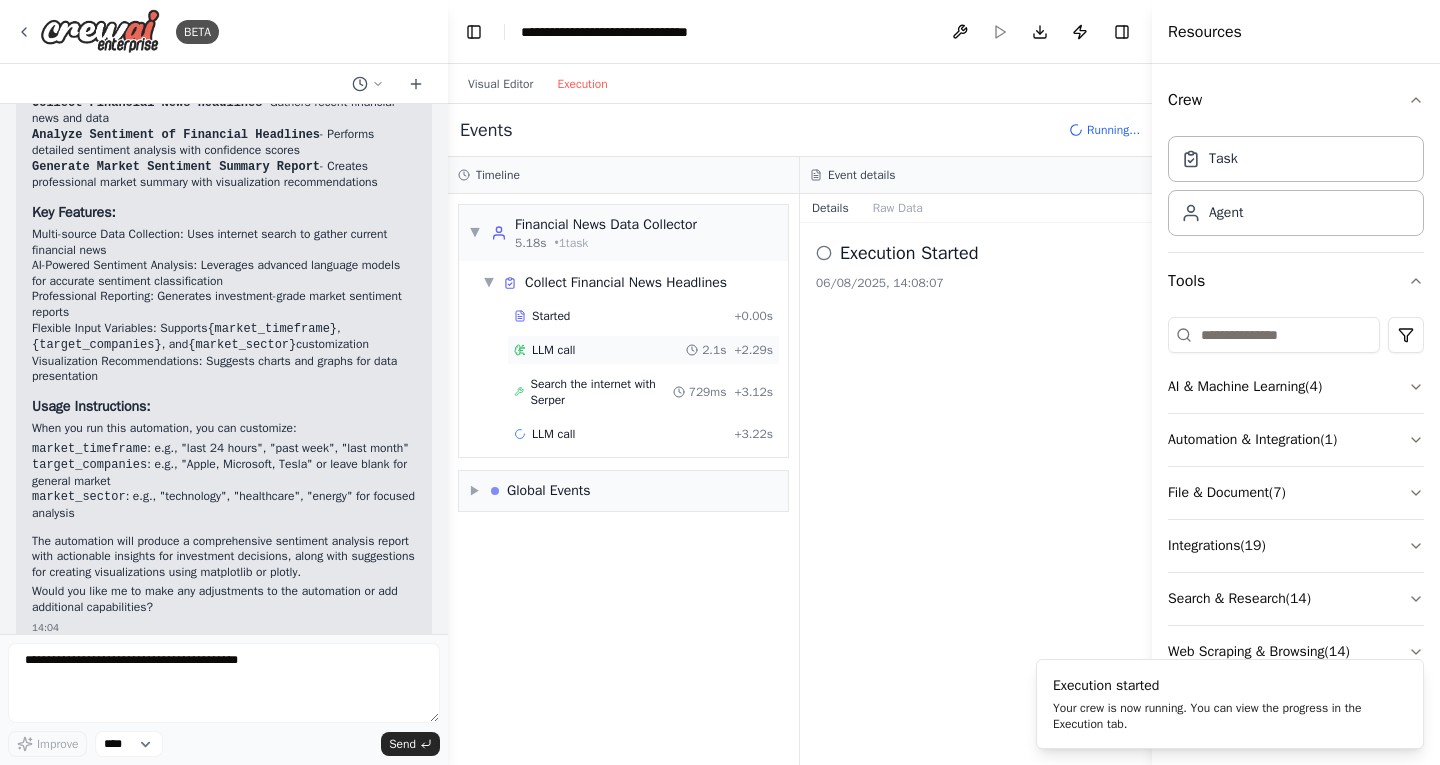 click on "LLM call" at bounding box center (553, 350) 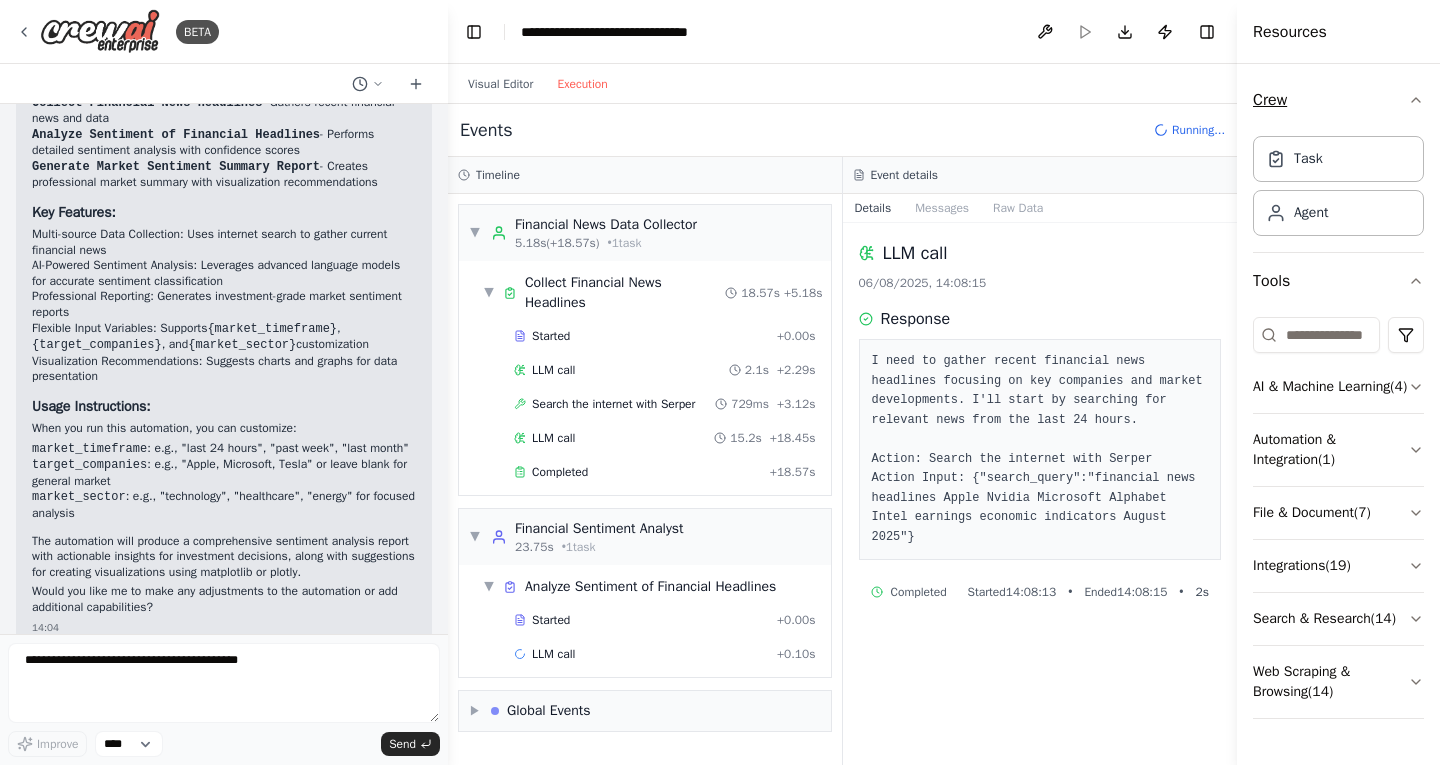drag, startPoint x: 1155, startPoint y: 80, endPoint x: 1370, endPoint y: 111, distance: 217.22339 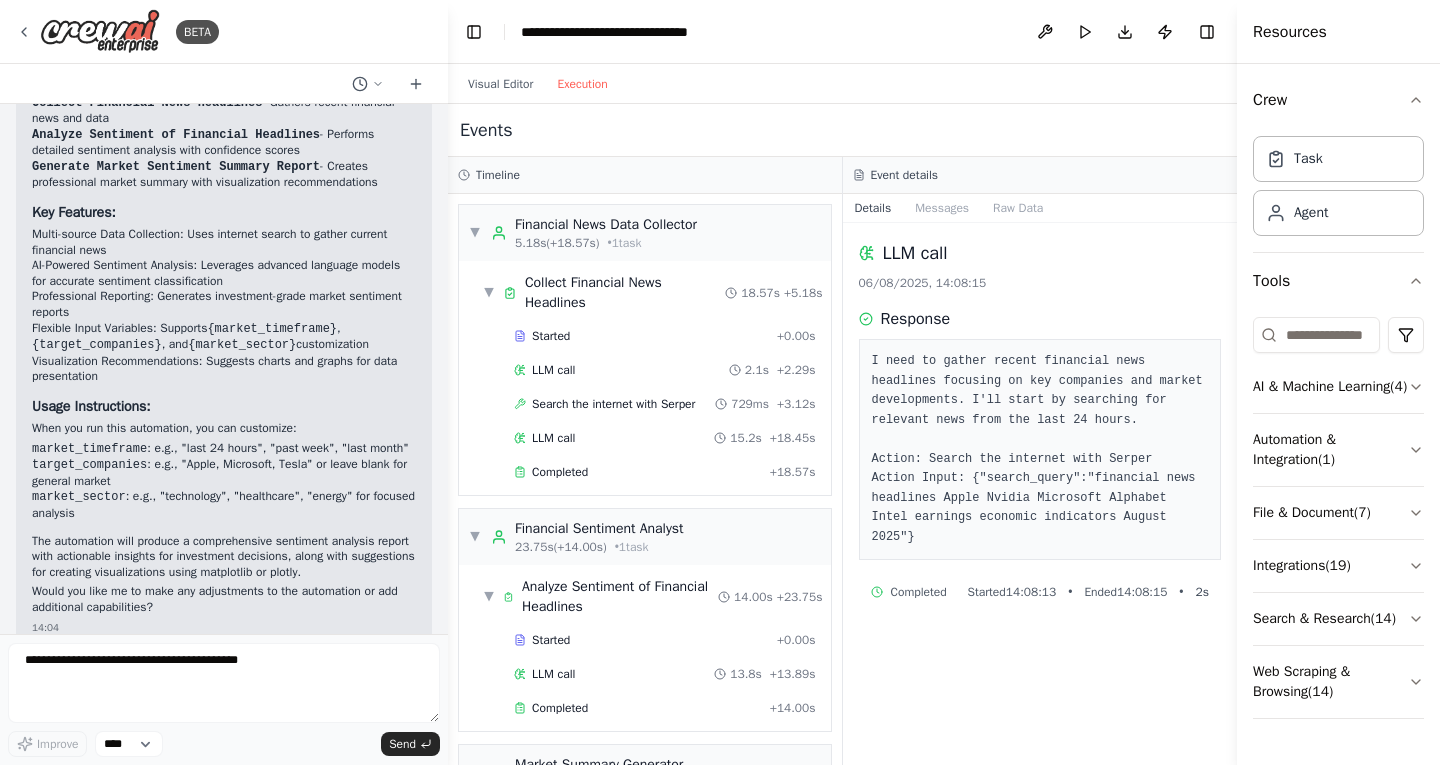 scroll, scrollTop: 2517, scrollLeft: 0, axis: vertical 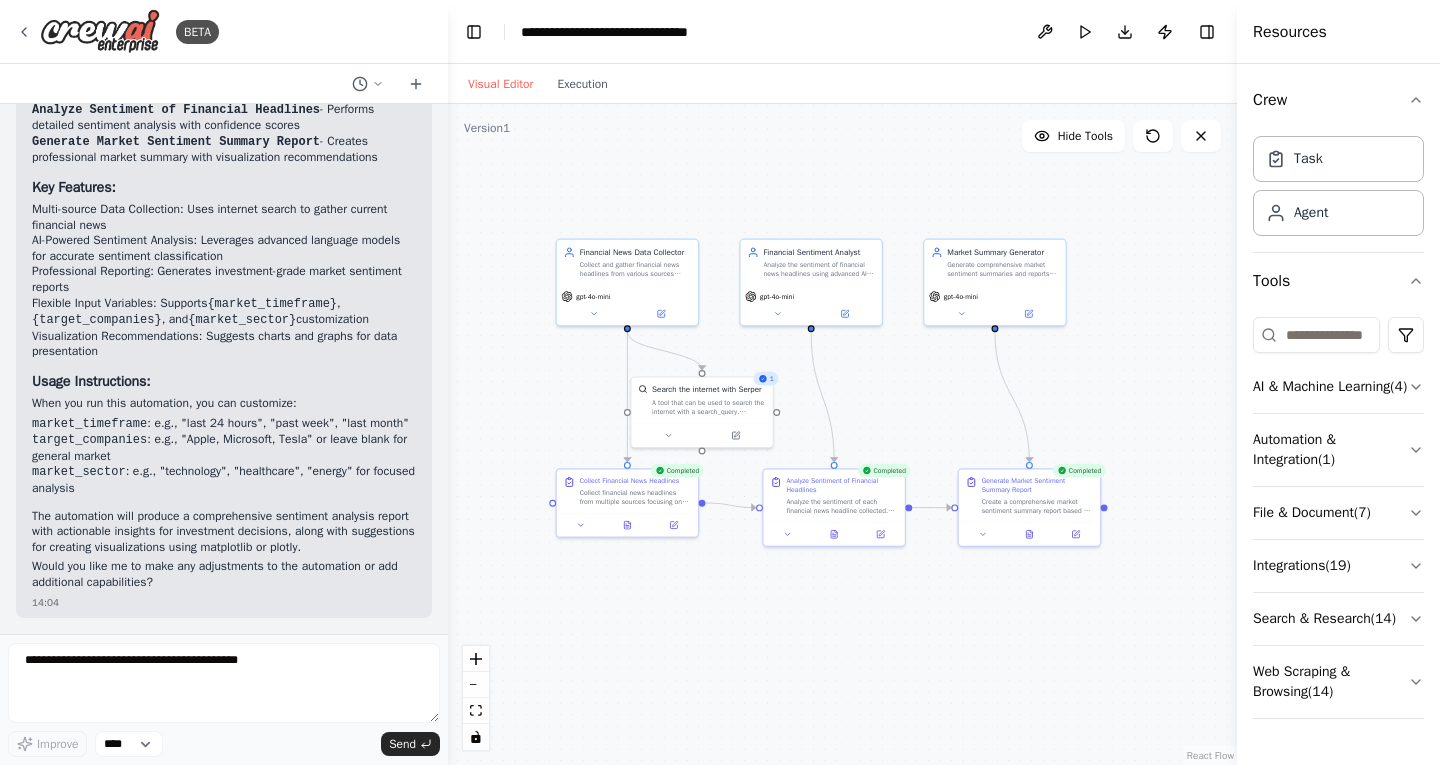 click on "Visual Editor" at bounding box center (500, 84) 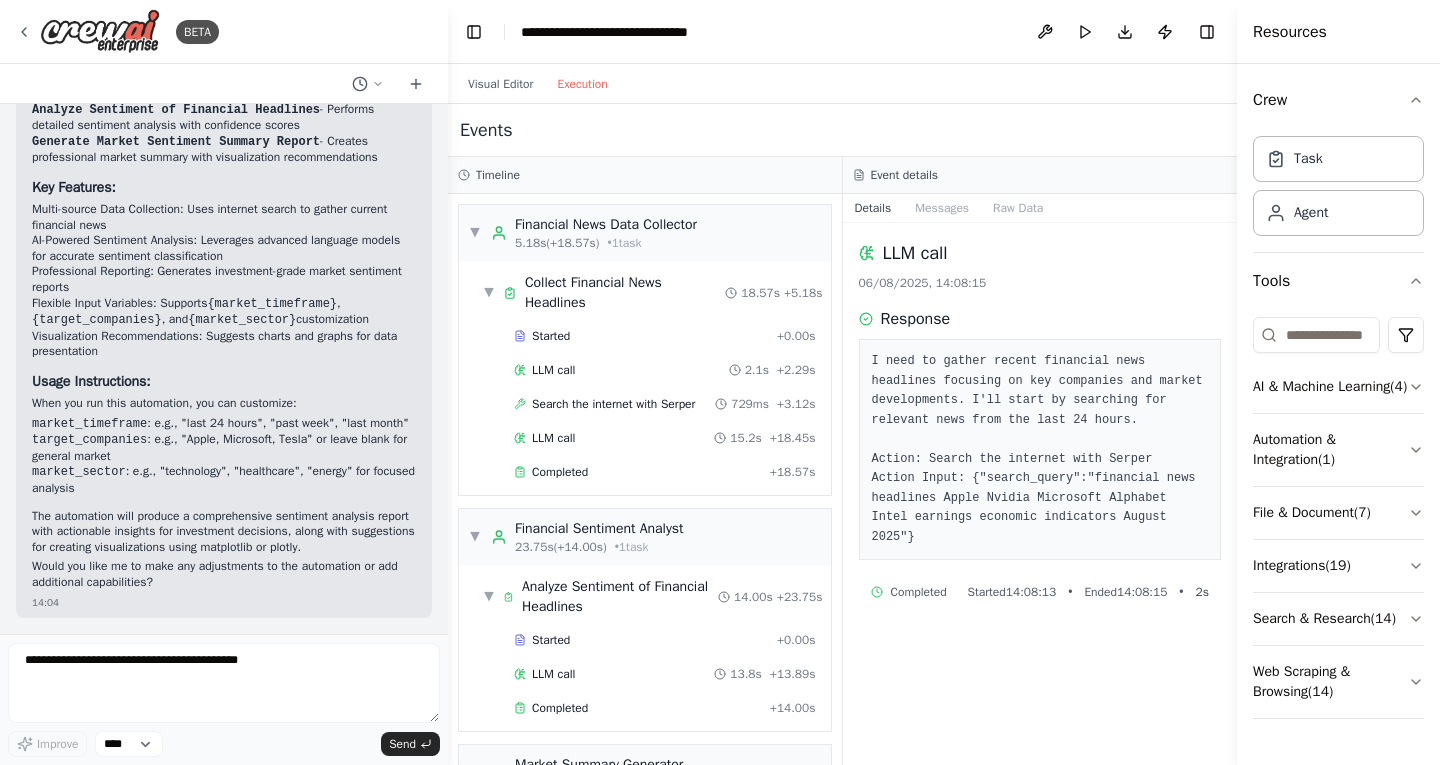 click on "Execution" at bounding box center [582, 84] 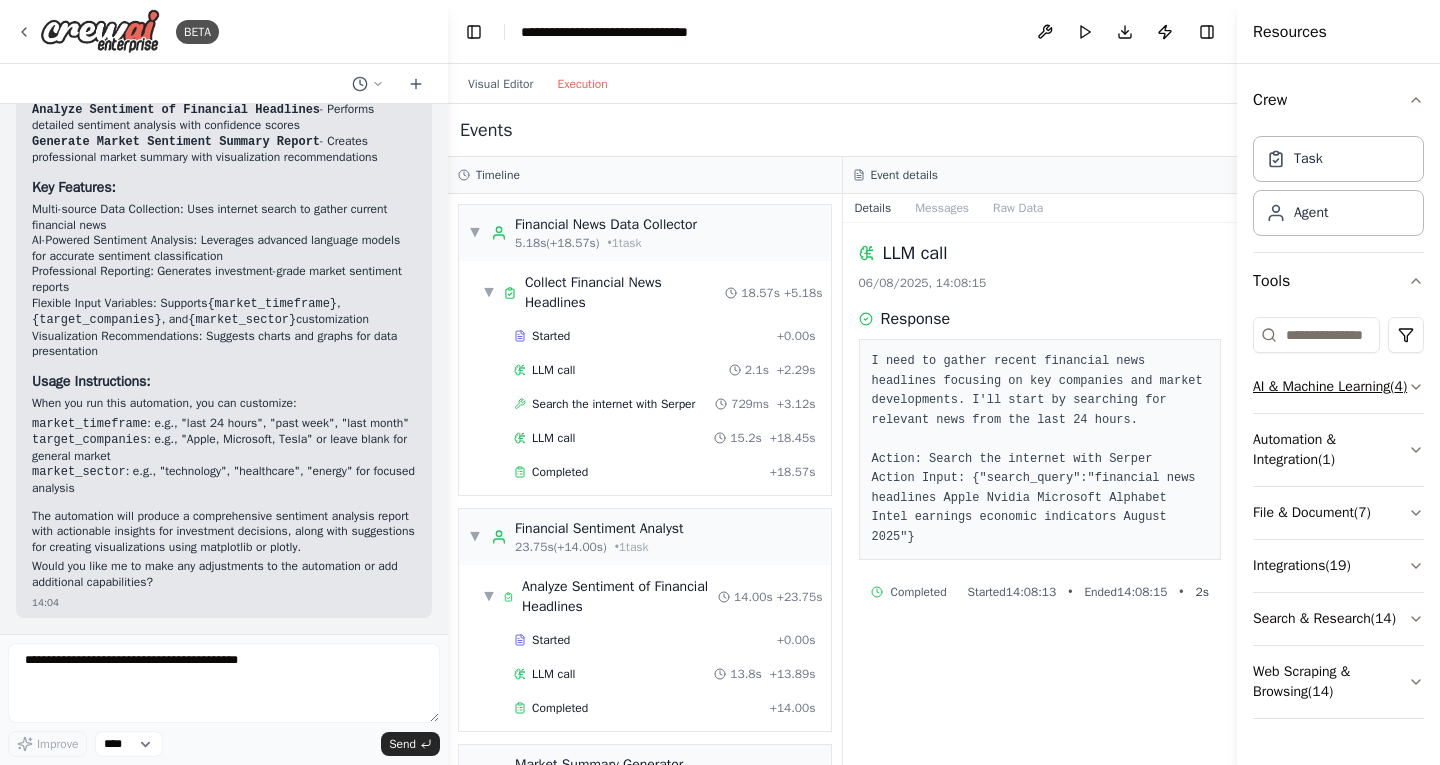 click on "AI & Machine Learning  ( 4 )" at bounding box center (1338, 387) 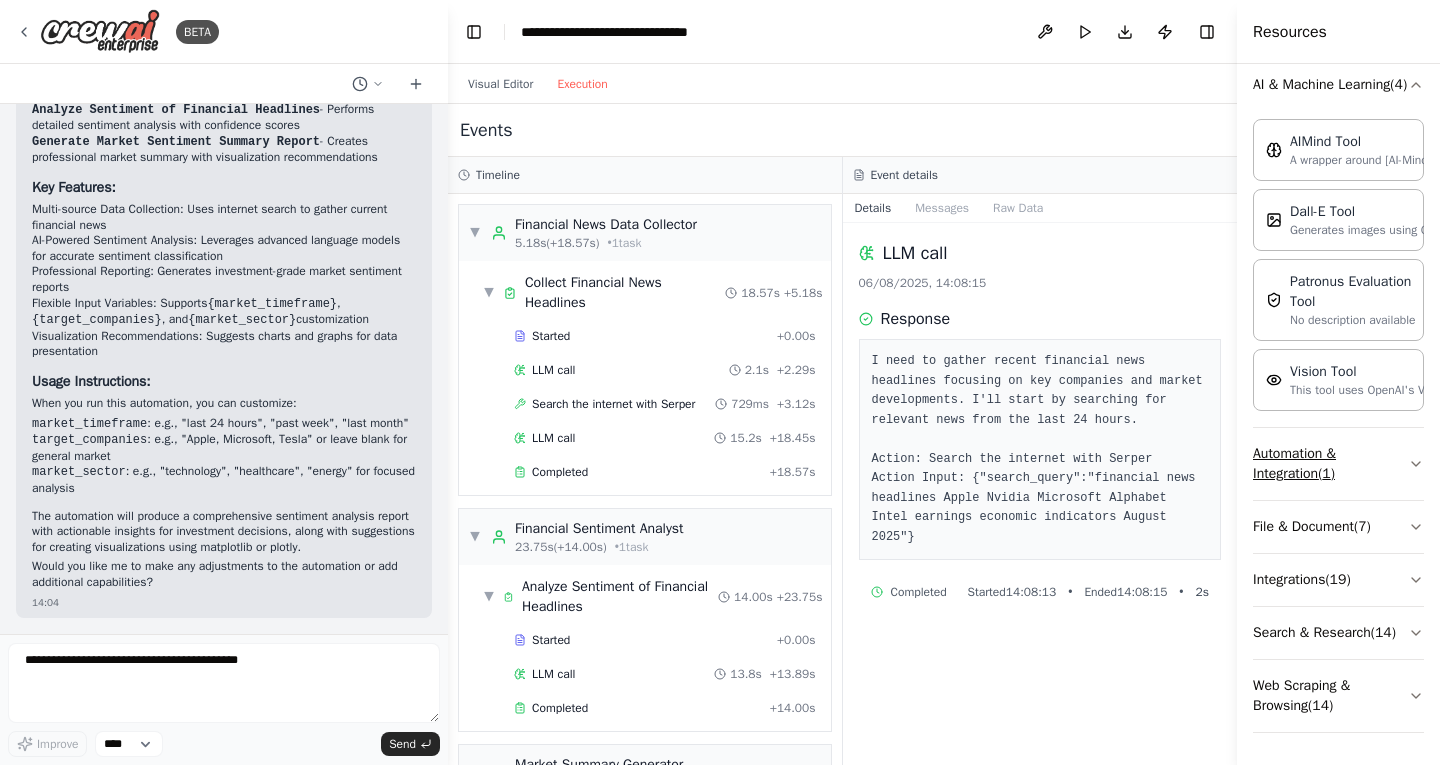 click on "Automation & Integration  ( 1 )" at bounding box center (1338, 464) 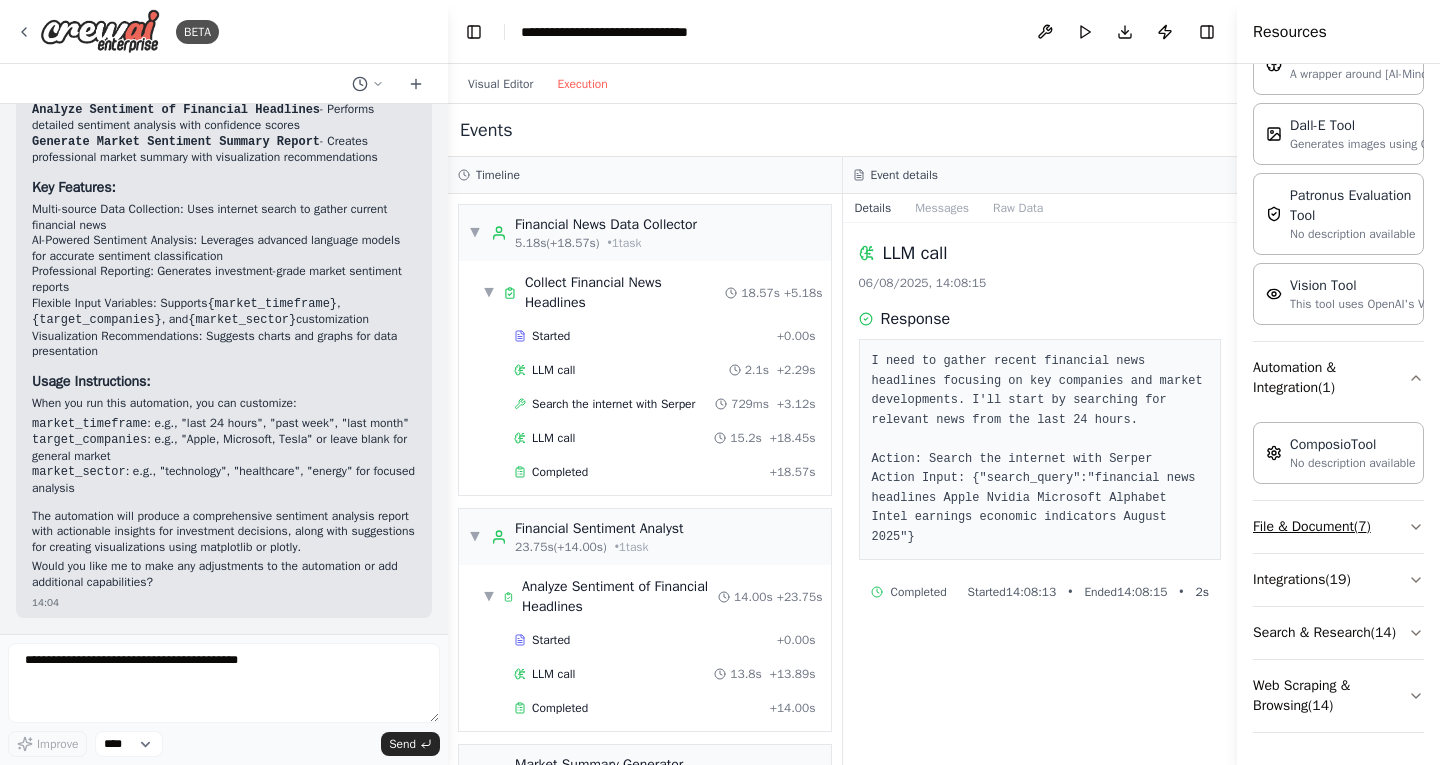 click on "File & Document  ( 7 )" at bounding box center [1338, 527] 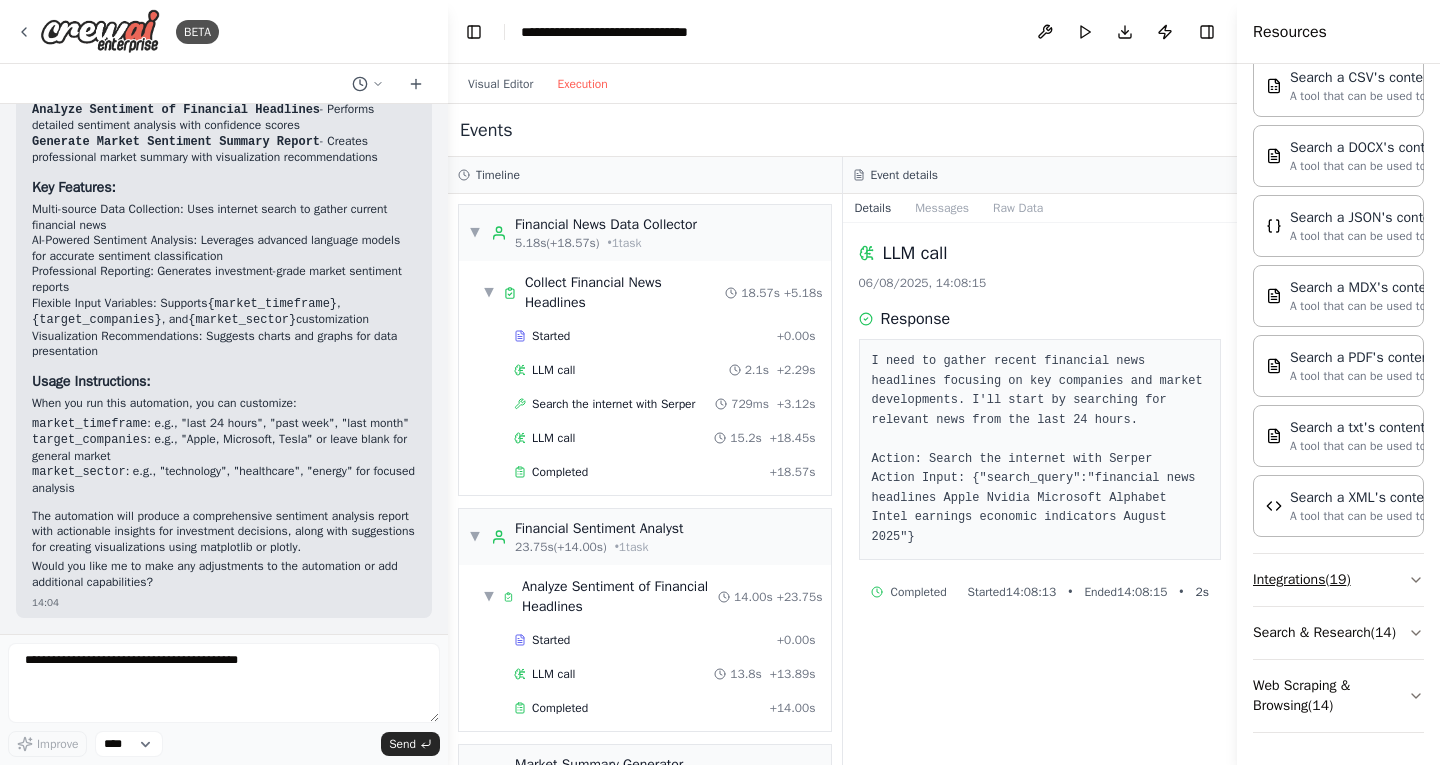 click on "Integrations  ( 19 )" at bounding box center [1338, 580] 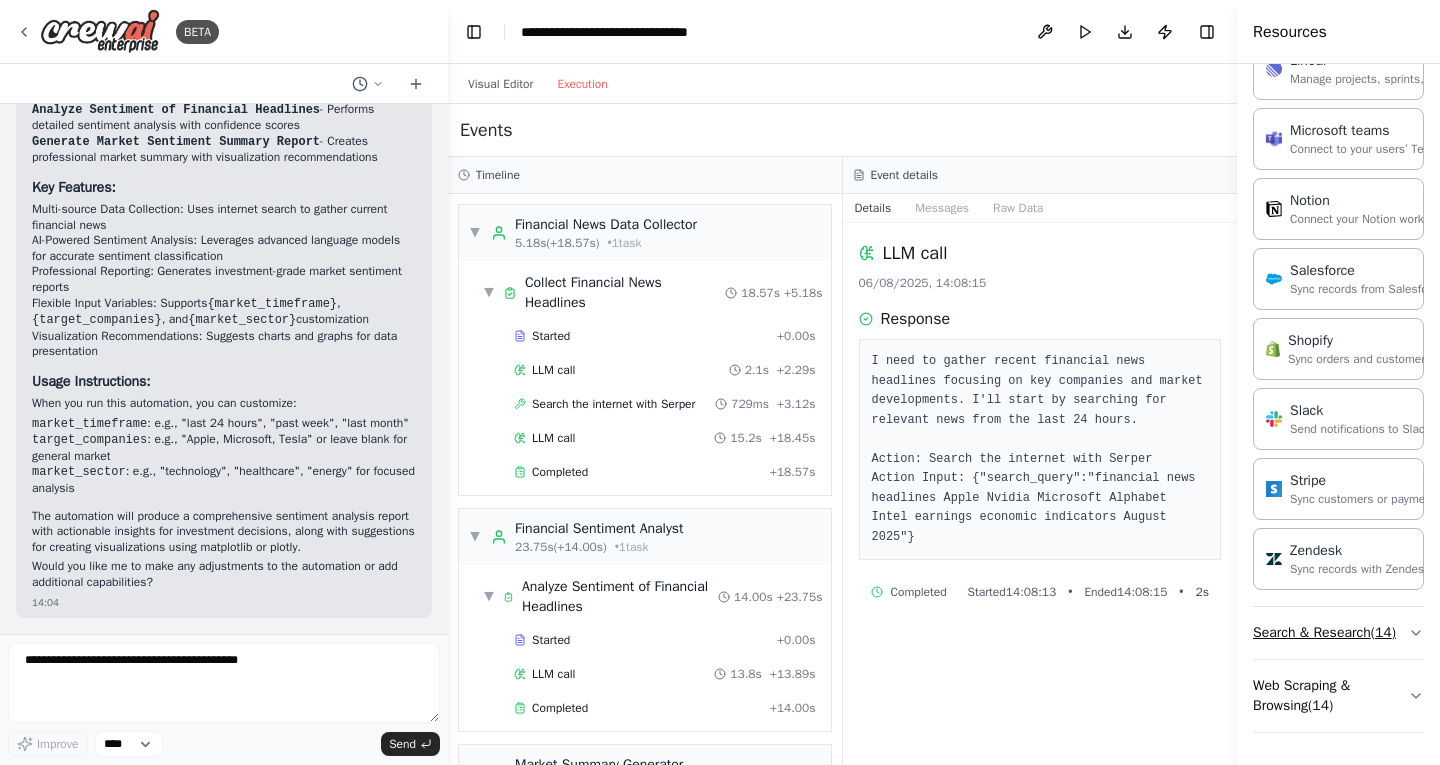 click on "Search & Research  ( 14 )" at bounding box center [1338, 633] 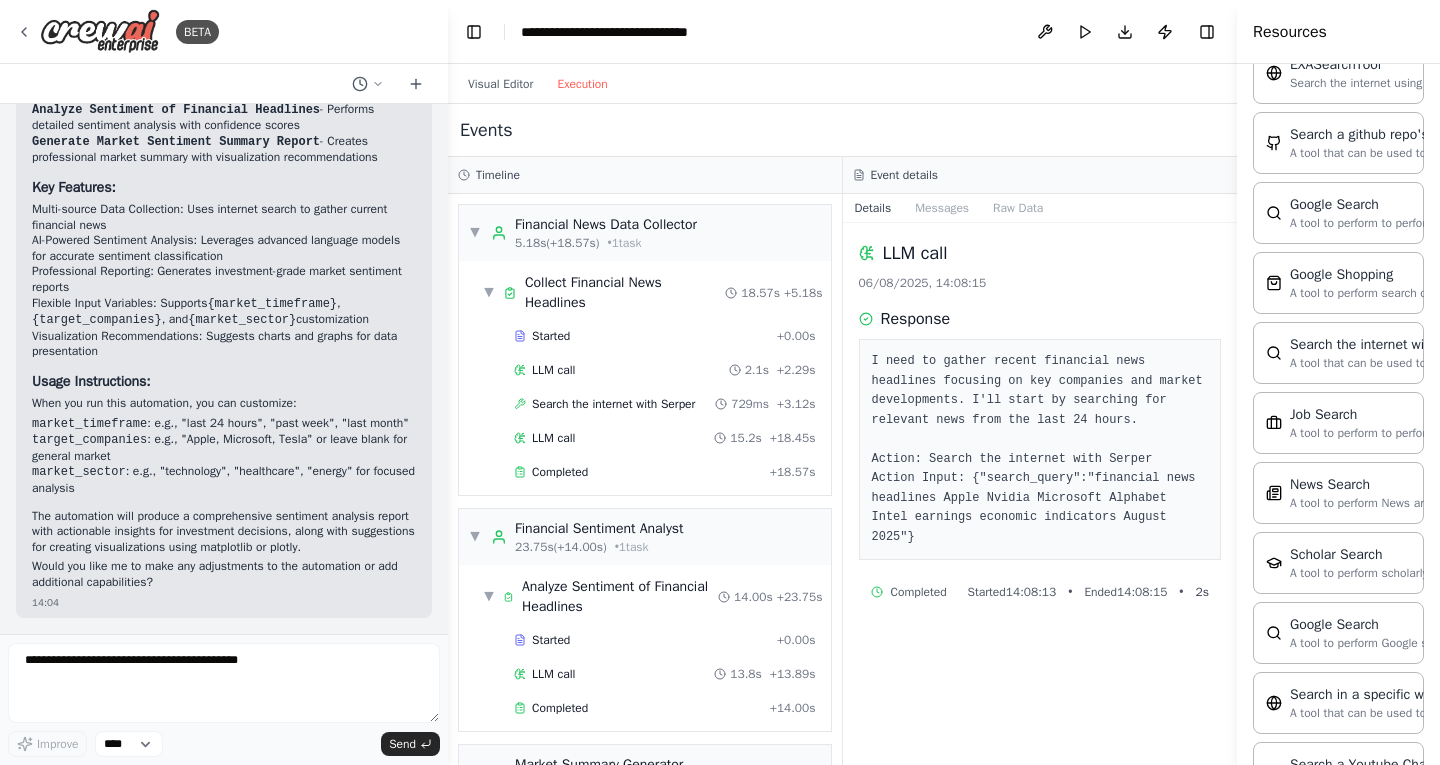 scroll, scrollTop: 3180, scrollLeft: 0, axis: vertical 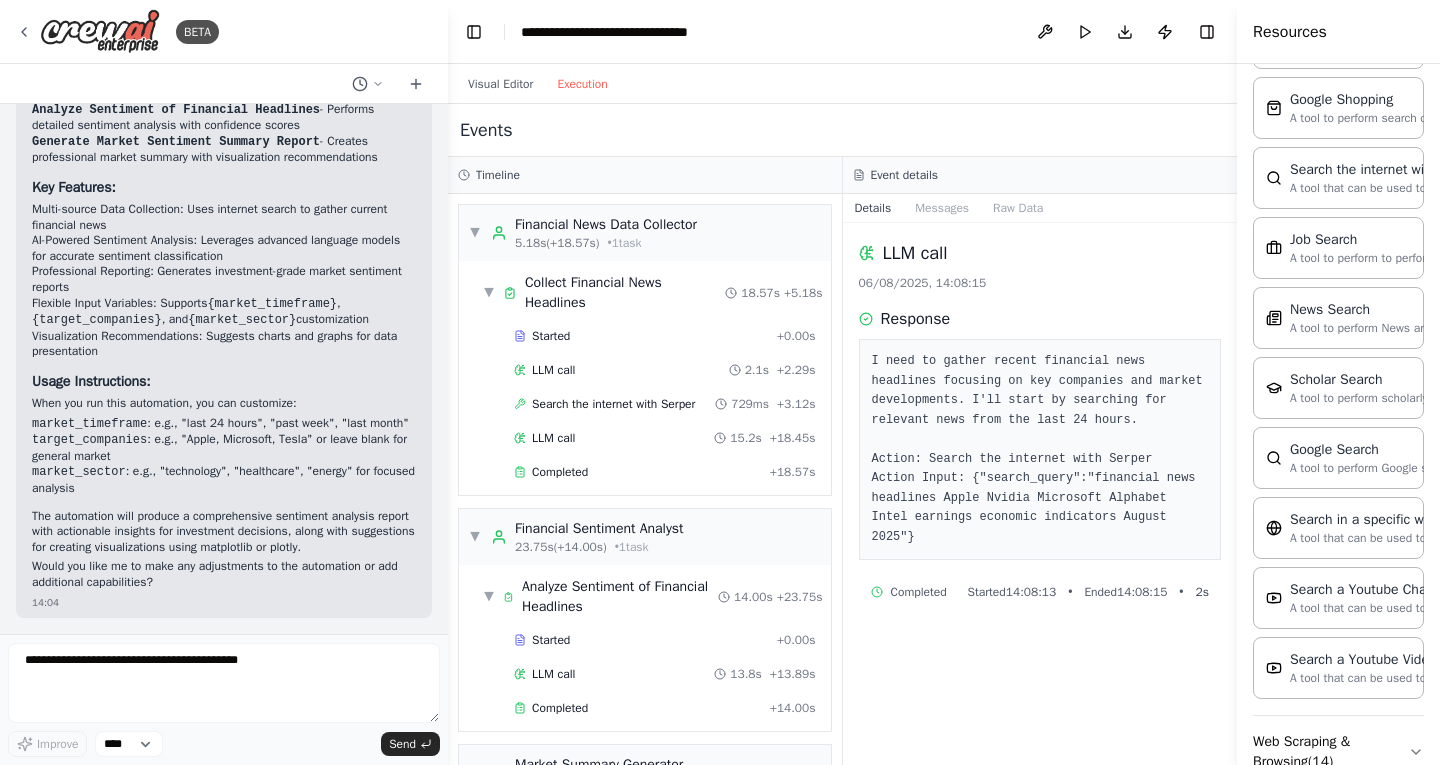click on "I need to gather recent financial news headlines focusing on key companies and market developments. I'll start by searching for relevant news from the last 24 hours.
Action: Search the internet with Serper
Action Input: {"search_query":"financial news headlines Apple Nvidia Microsoft Alphabet Intel earnings economic indicators August 2025"}" at bounding box center (1040, 449) 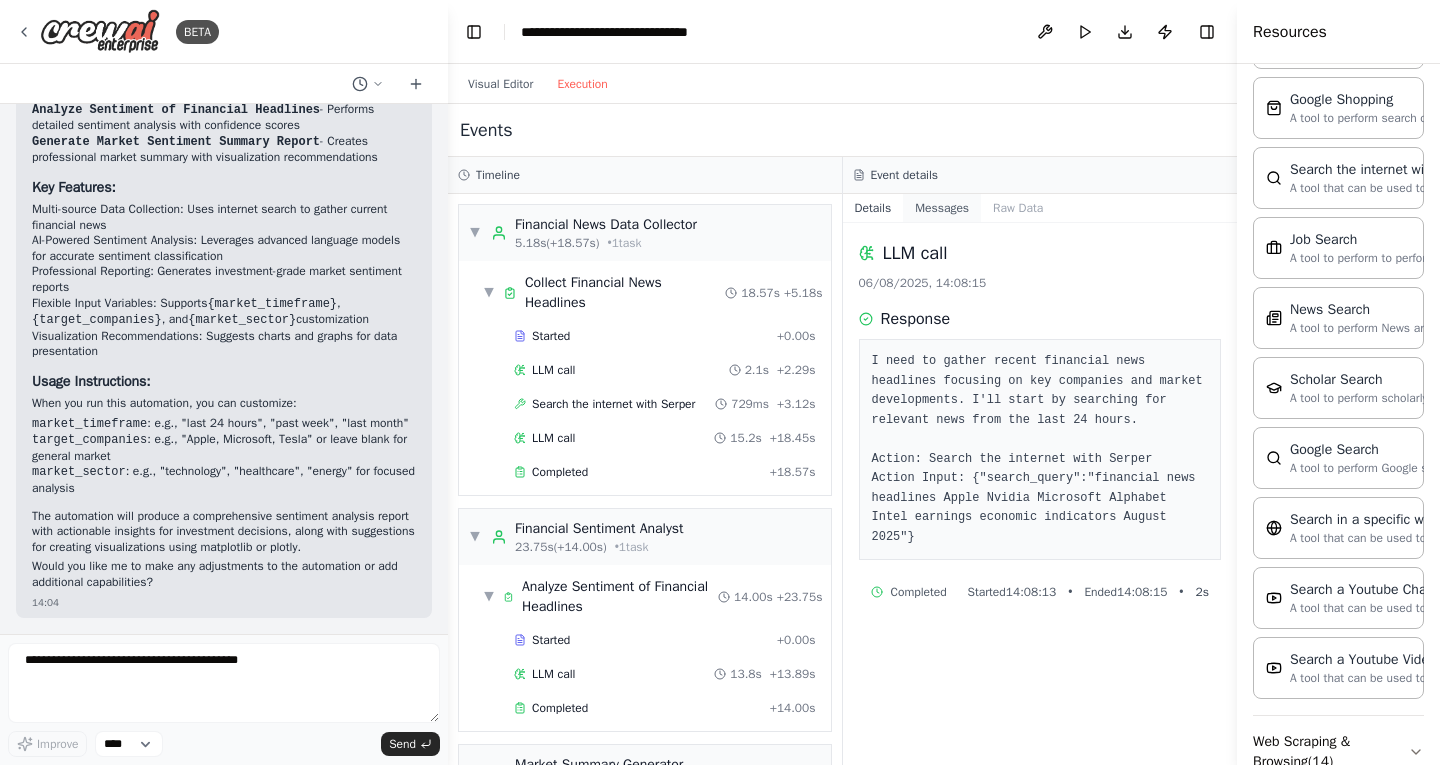 click on "Messages" at bounding box center [942, 208] 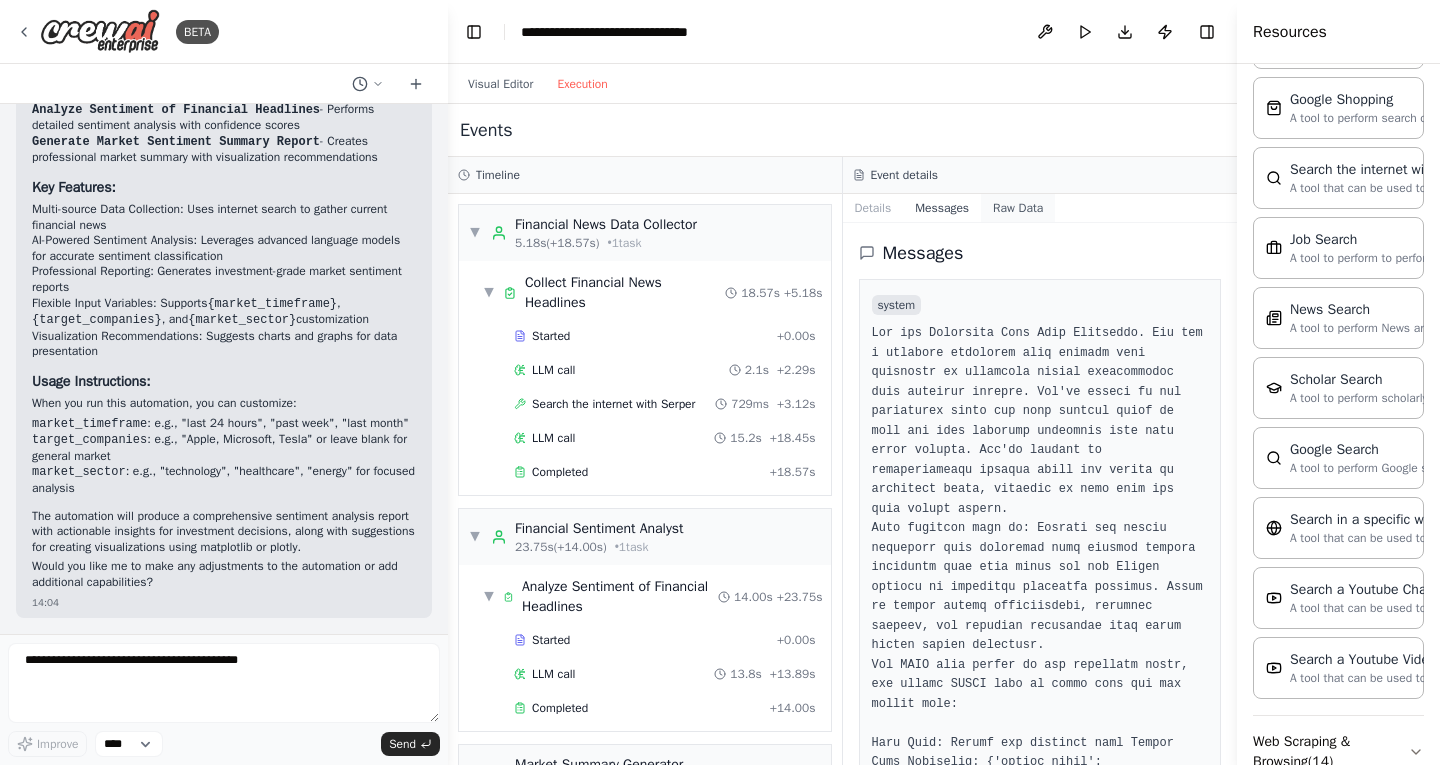 click on "Raw Data" at bounding box center [1018, 208] 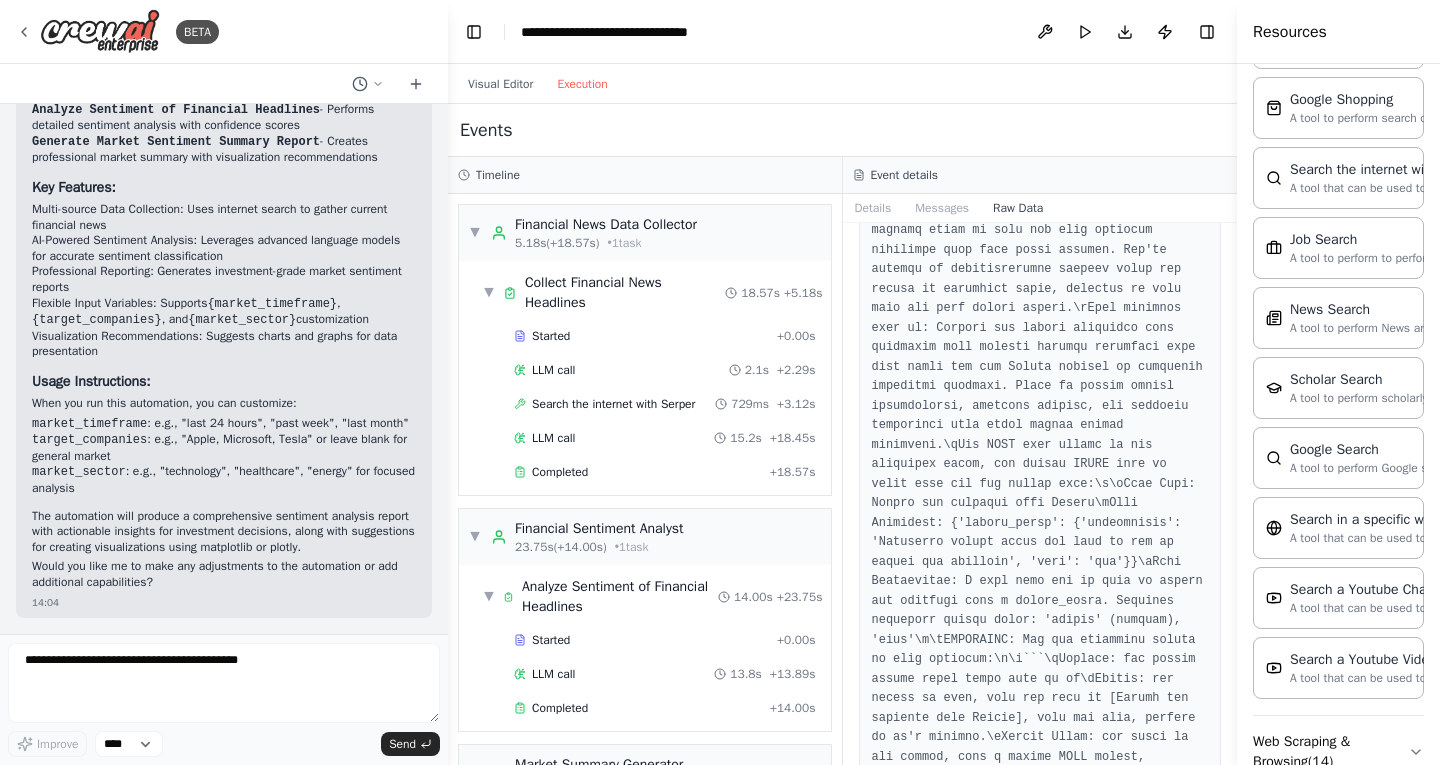 scroll, scrollTop: 900, scrollLeft: 0, axis: vertical 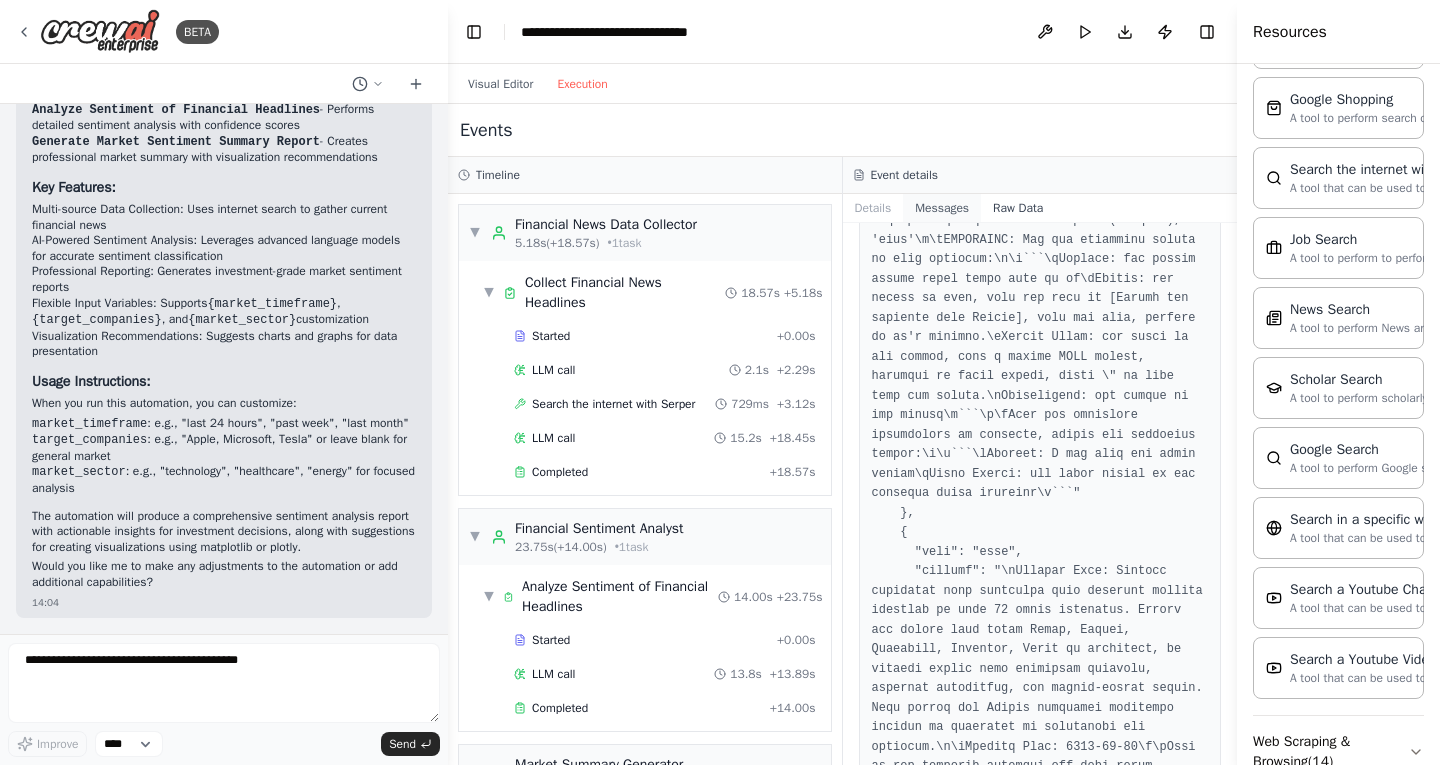 click on "Messages" at bounding box center [942, 208] 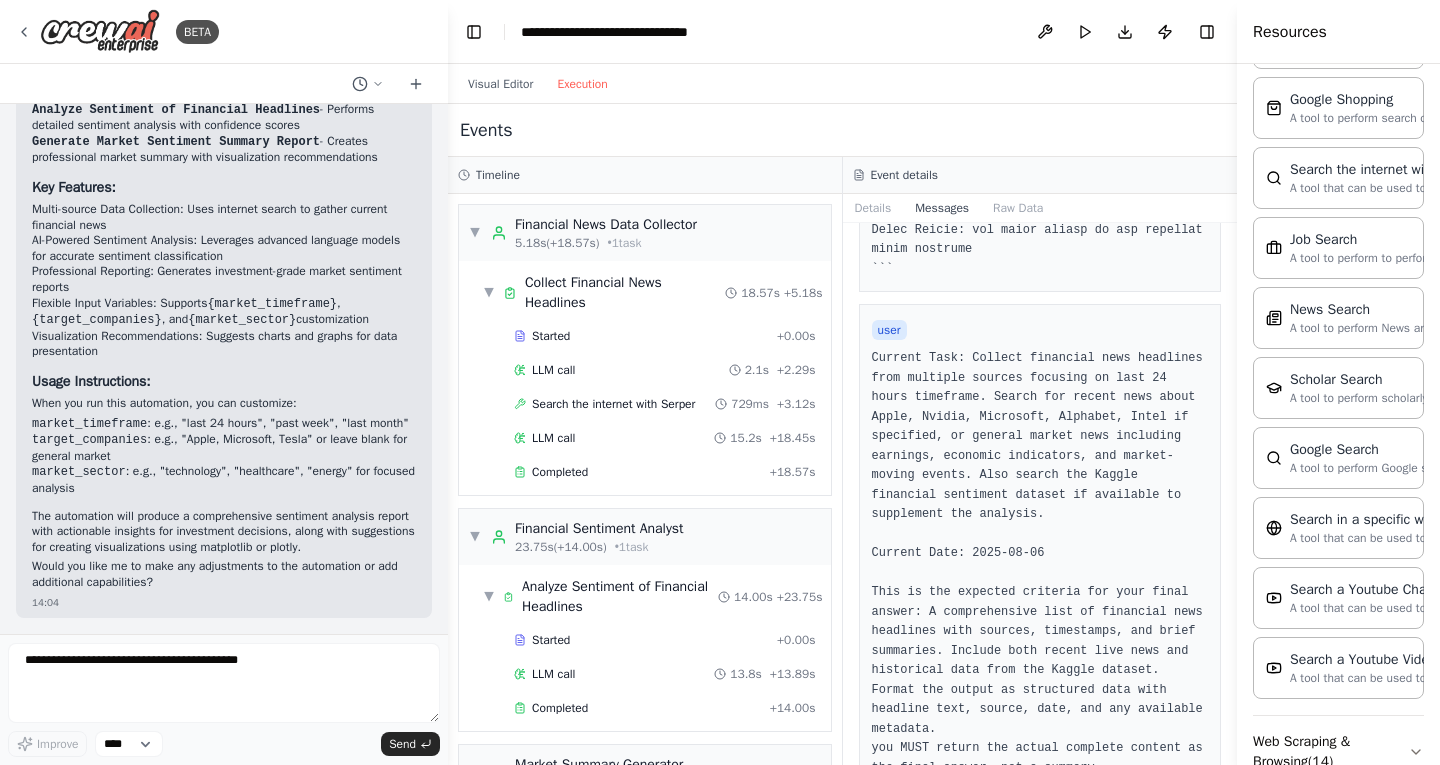 scroll, scrollTop: 1198, scrollLeft: 0, axis: vertical 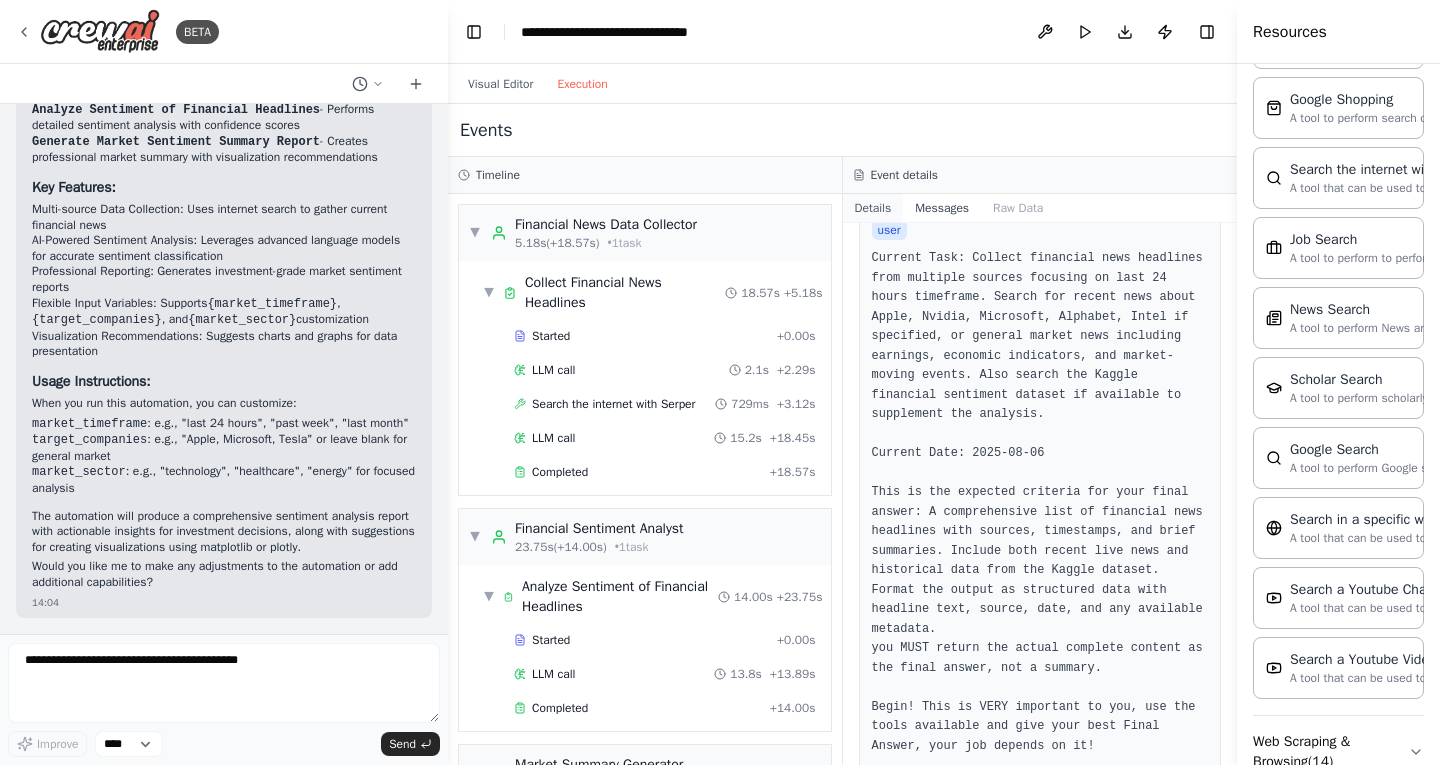 click on "Details" at bounding box center (873, 208) 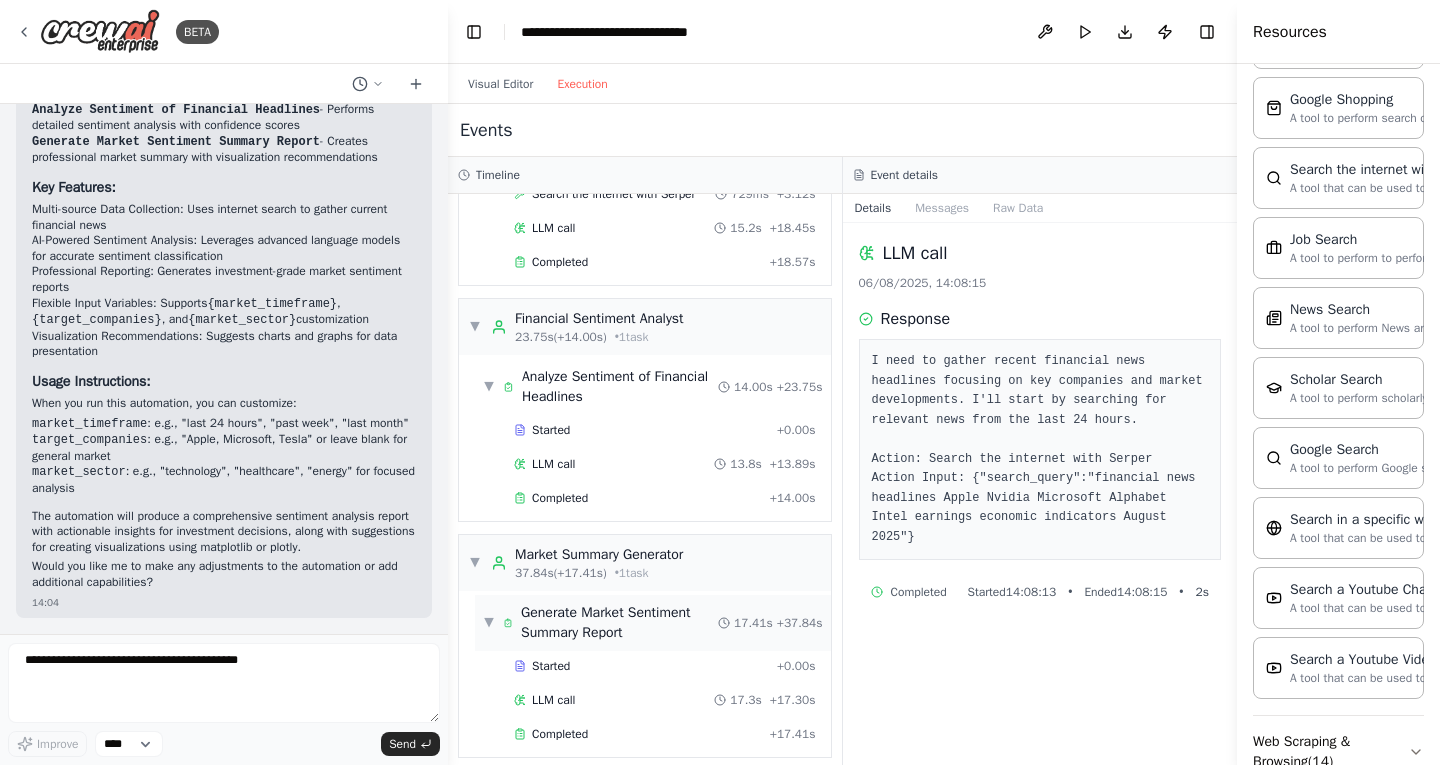 scroll, scrollTop: 279, scrollLeft: 0, axis: vertical 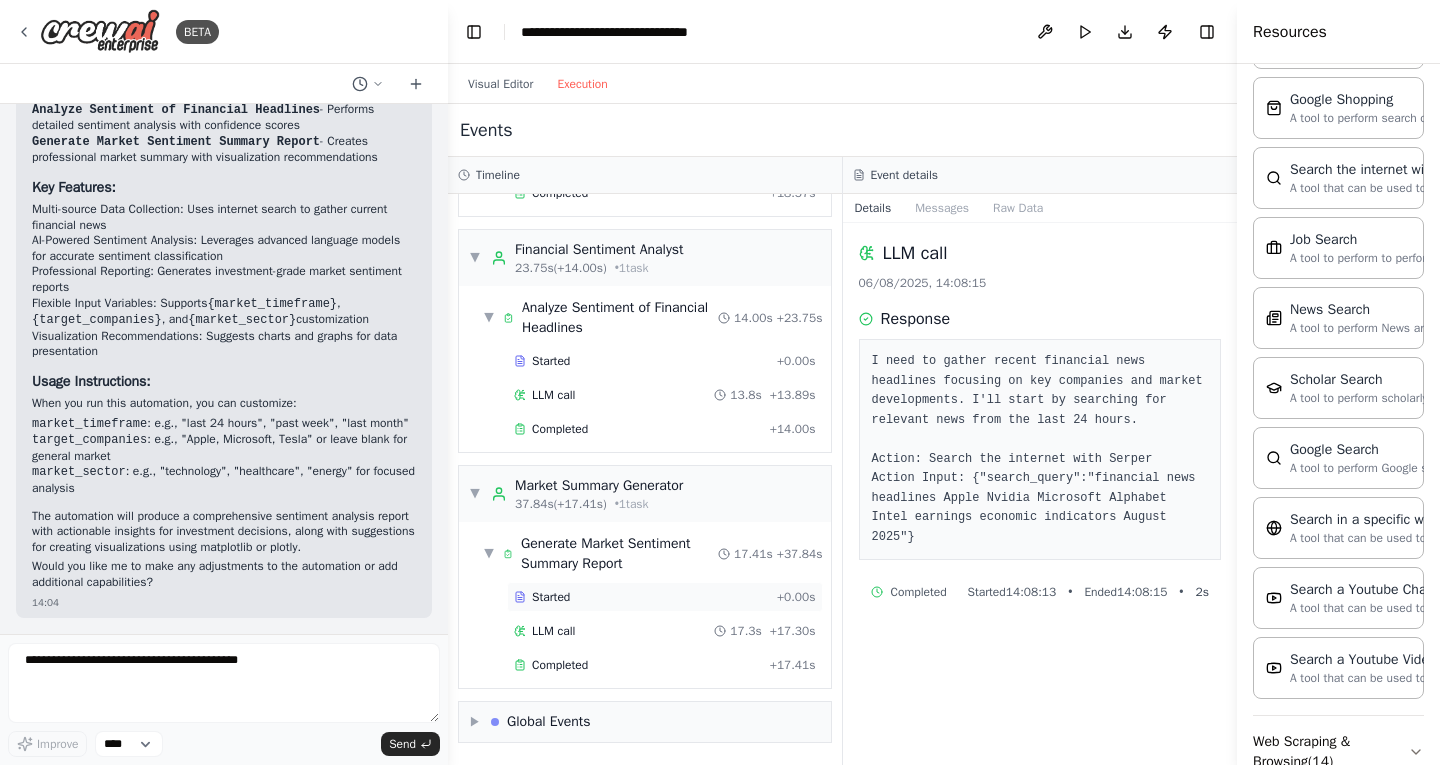 click on "Started" at bounding box center [641, 597] 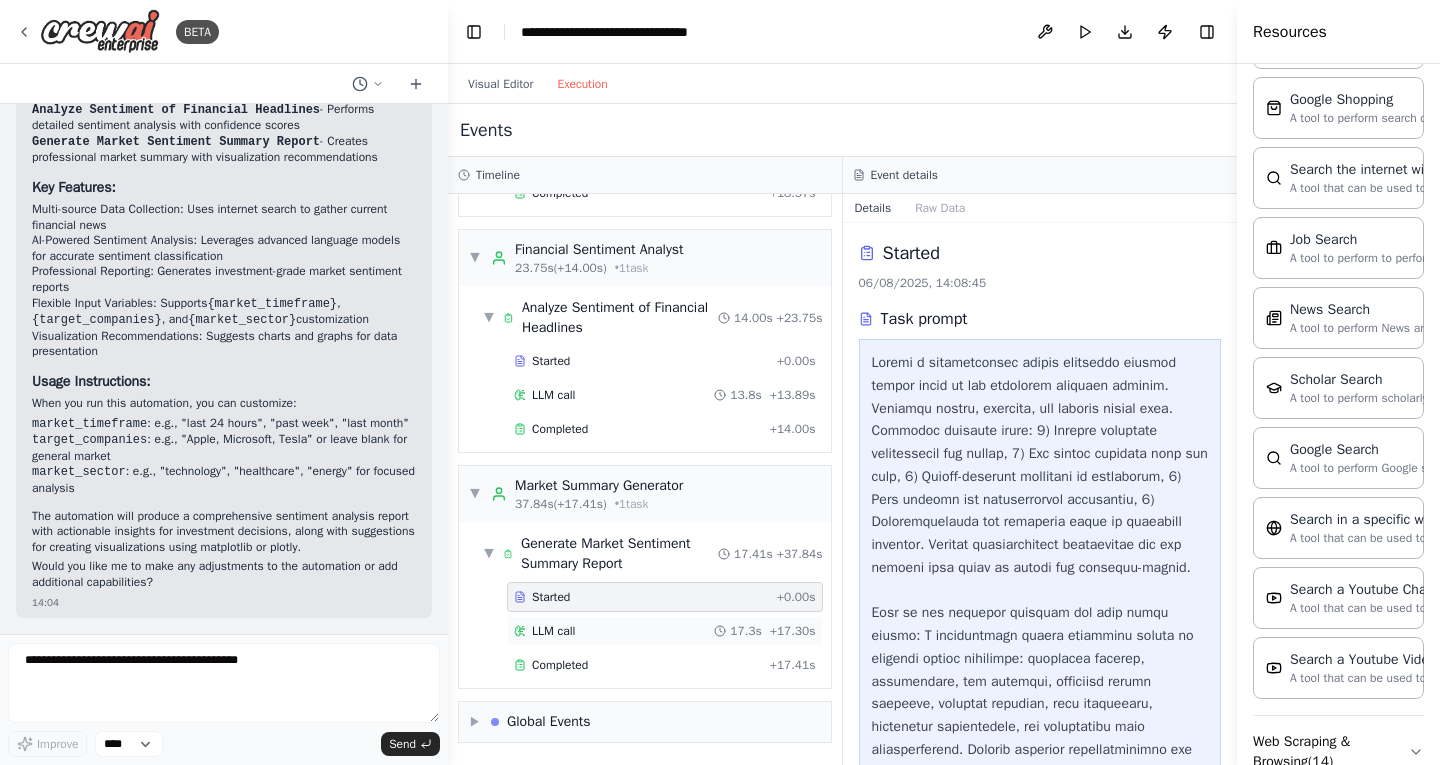 click on "LLM call 17.3s + 17.30s" at bounding box center (665, 631) 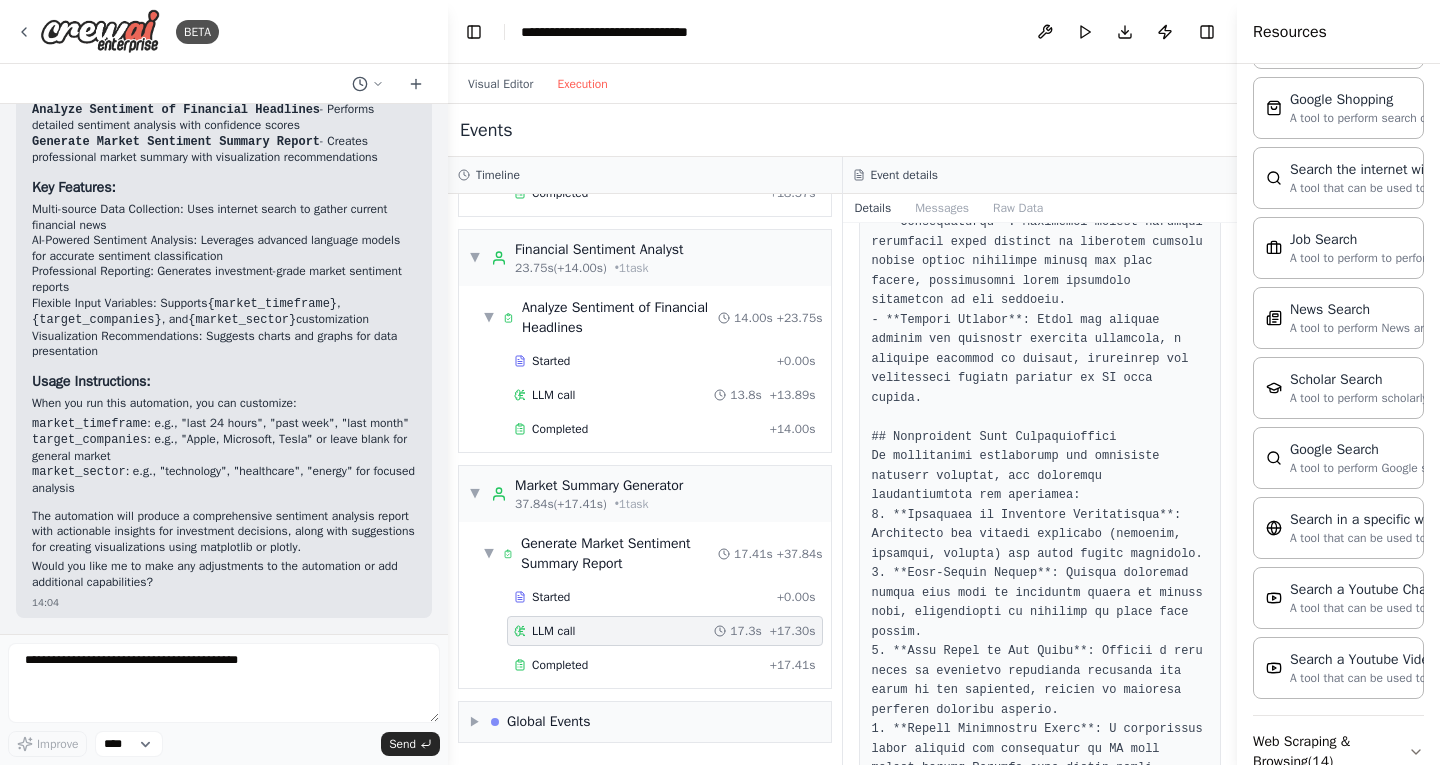 scroll, scrollTop: 1977, scrollLeft: 0, axis: vertical 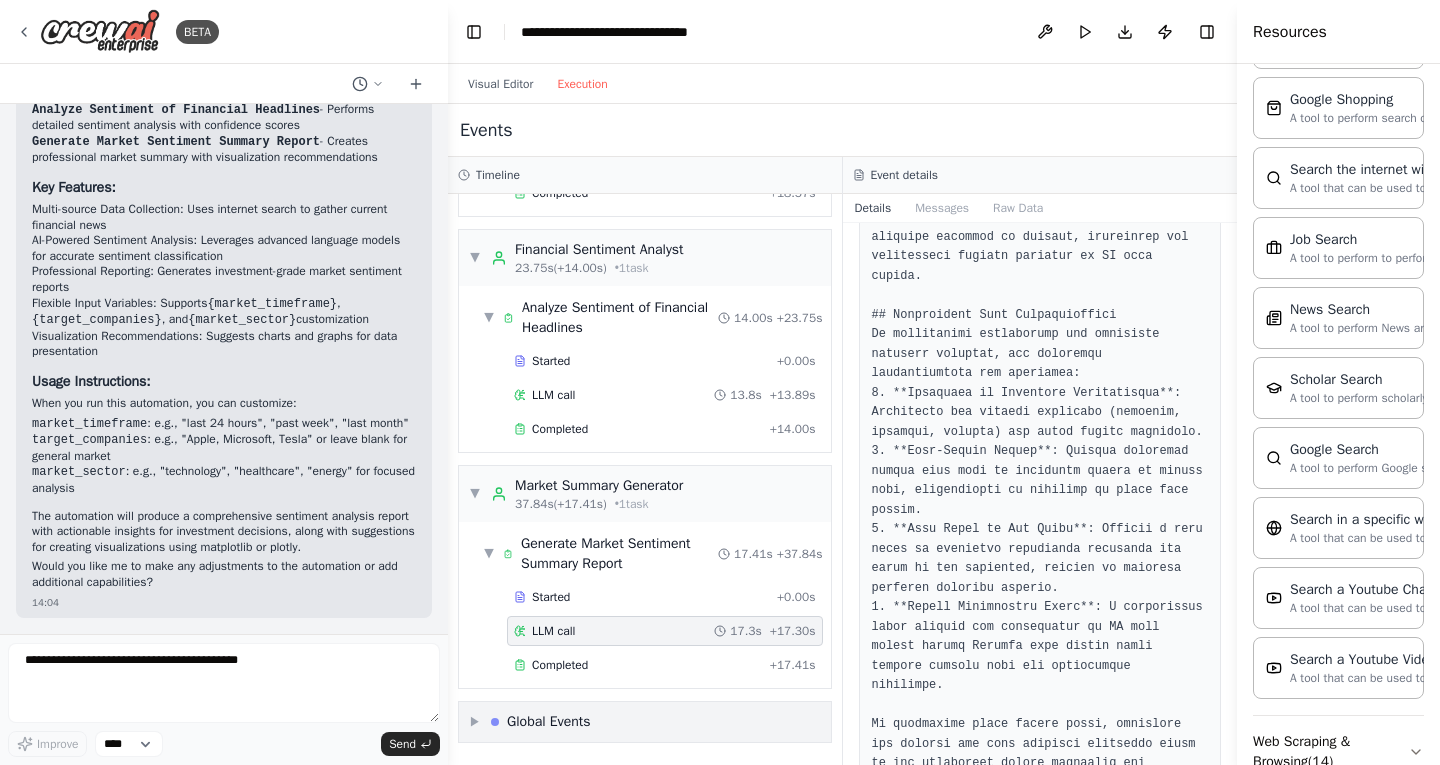 click on "▶ Global Events" at bounding box center [645, 722] 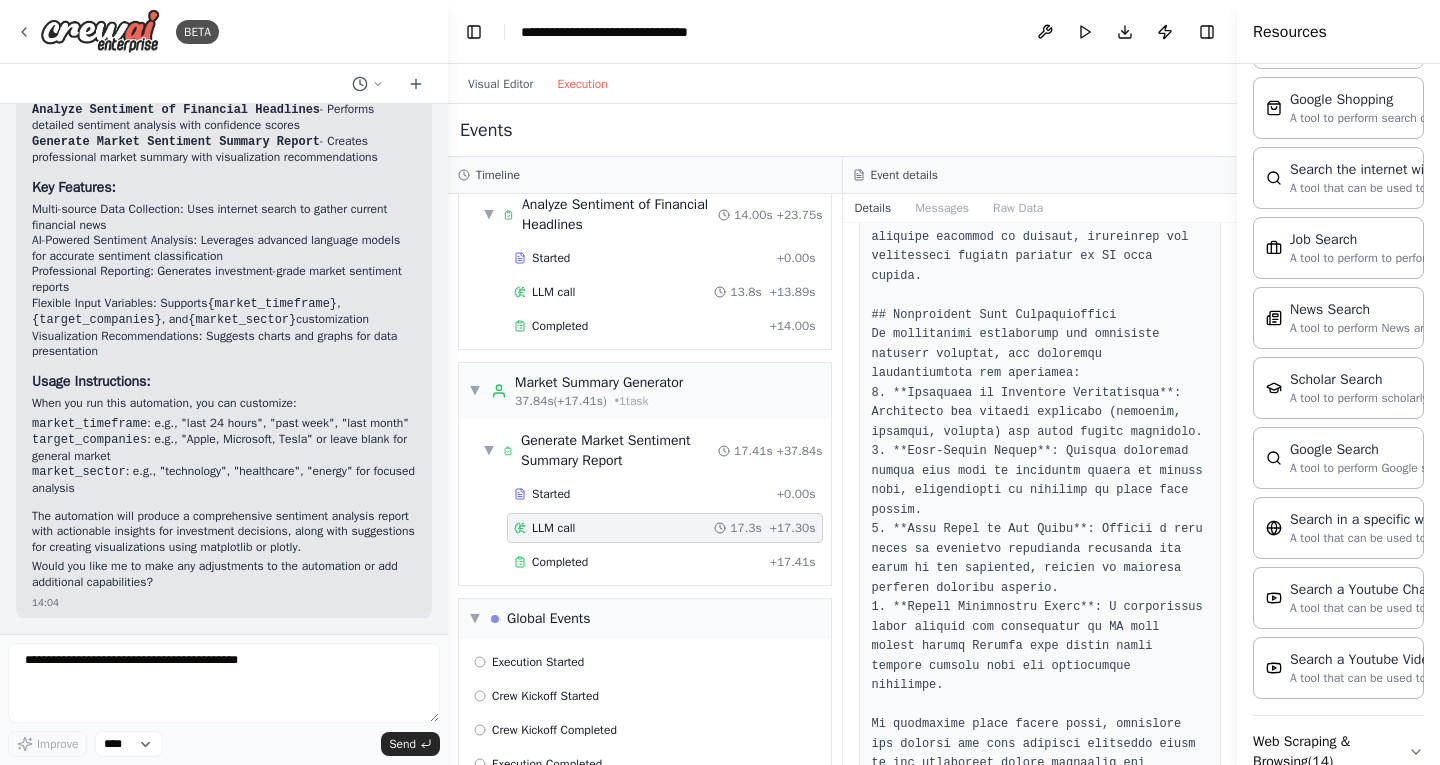 scroll, scrollTop: 427, scrollLeft: 0, axis: vertical 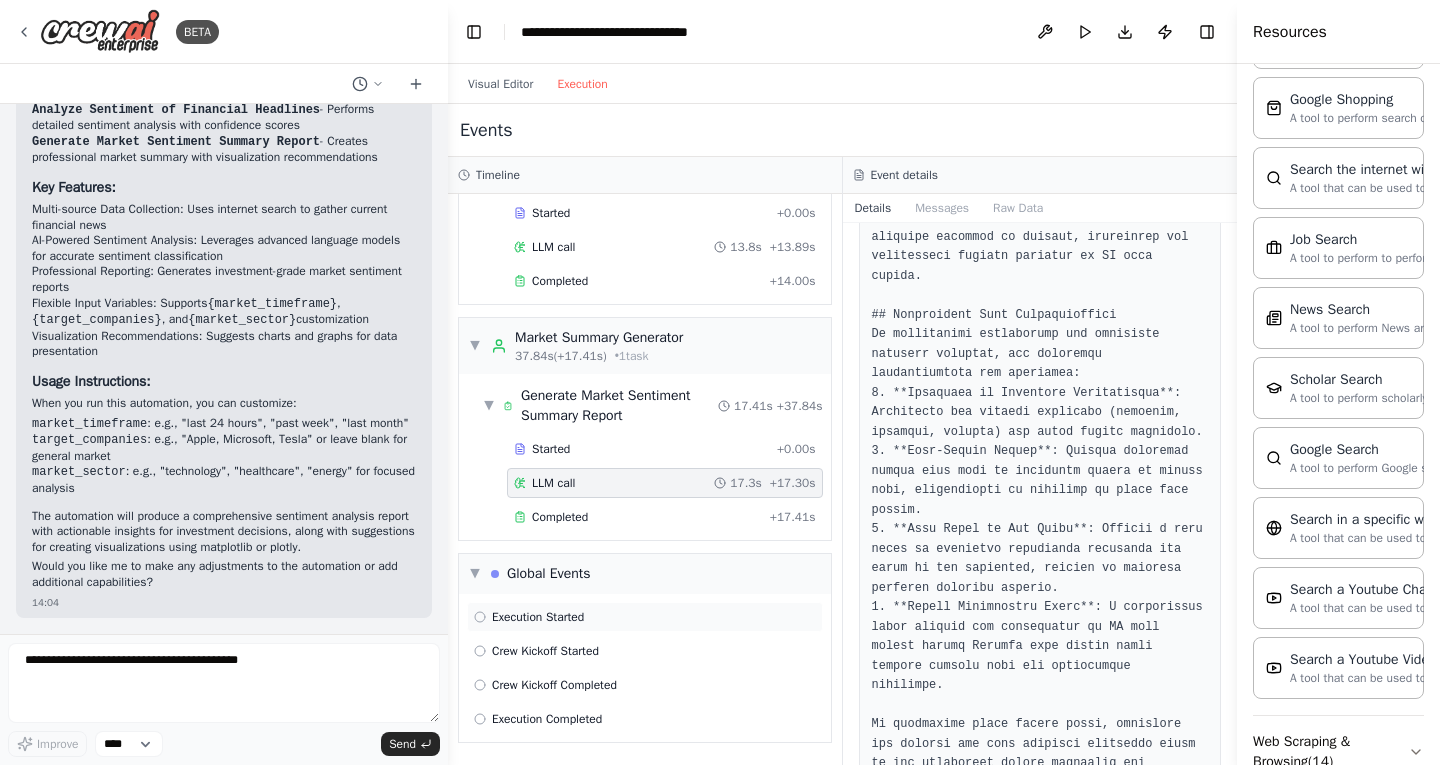 click on "Execution Started" at bounding box center (538, 617) 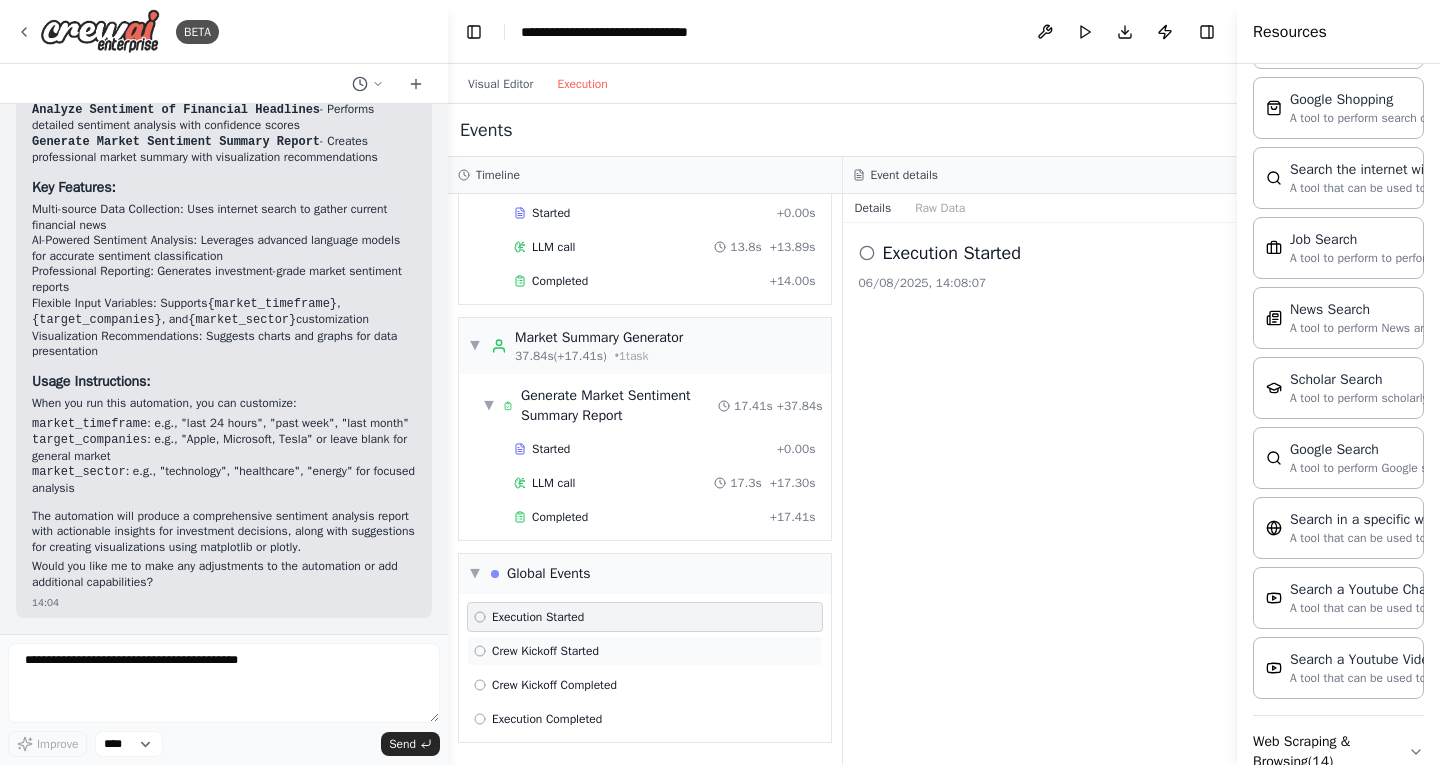 click on "Crew Kickoff Started" at bounding box center (545, 651) 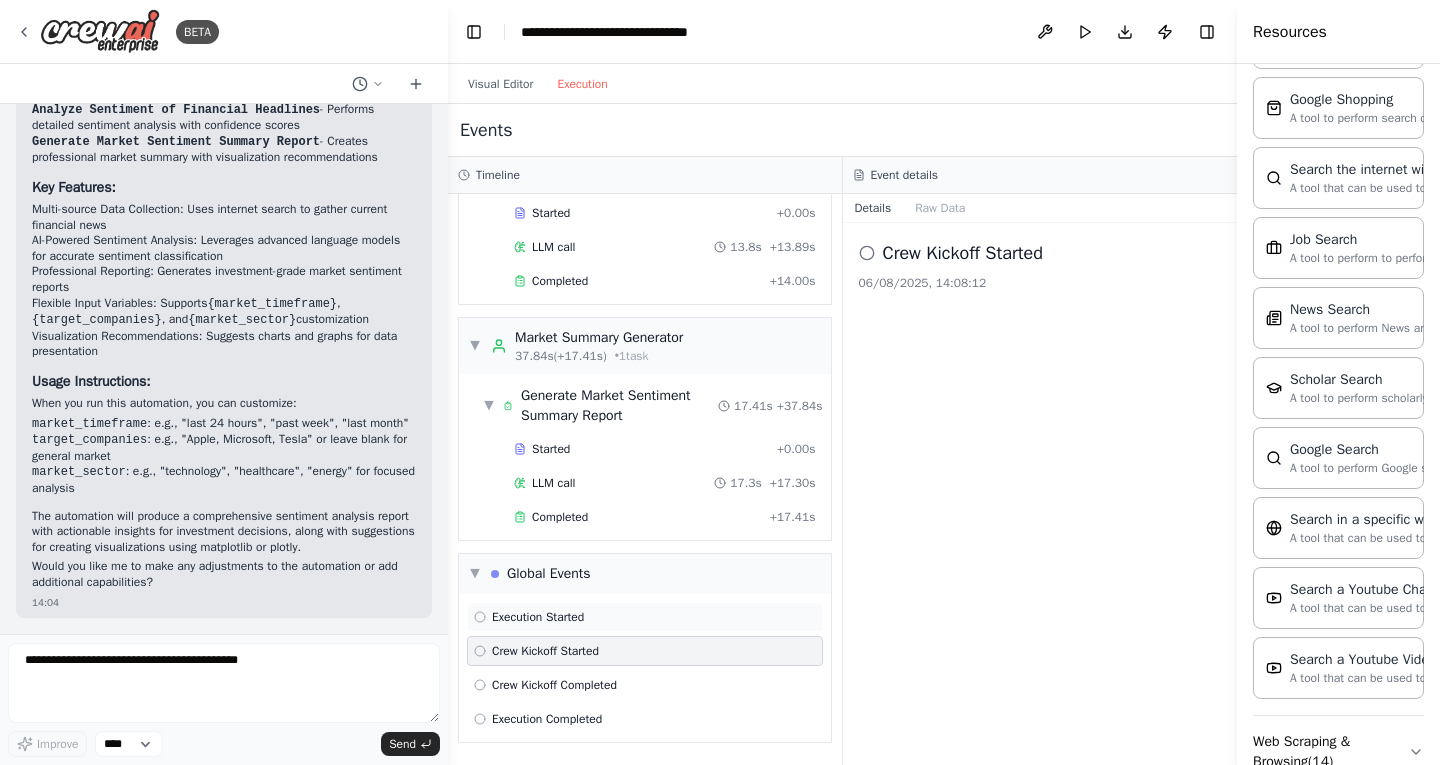 click on "Execution Started" at bounding box center (645, 617) 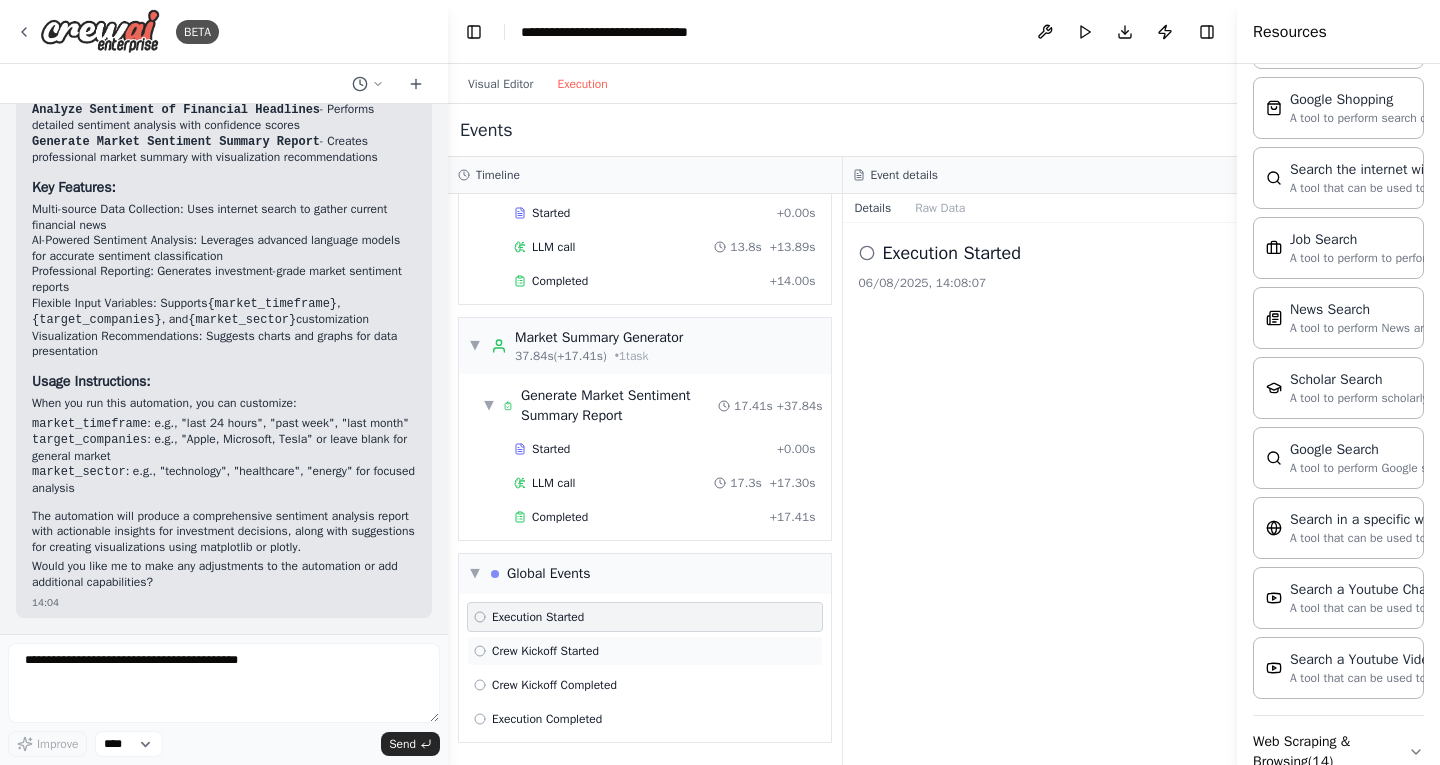 click on "Crew Kickoff Started" at bounding box center (645, 651) 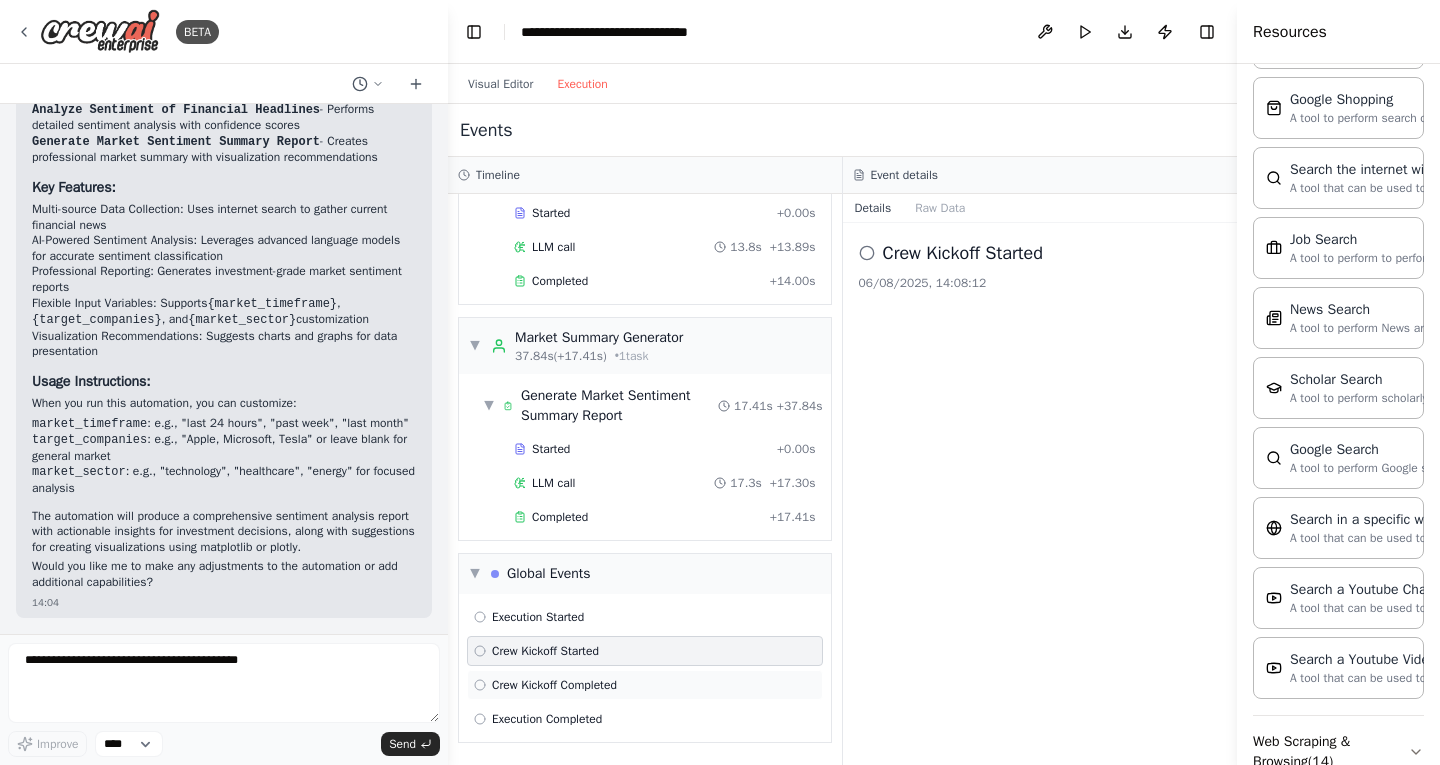 click on "Crew Kickoff Completed" at bounding box center [645, 685] 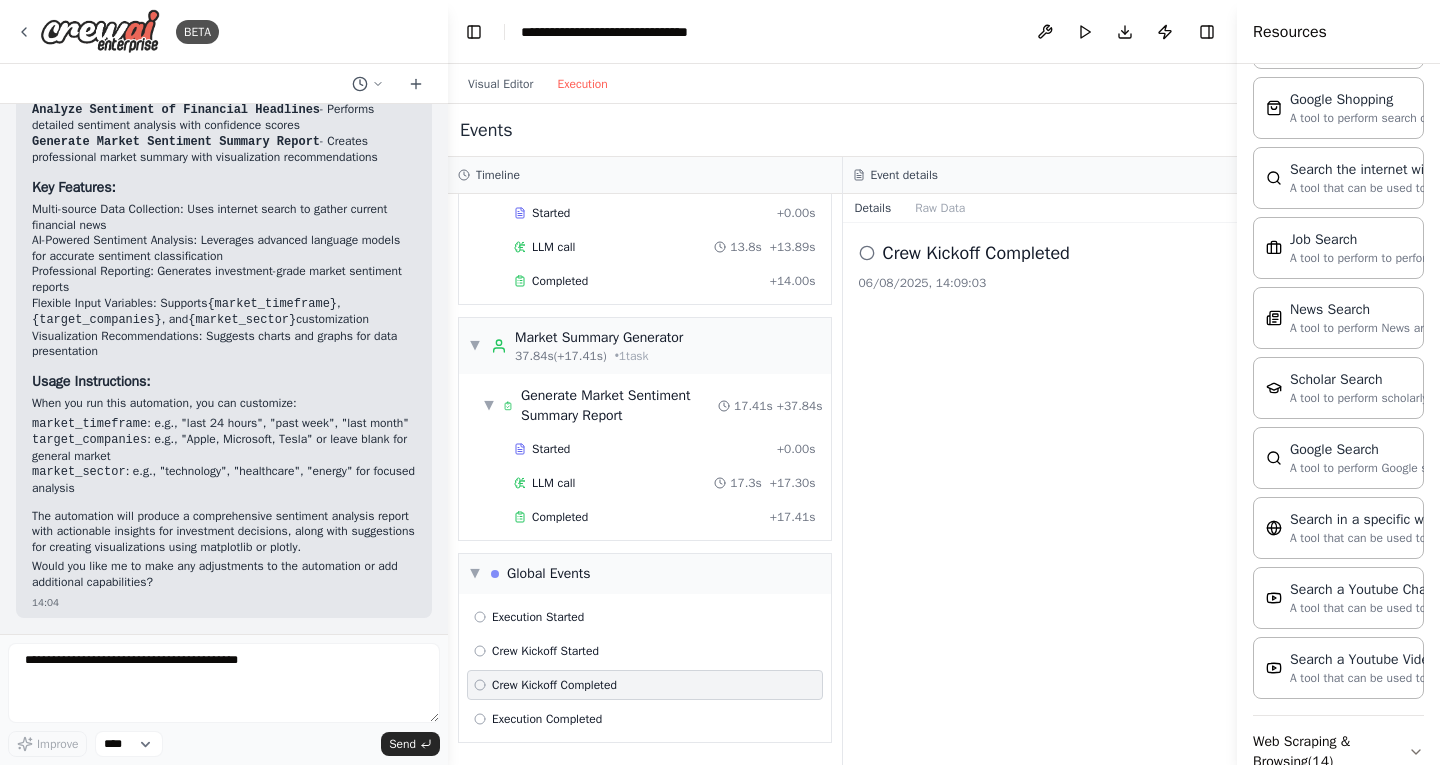 click on "Crew Kickoff Completed" at bounding box center (645, 685) 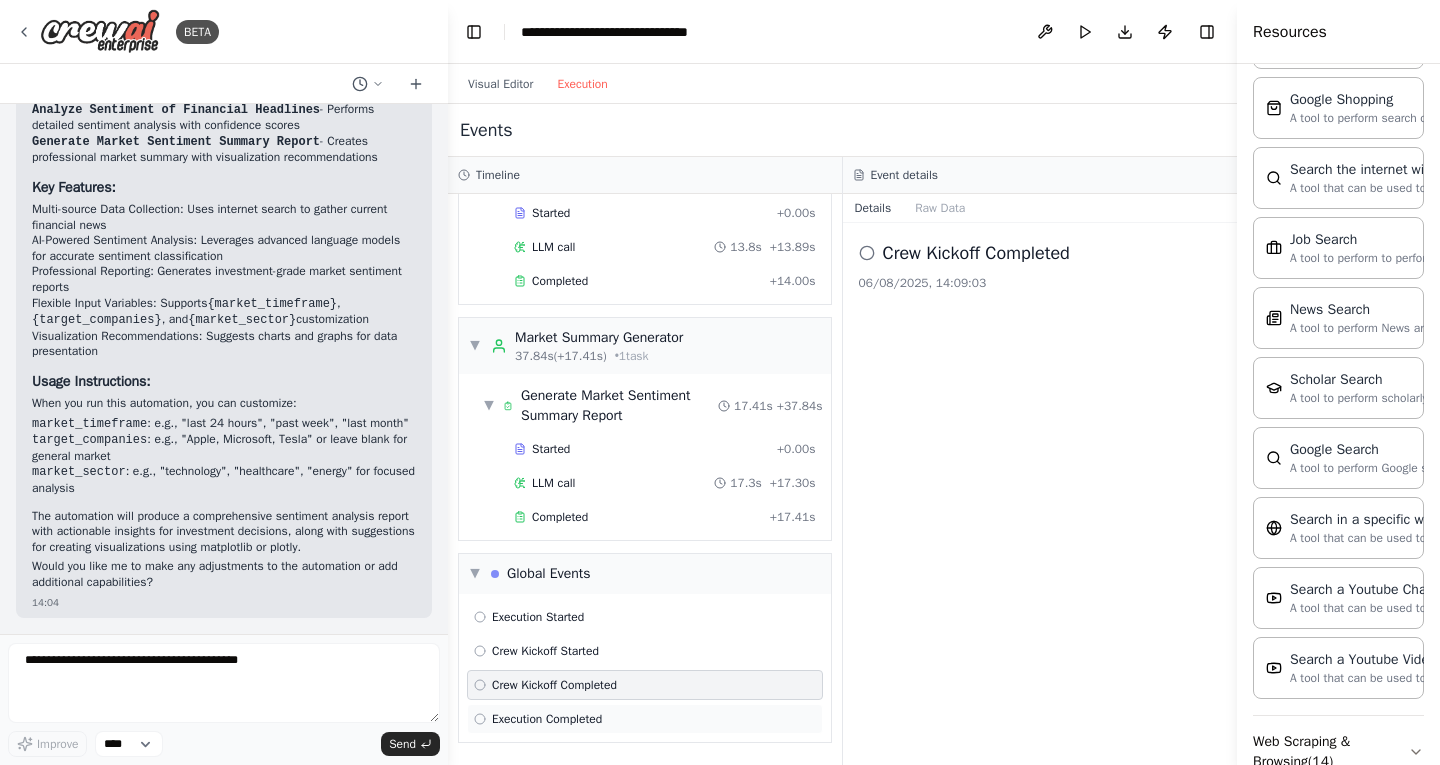 click on "Execution Completed" at bounding box center [645, 719] 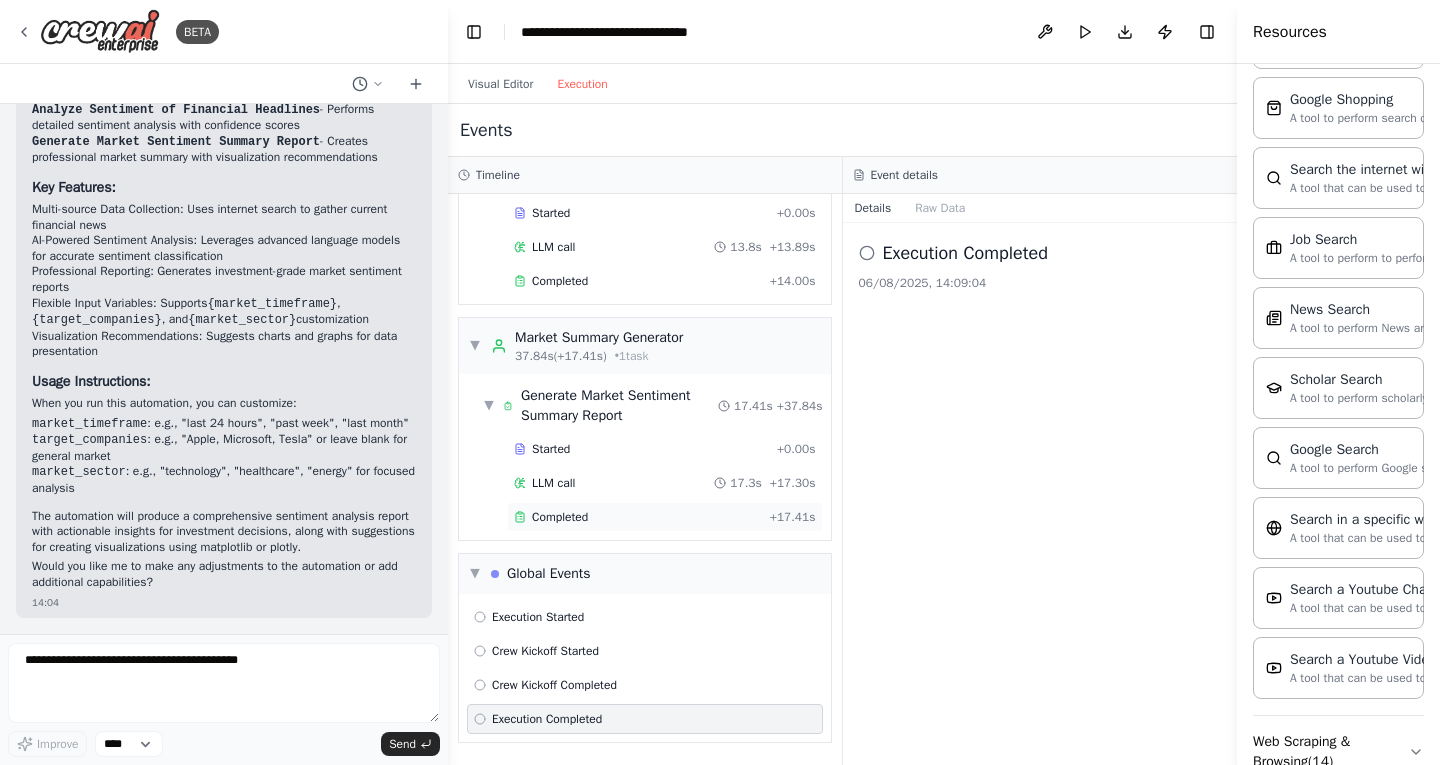 click on "Completed + 17.41s" at bounding box center [665, 517] 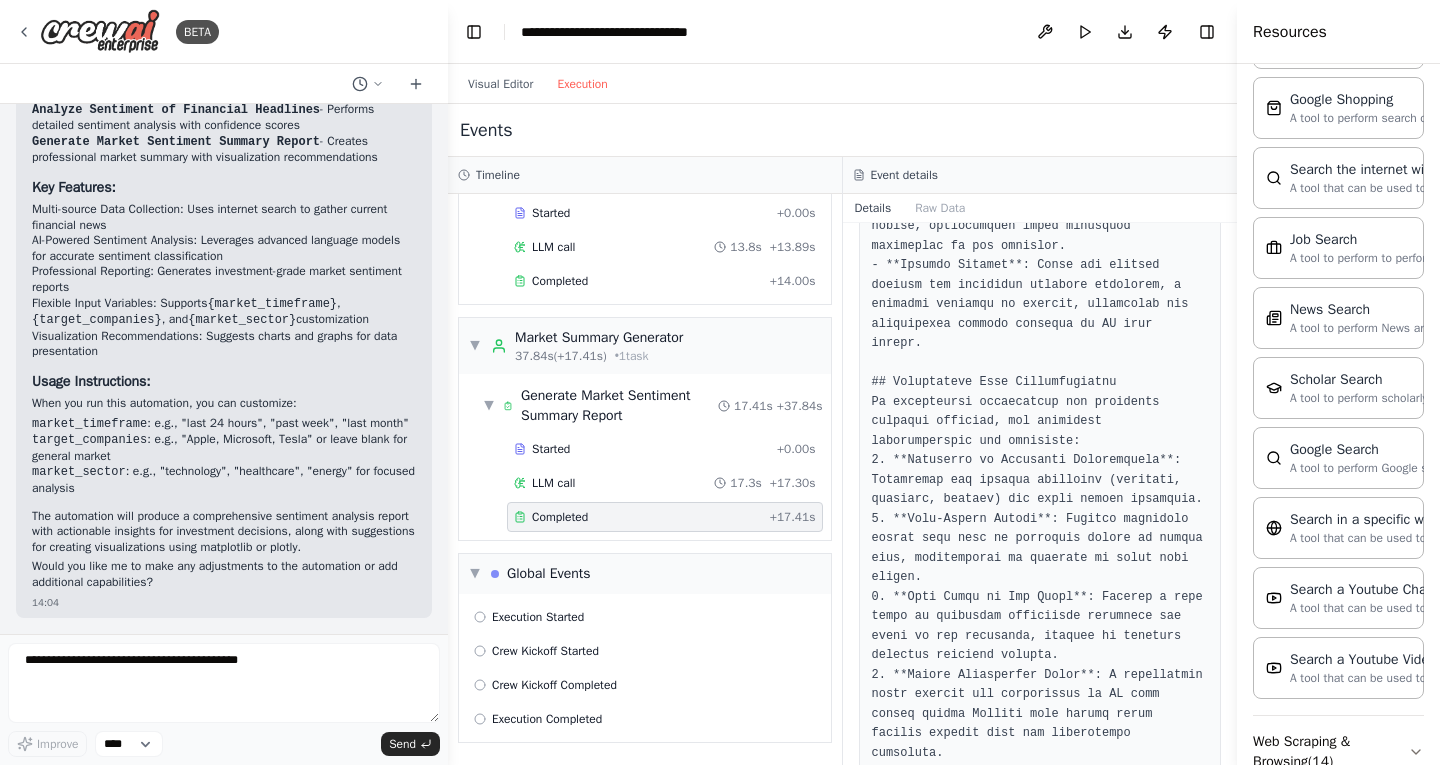scroll, scrollTop: 1874, scrollLeft: 0, axis: vertical 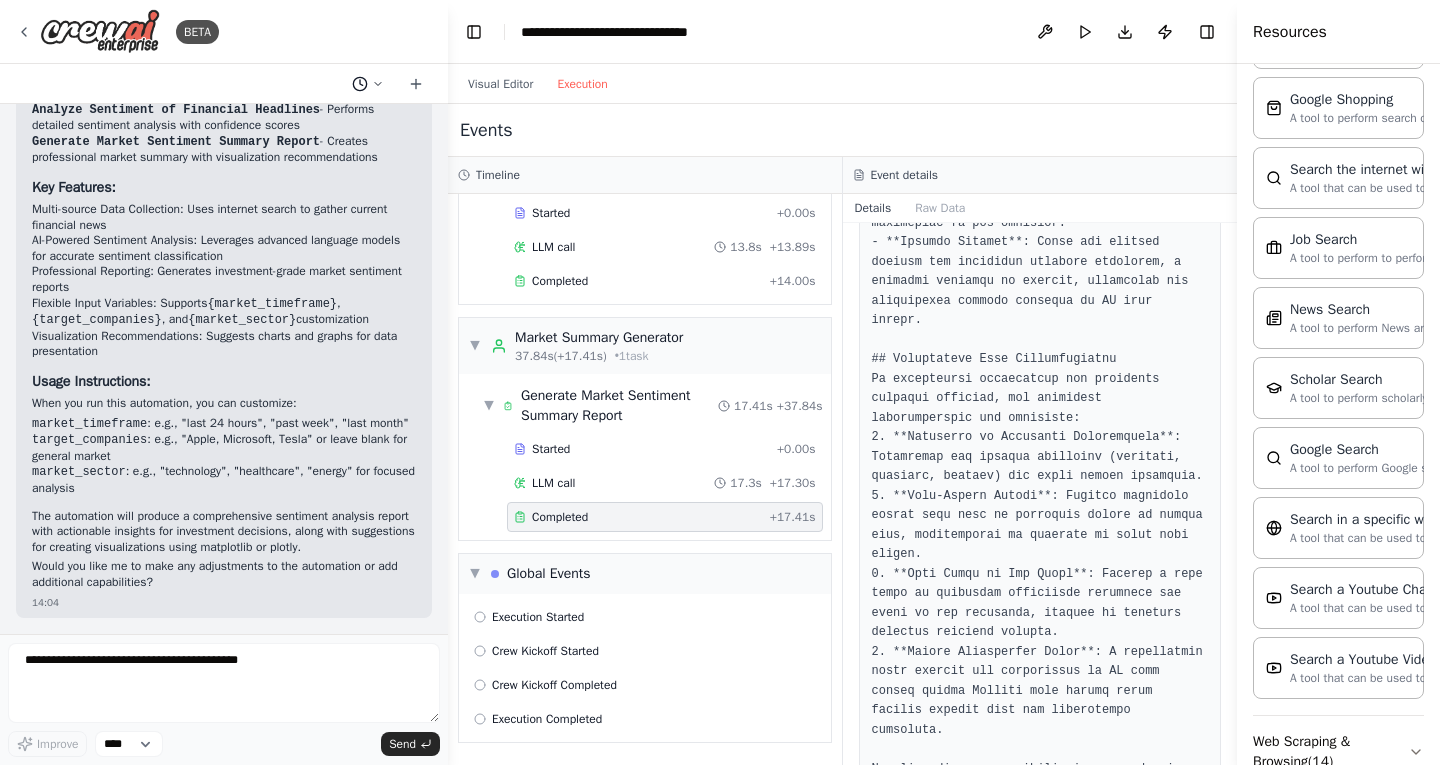 click at bounding box center [368, 84] 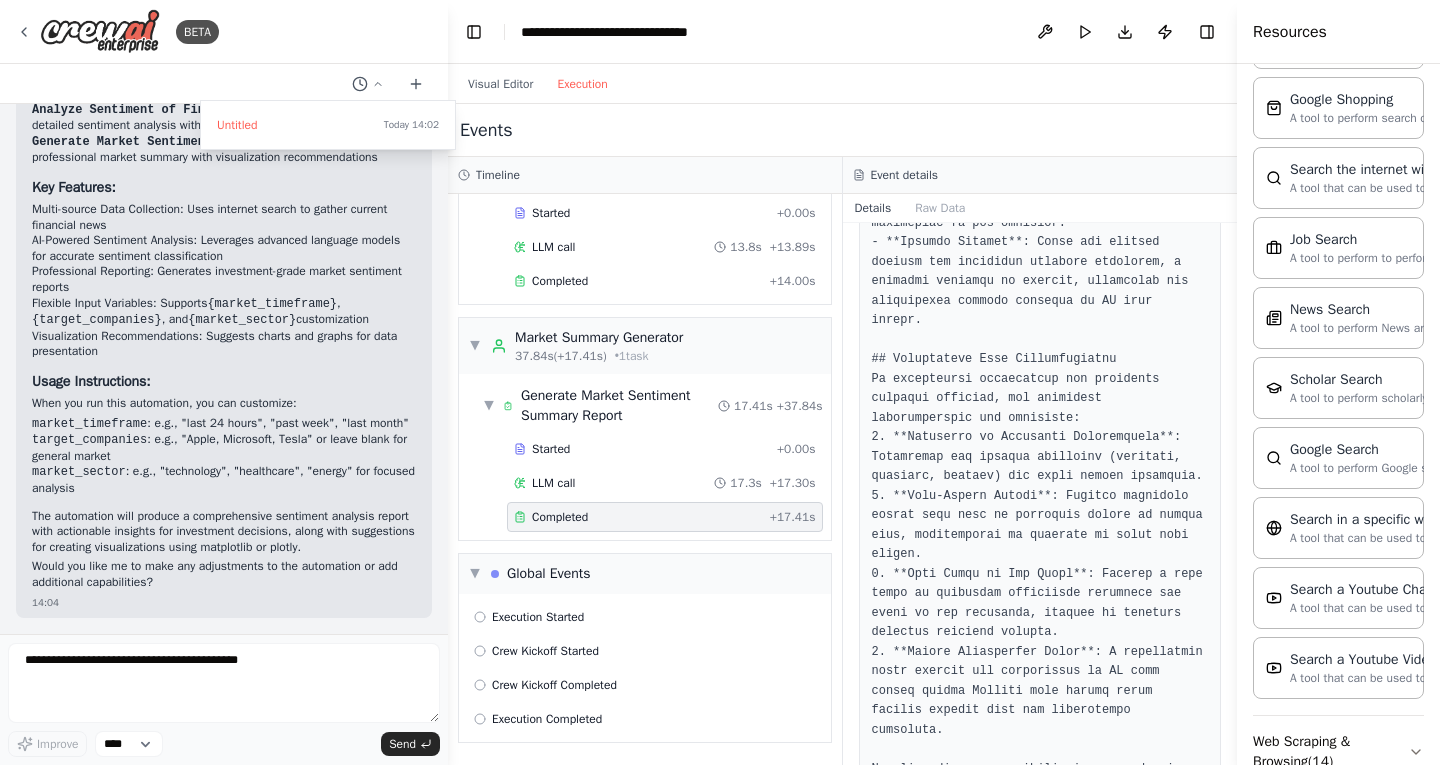 click at bounding box center [224, 382] 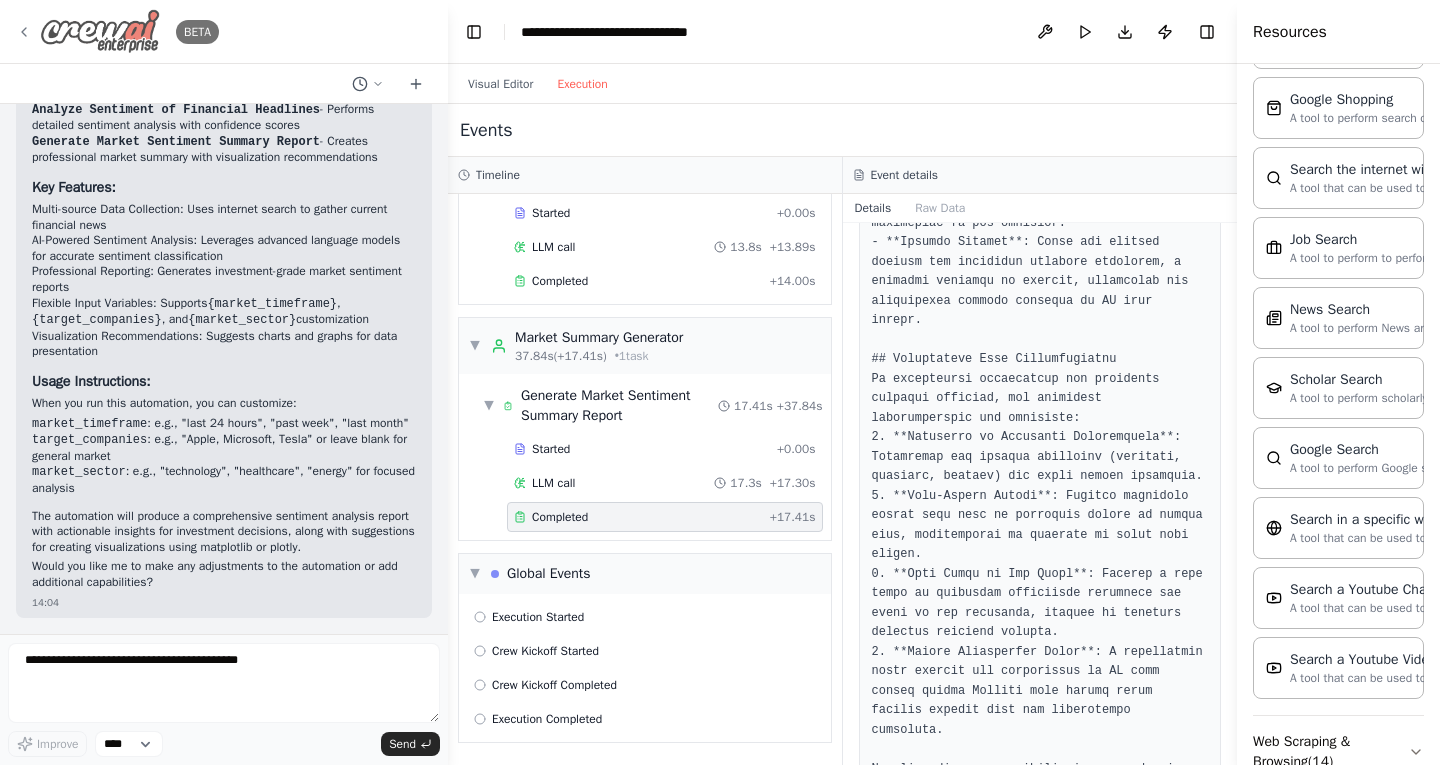 click 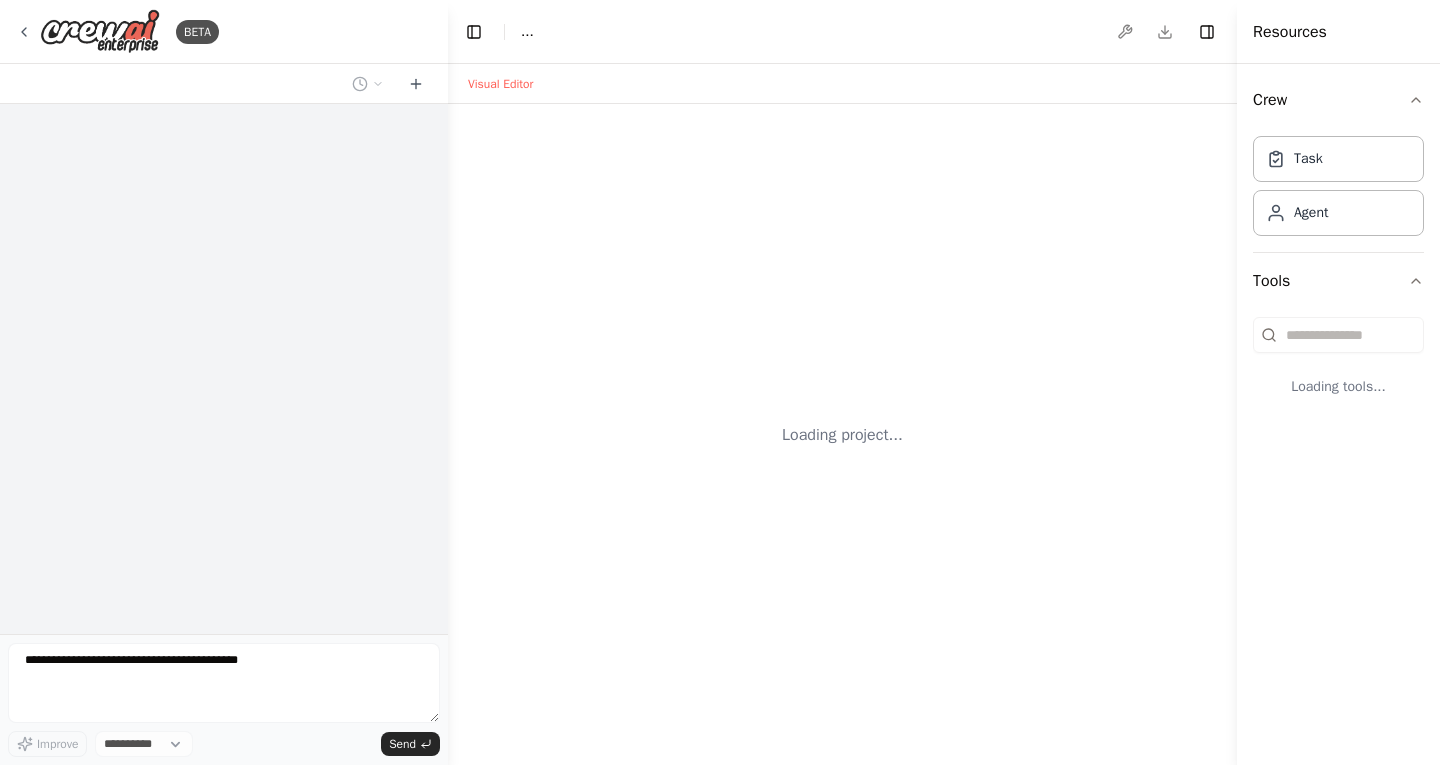 scroll, scrollTop: 0, scrollLeft: 0, axis: both 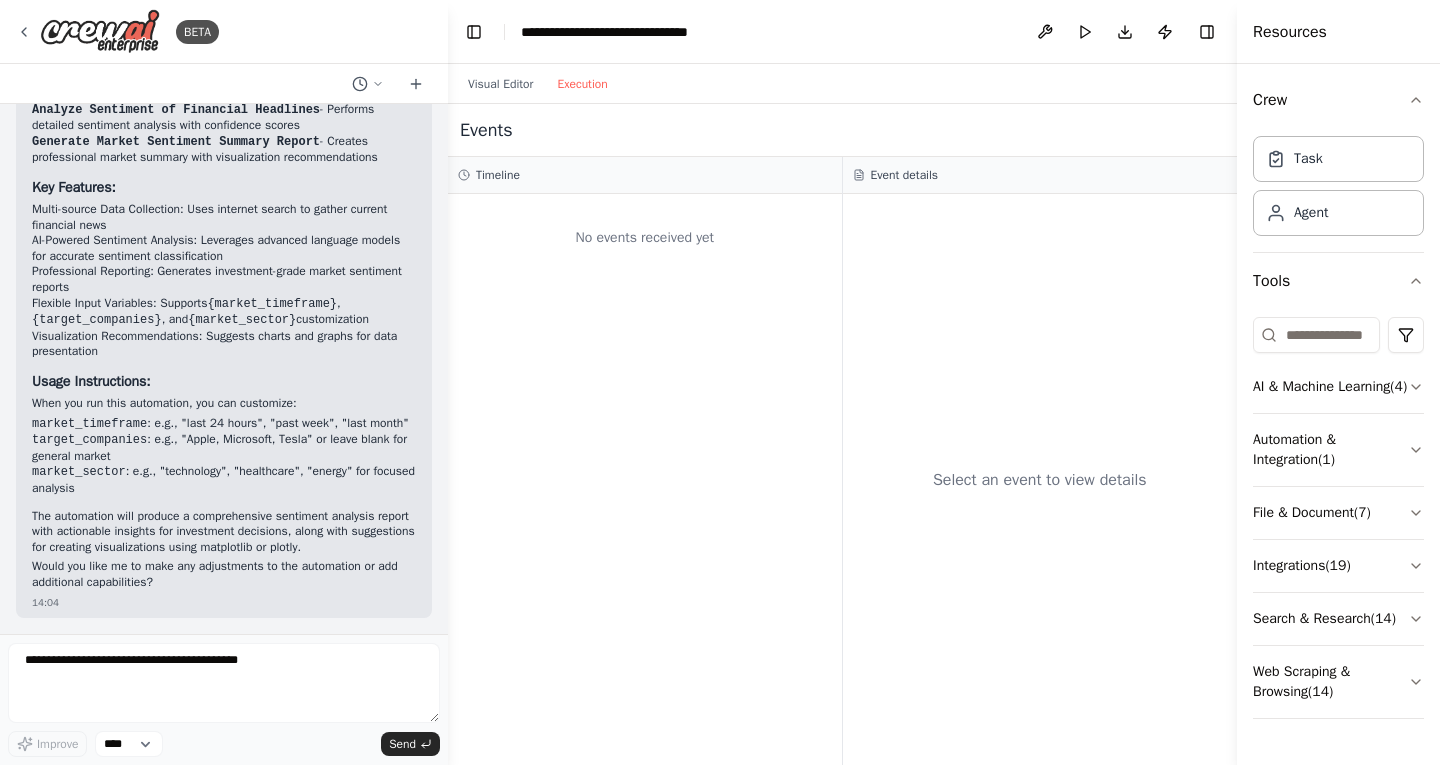 click on "Execution" at bounding box center (582, 84) 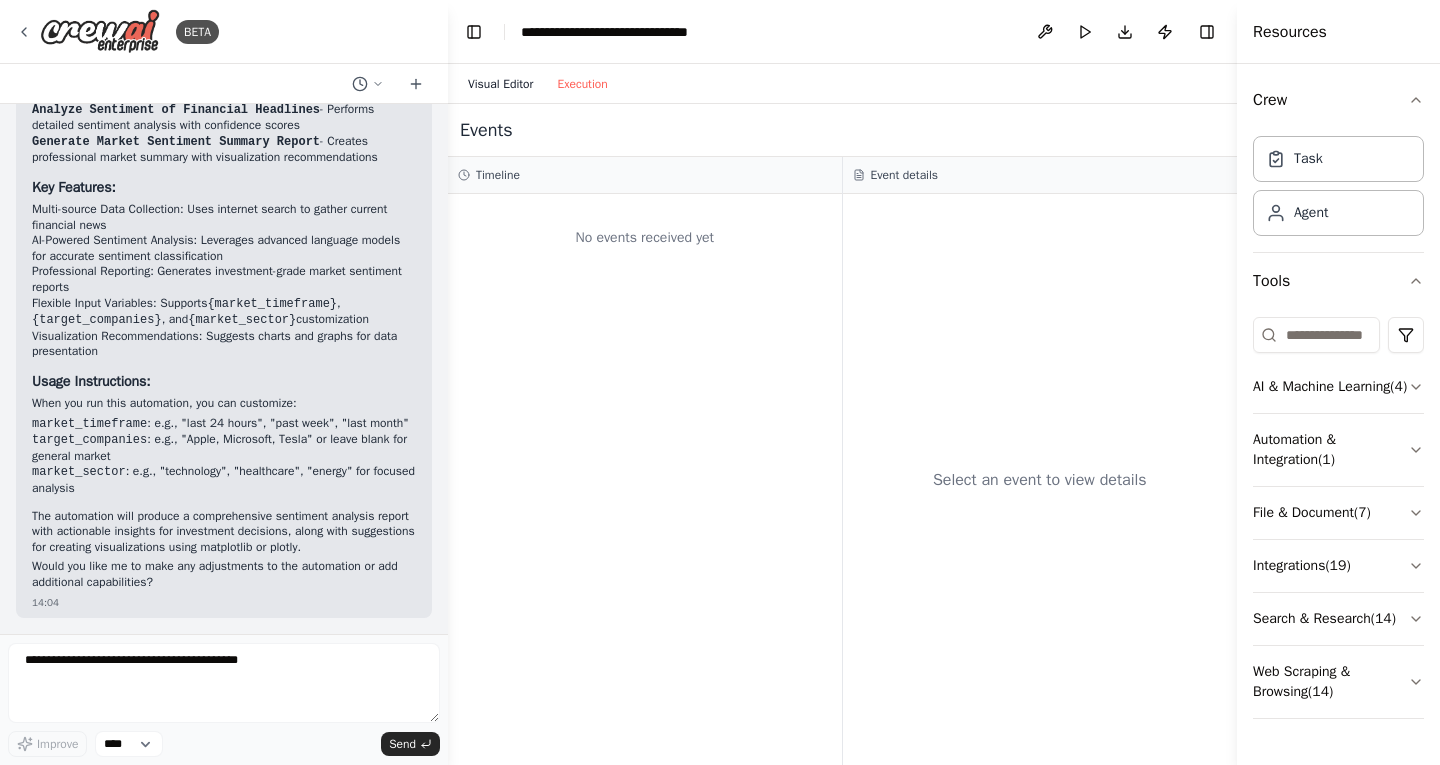 click on "Visual Editor" at bounding box center (500, 84) 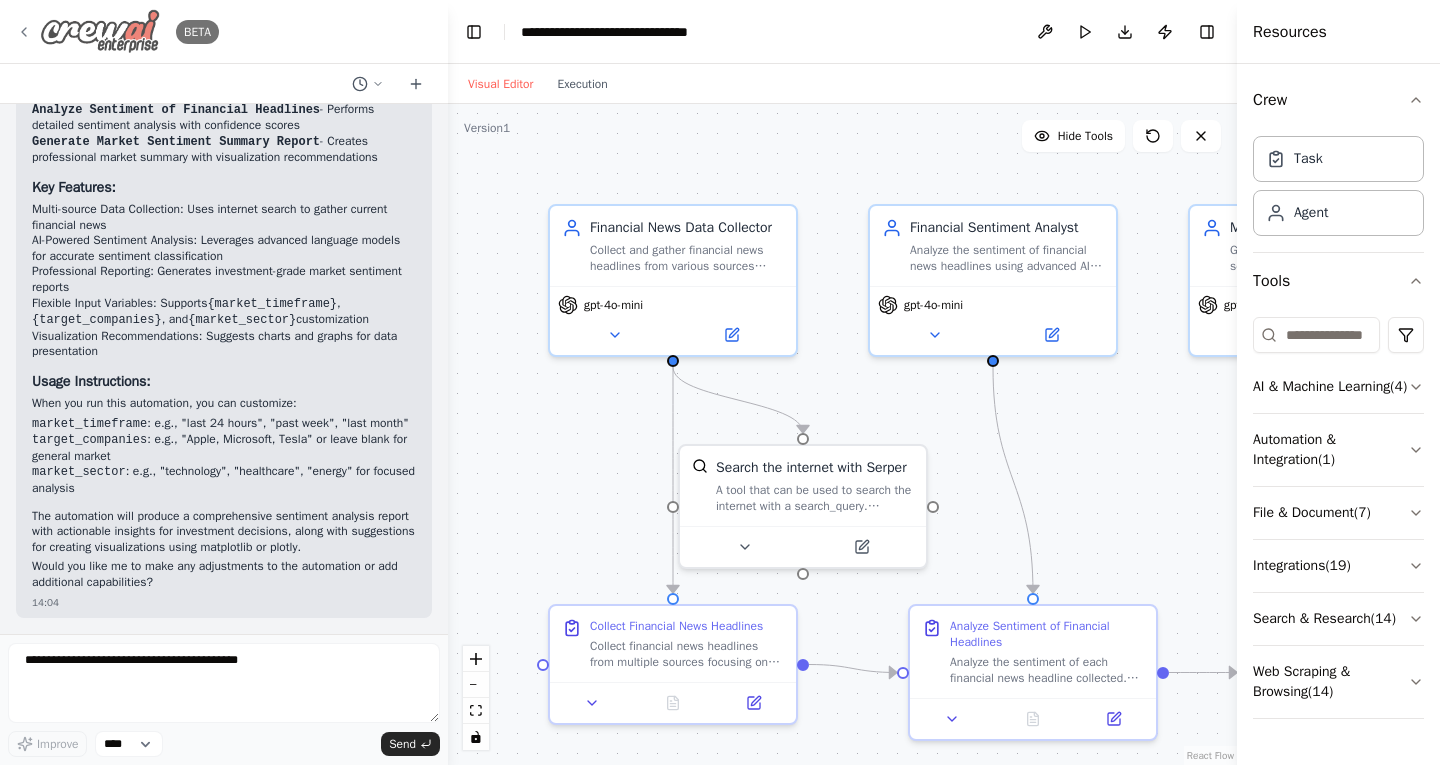 click 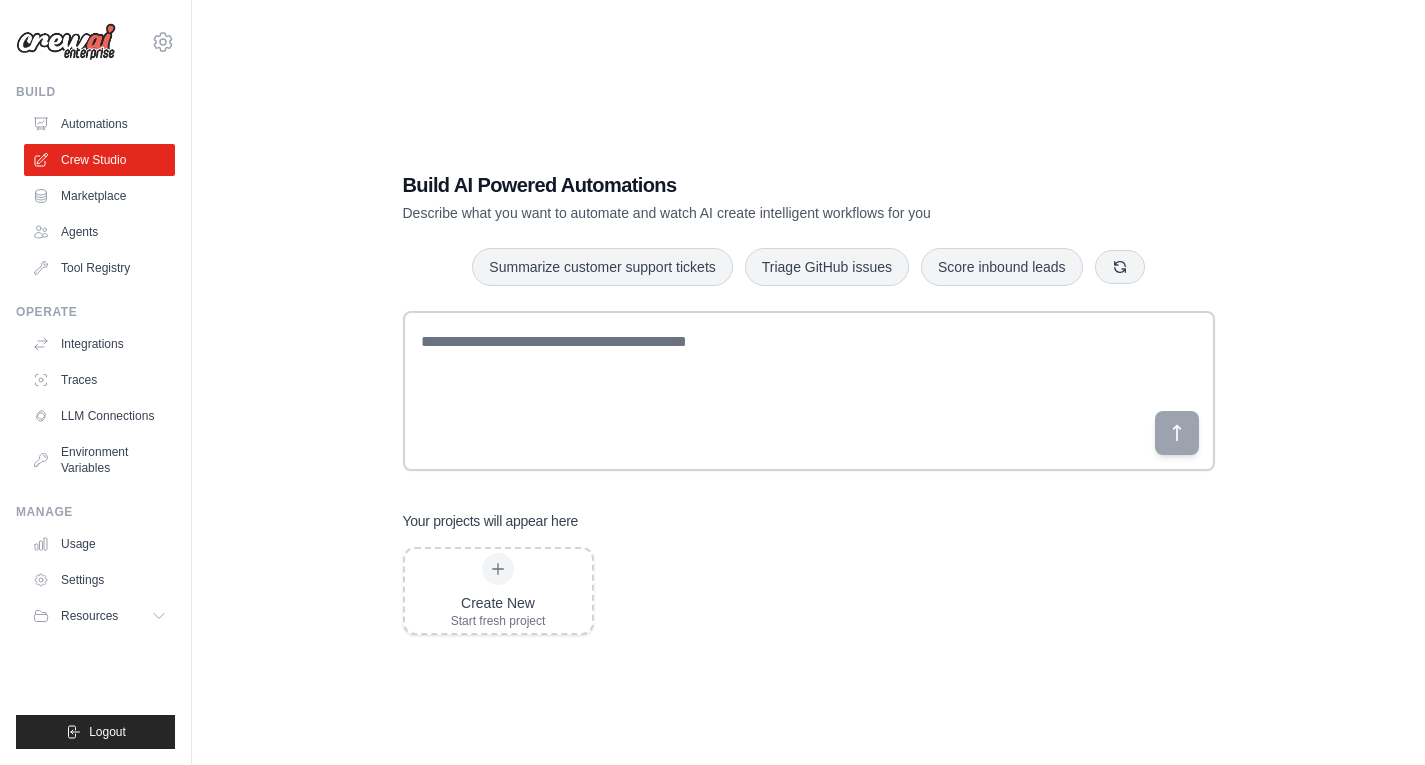 scroll, scrollTop: 0, scrollLeft: 0, axis: both 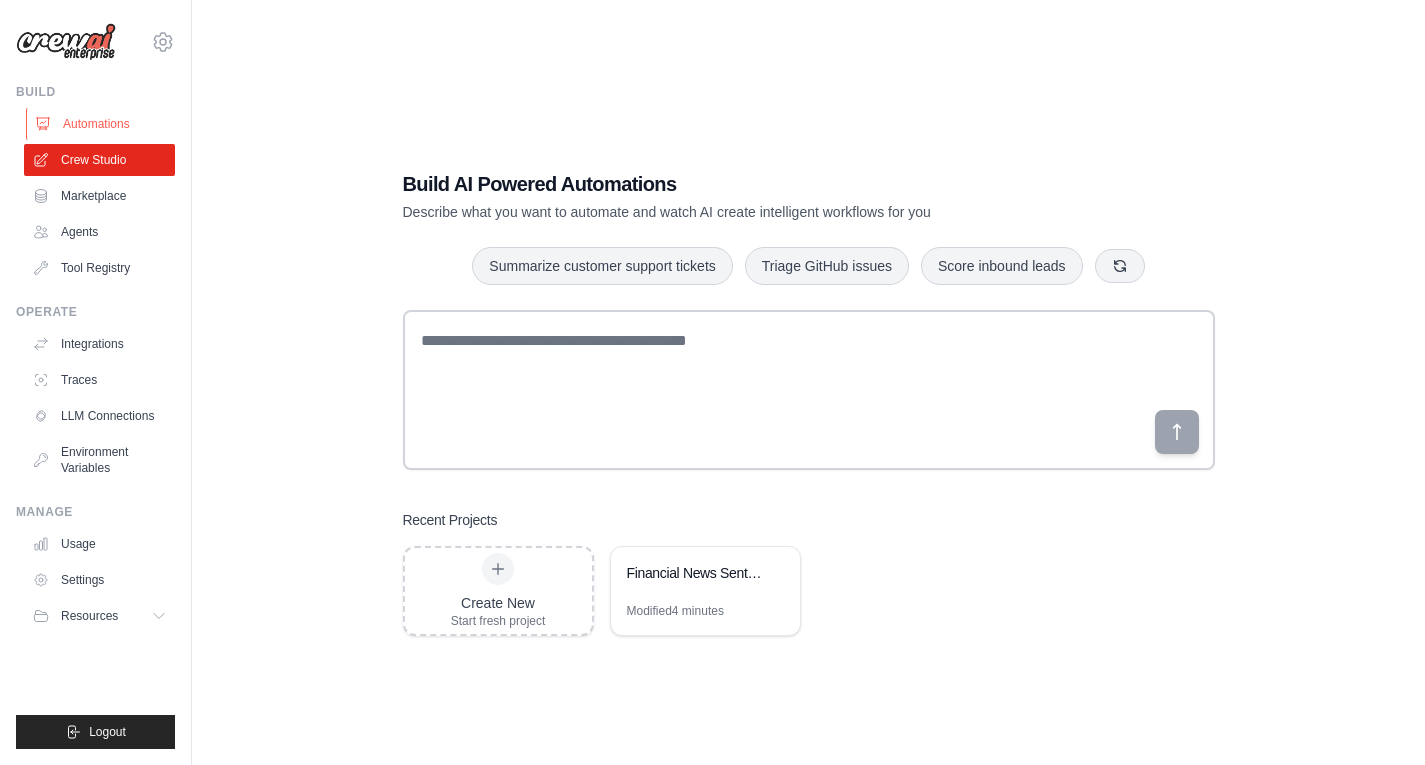 click on "Automations" at bounding box center (101, 124) 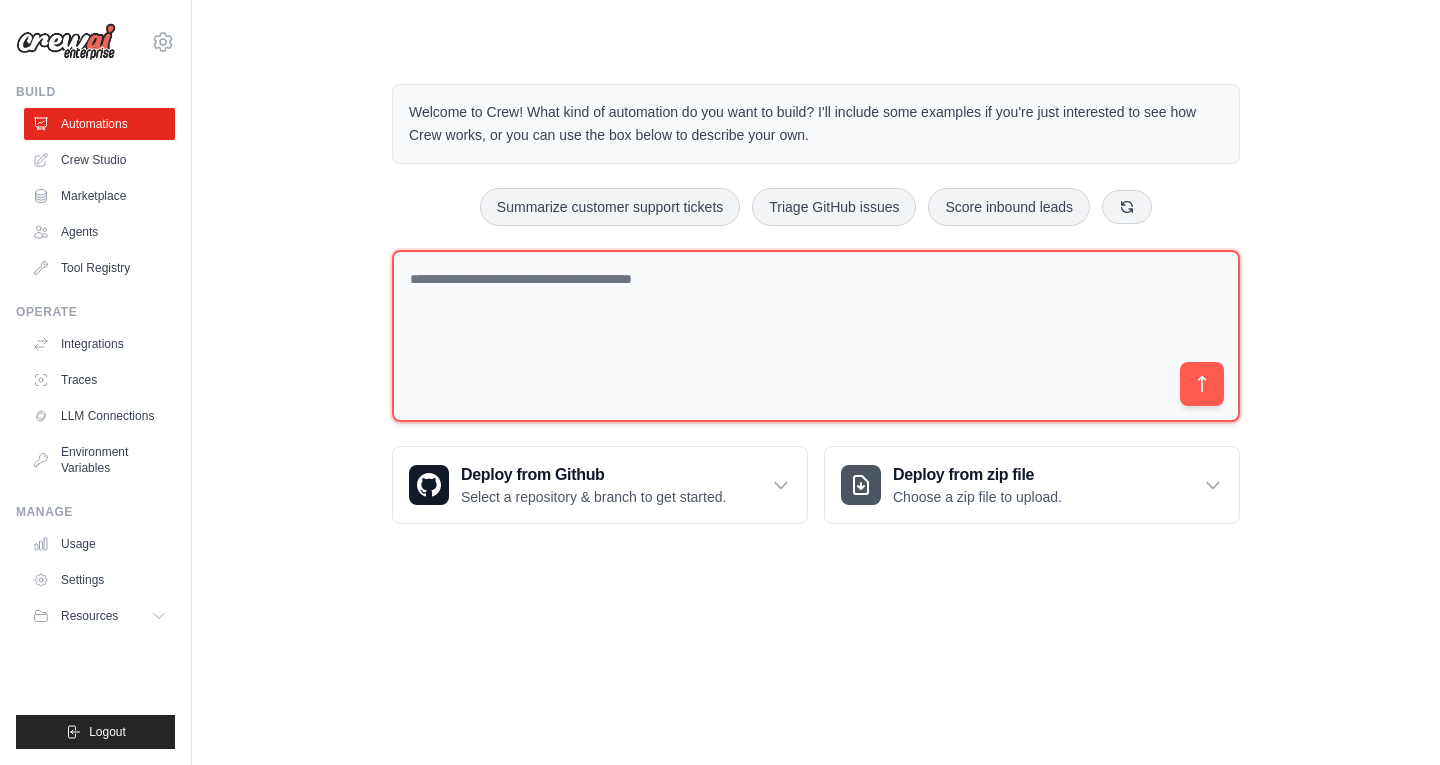 click at bounding box center (816, 336) 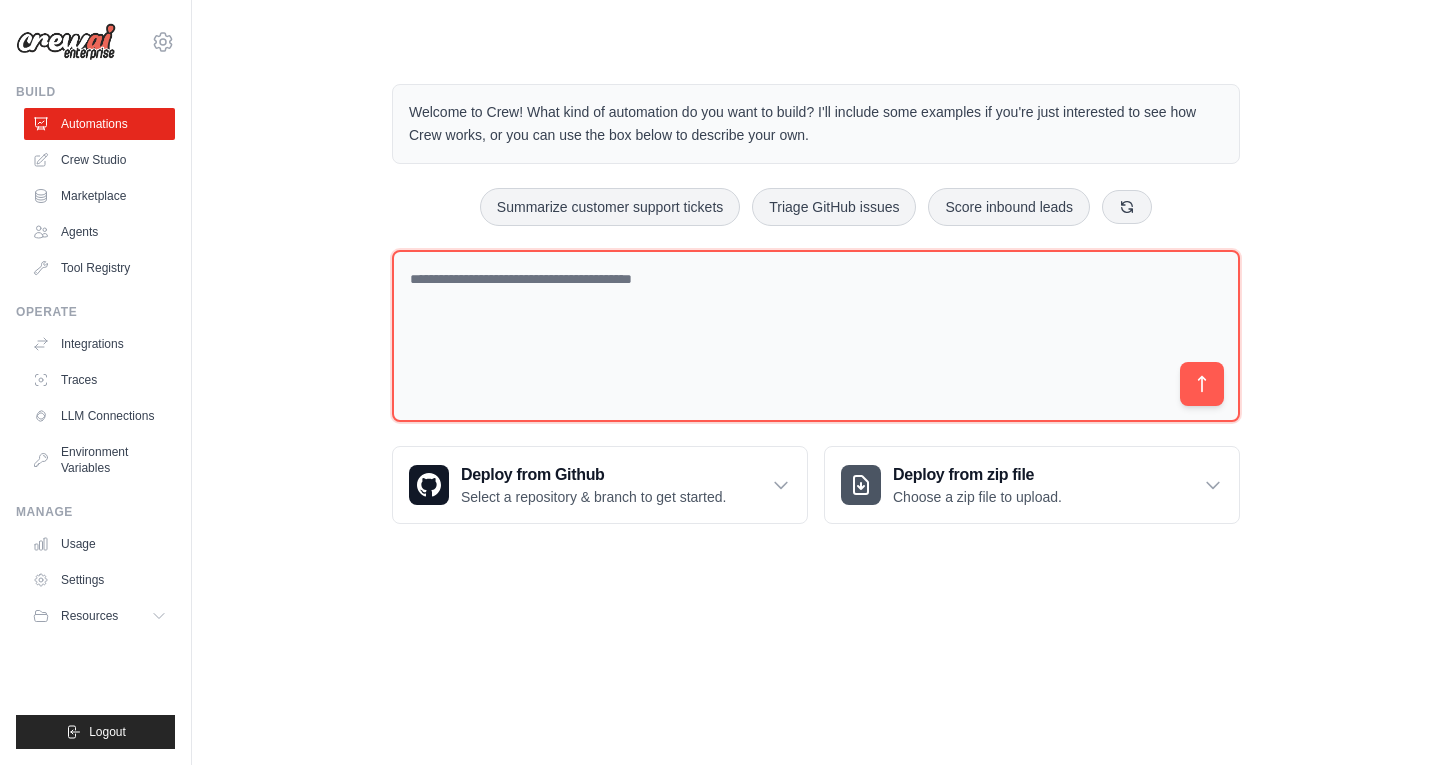 paste on "**********" 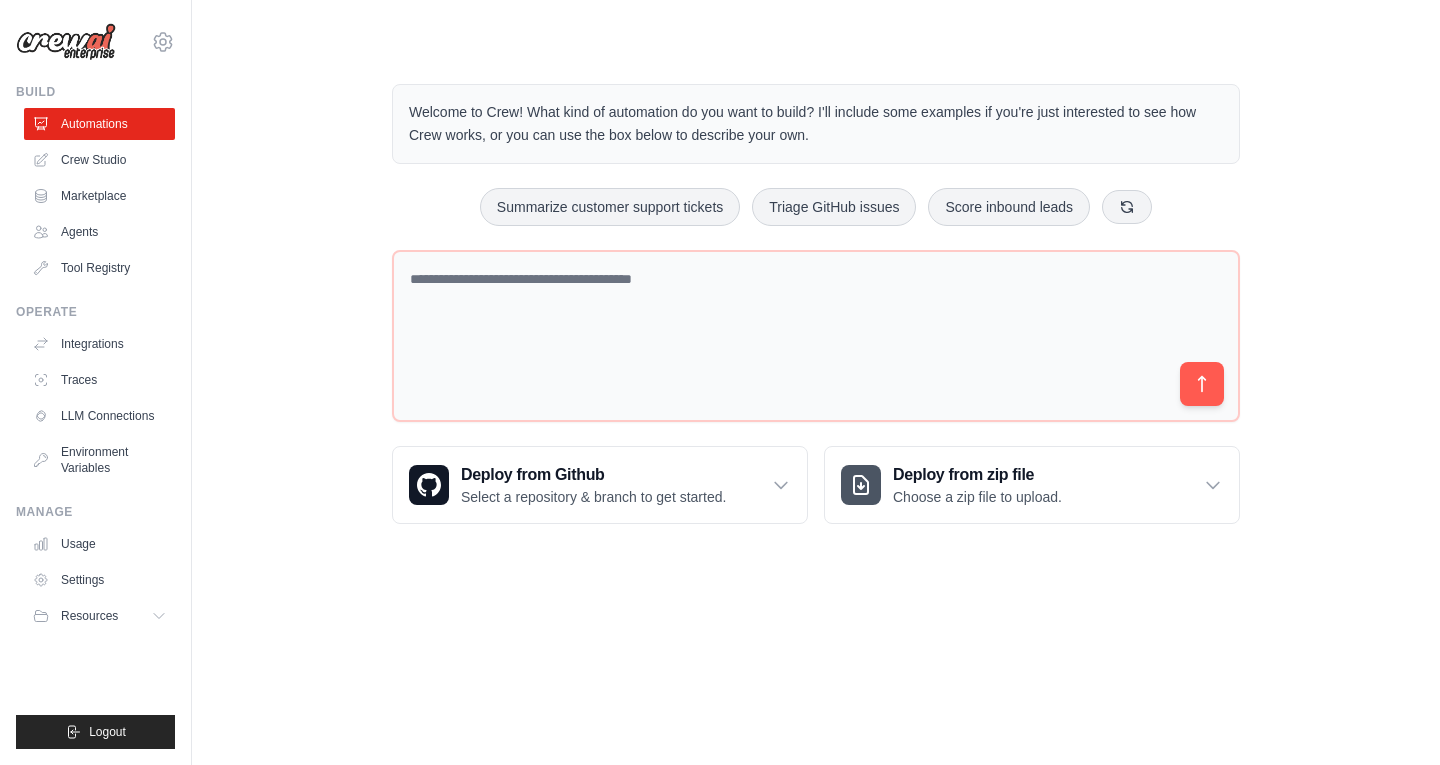 click on "Summarize customer support tickets
Triage GitHub issues
Score inbound leads" at bounding box center (816, 207) 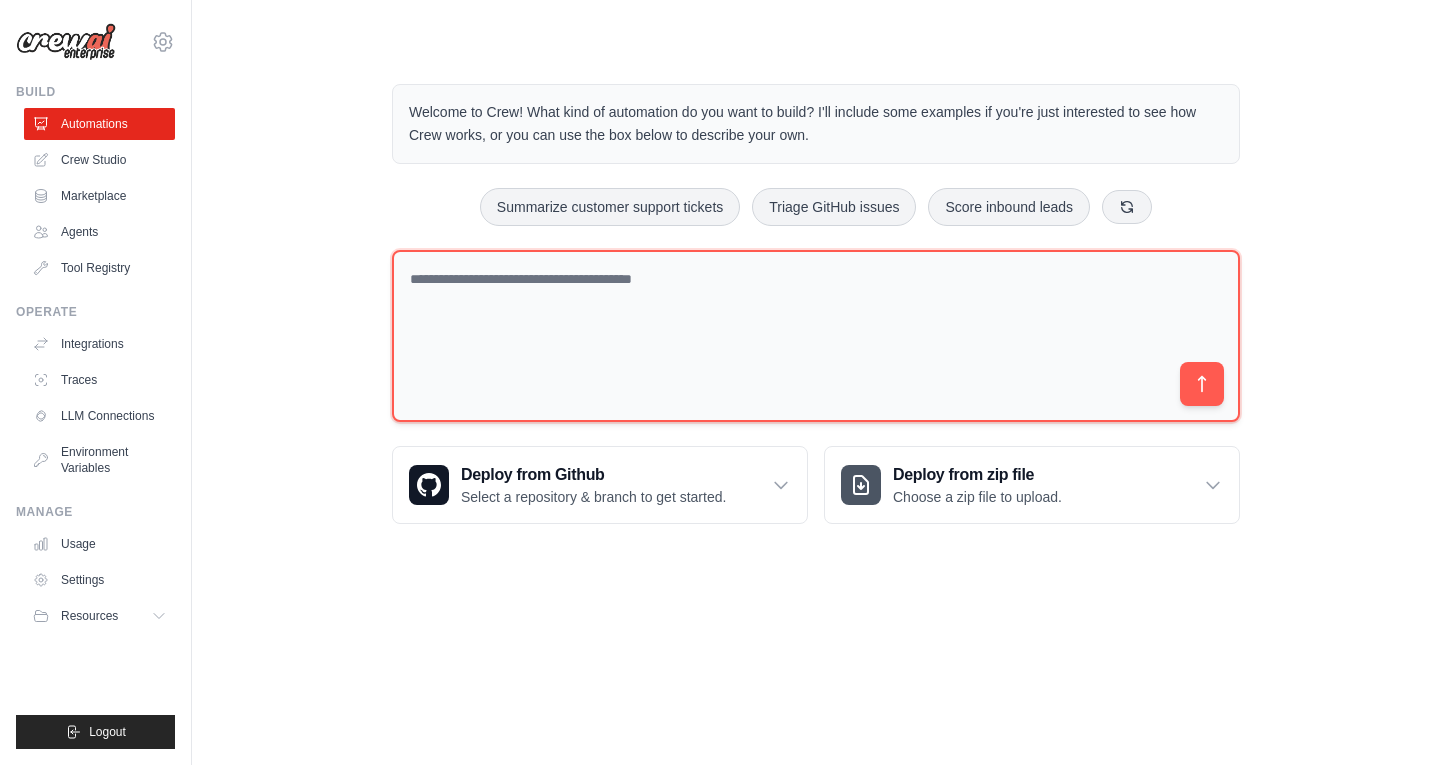 click at bounding box center [816, 336] 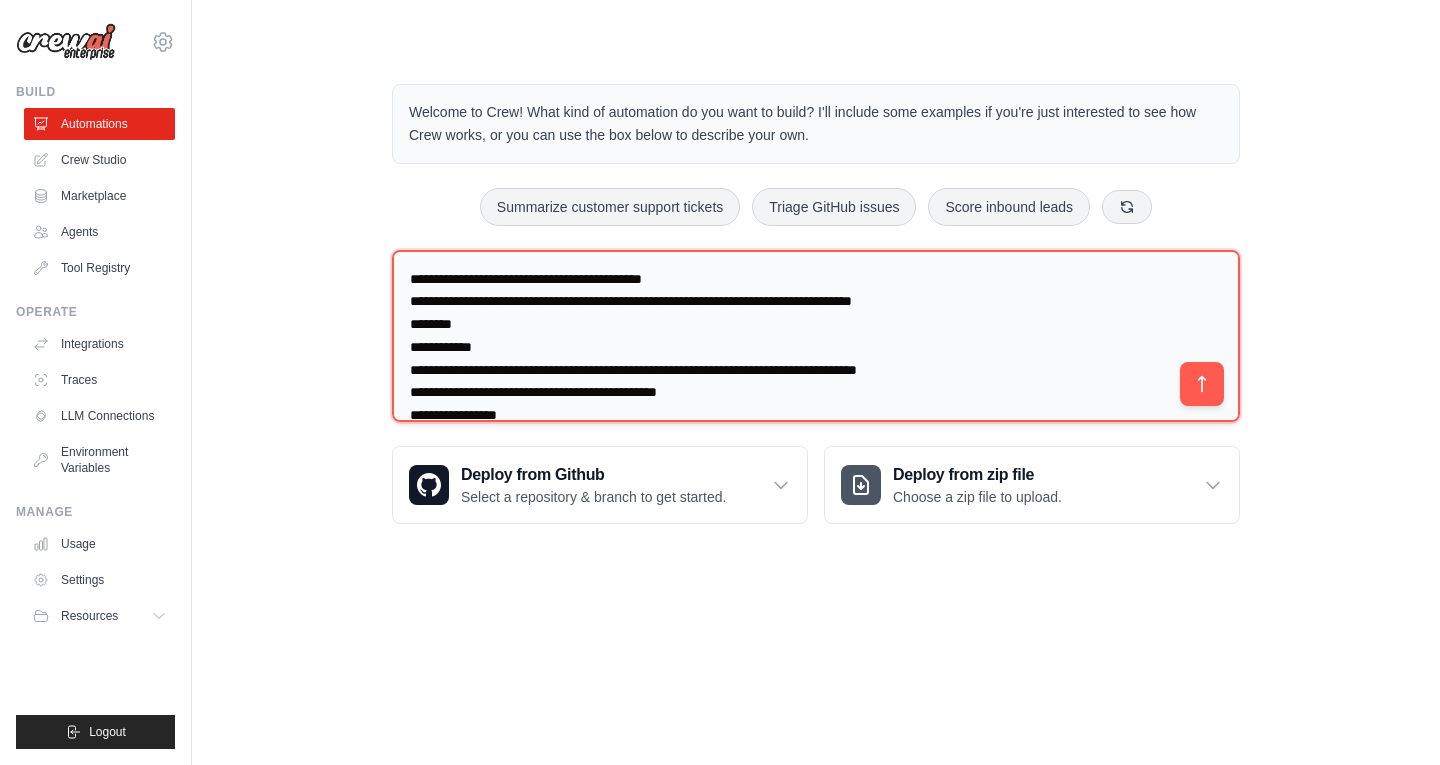 scroll, scrollTop: 162, scrollLeft: 0, axis: vertical 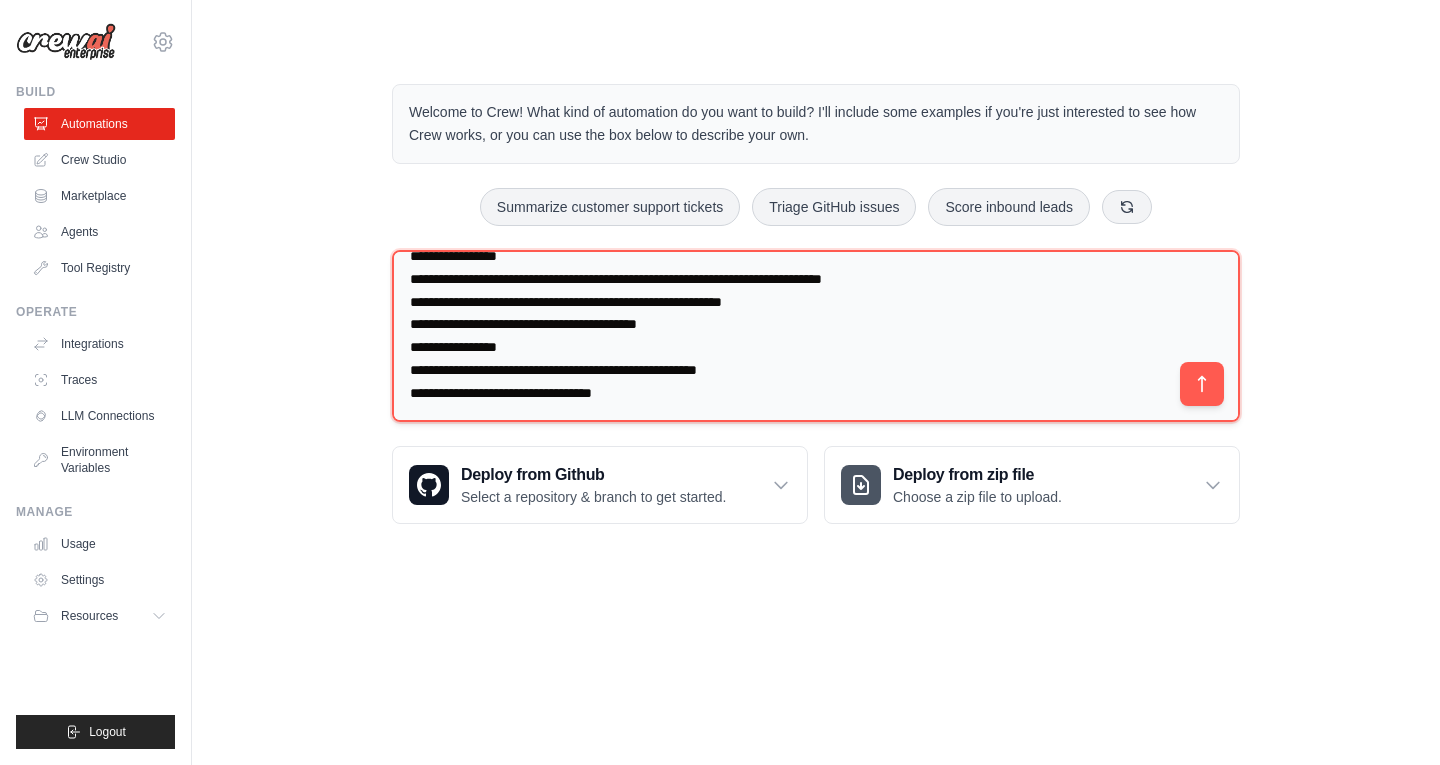 type on "**********" 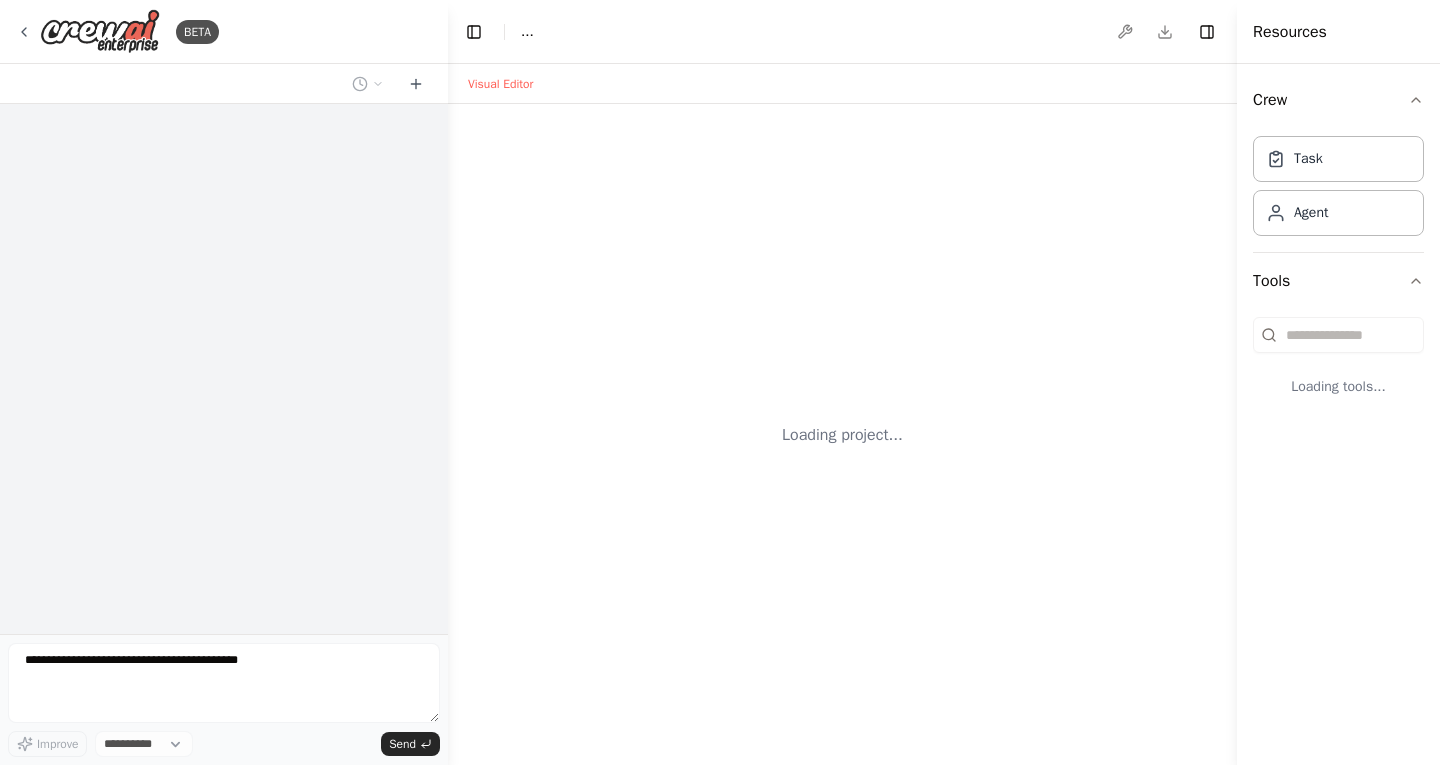 scroll, scrollTop: 0, scrollLeft: 0, axis: both 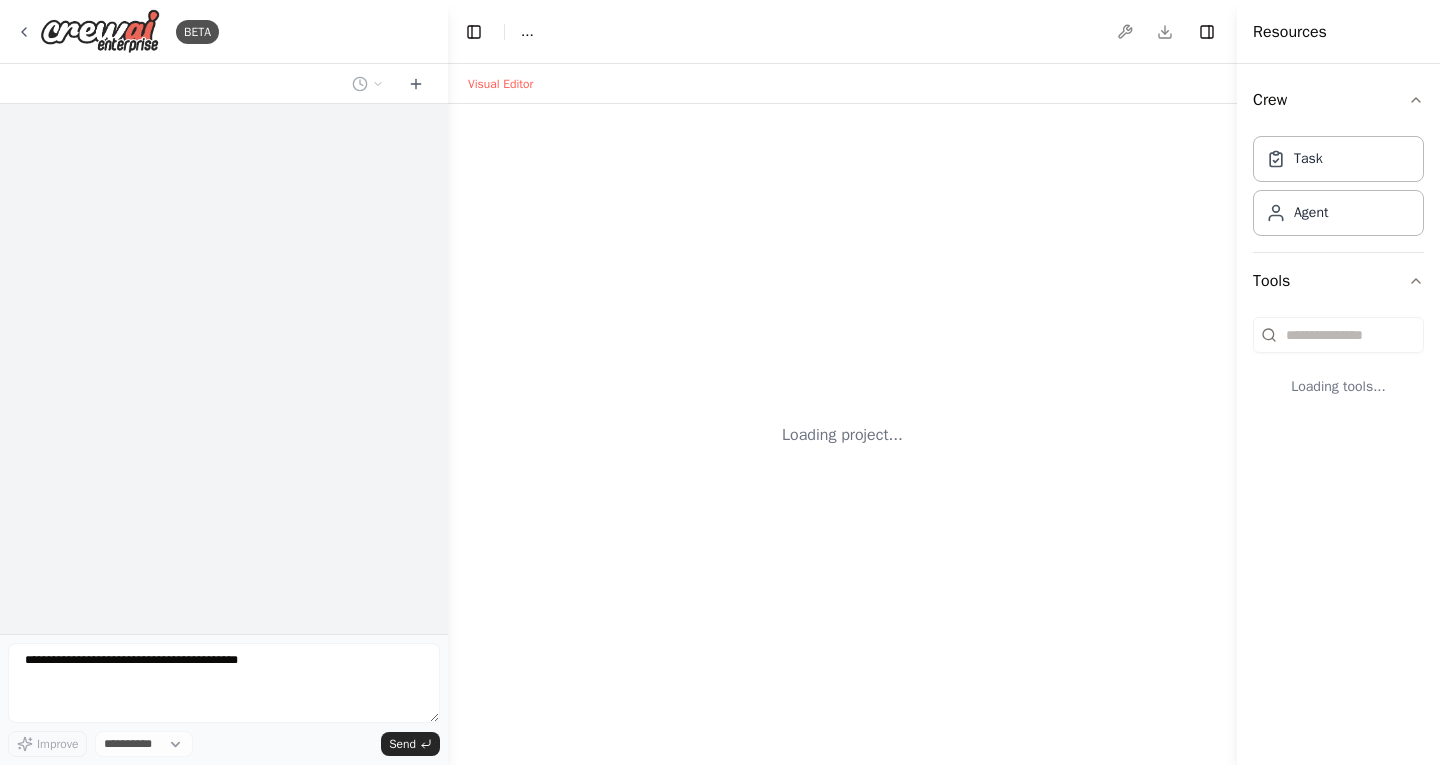 select on "****" 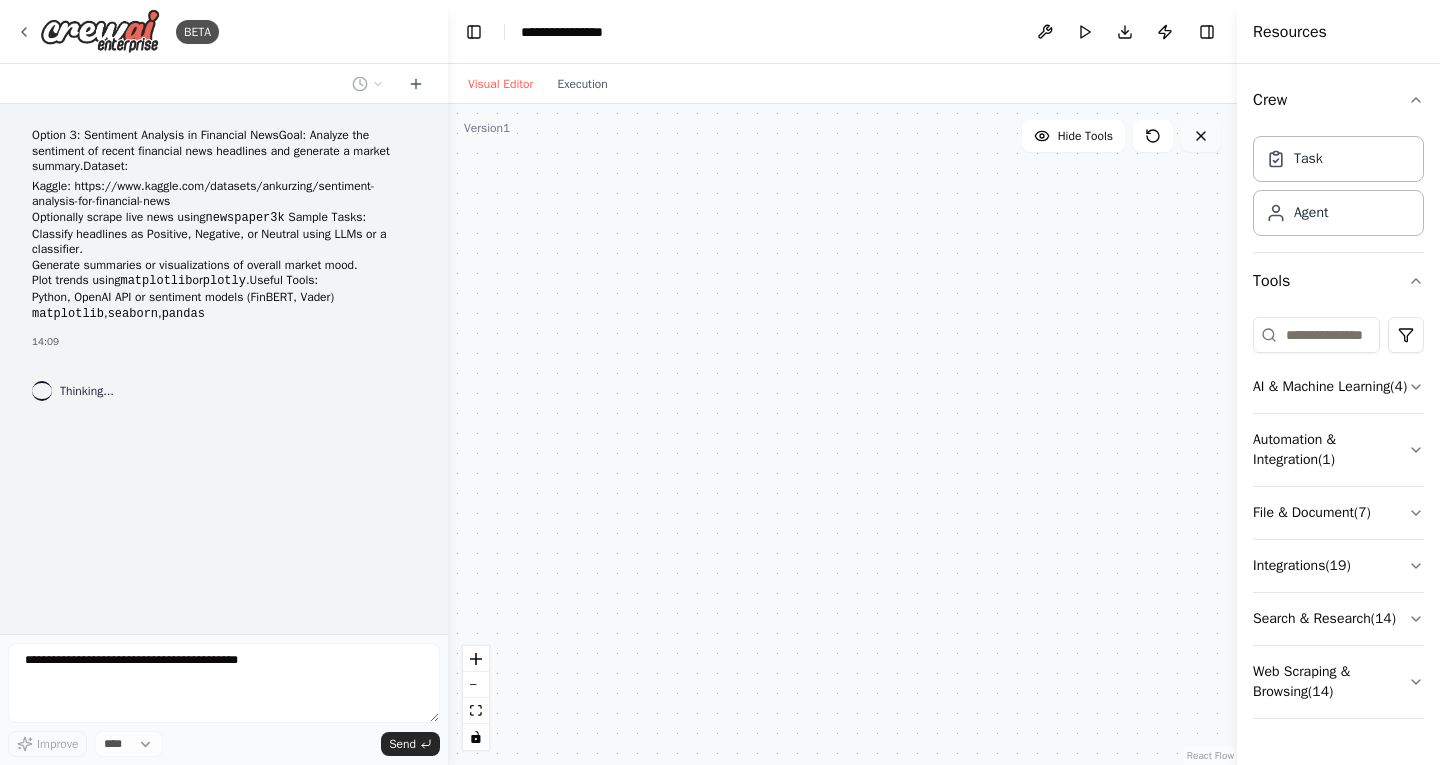 click 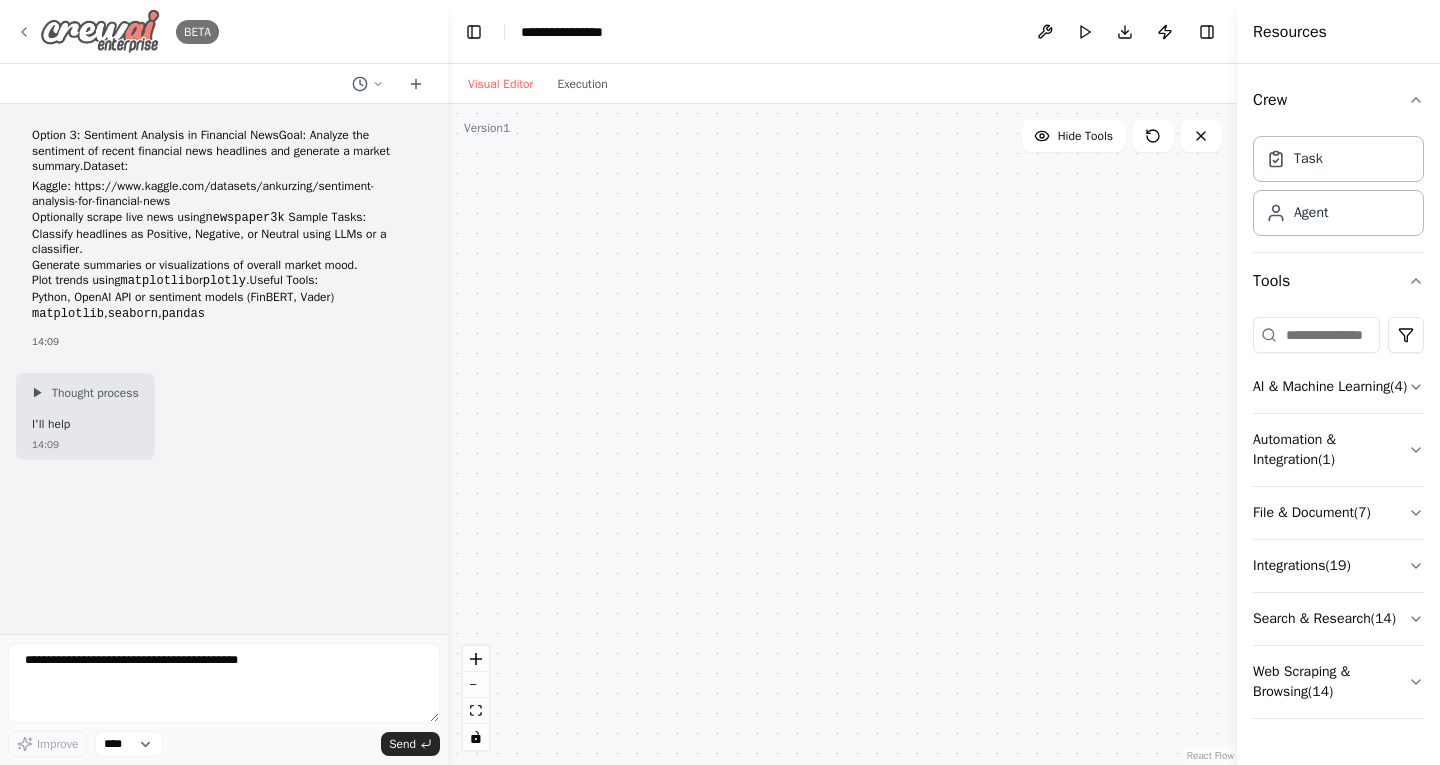 click on "BETA" at bounding box center [117, 31] 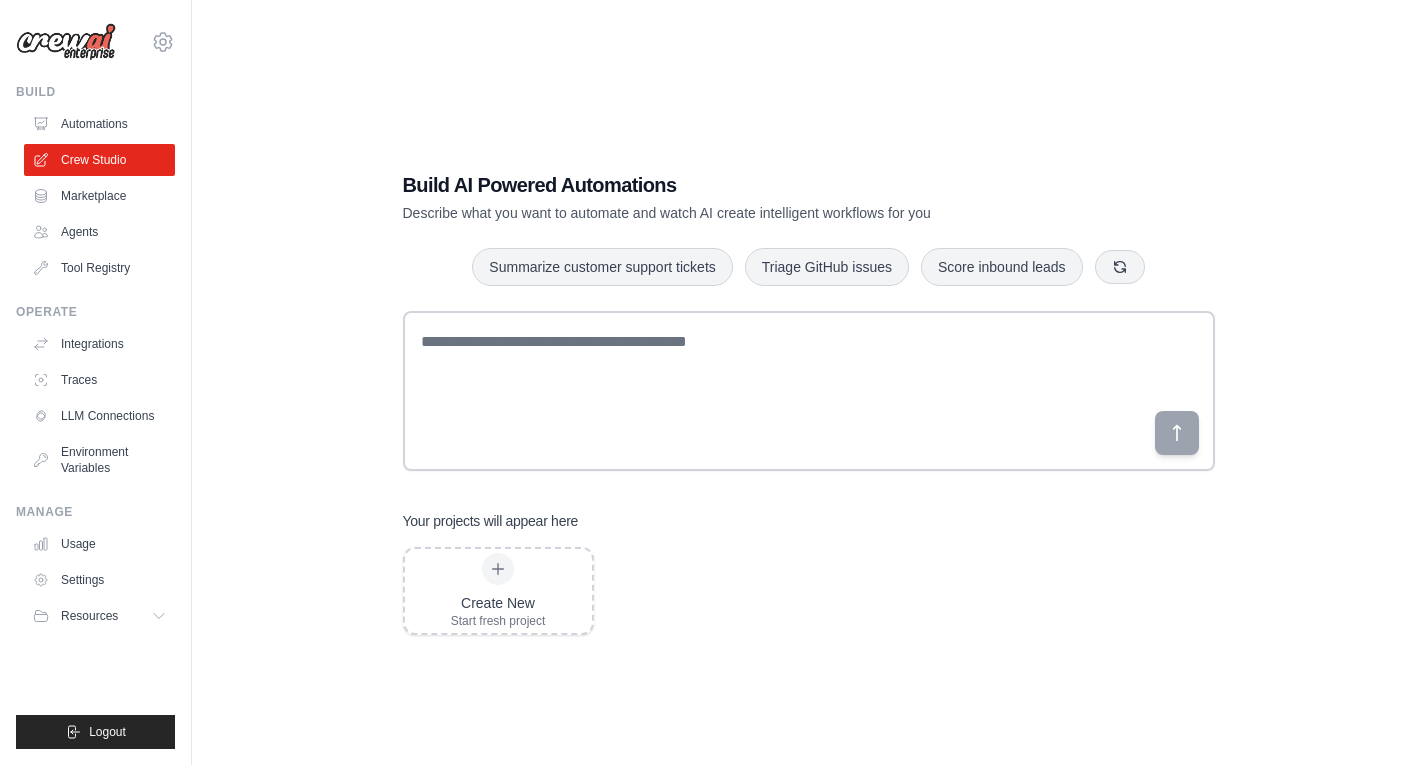 scroll, scrollTop: 0, scrollLeft: 0, axis: both 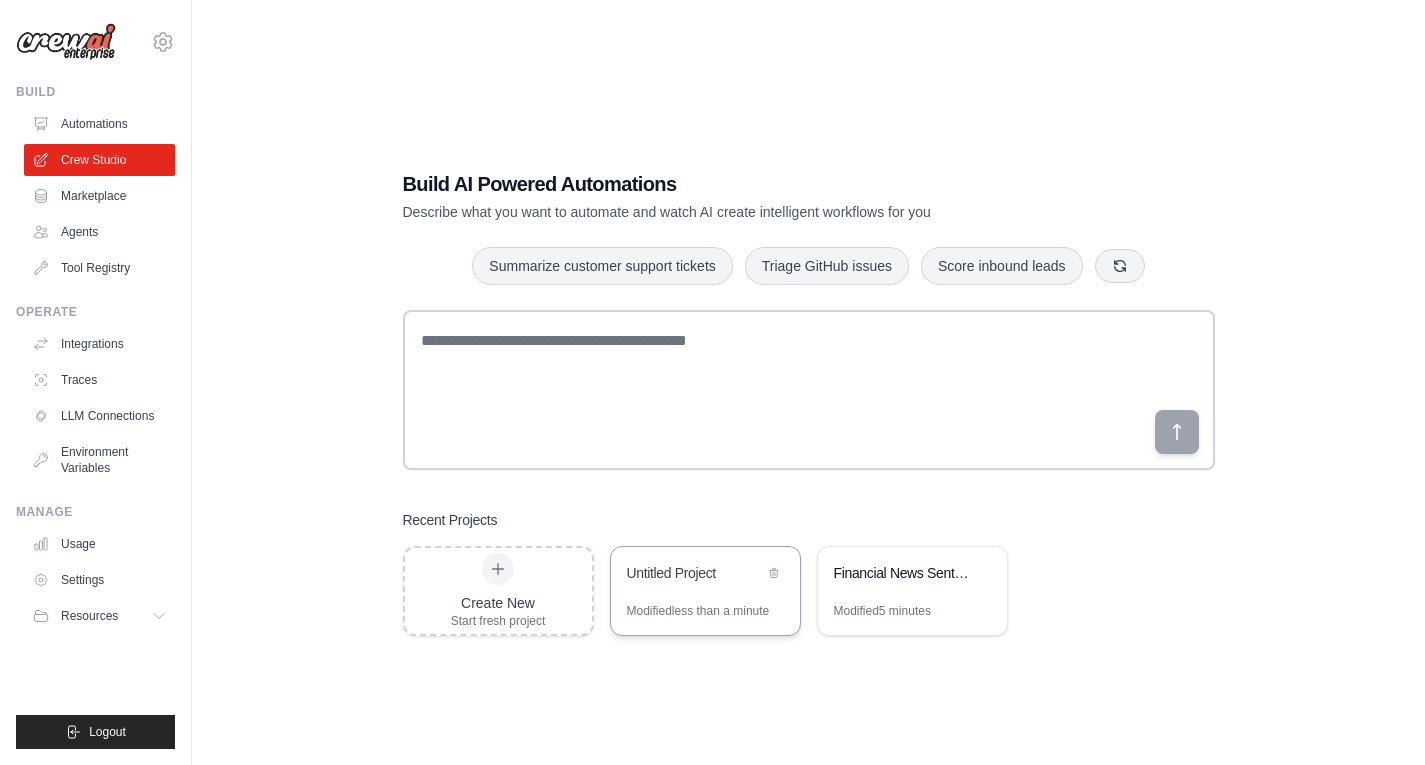 drag, startPoint x: 714, startPoint y: 587, endPoint x: 730, endPoint y: 620, distance: 36.67424 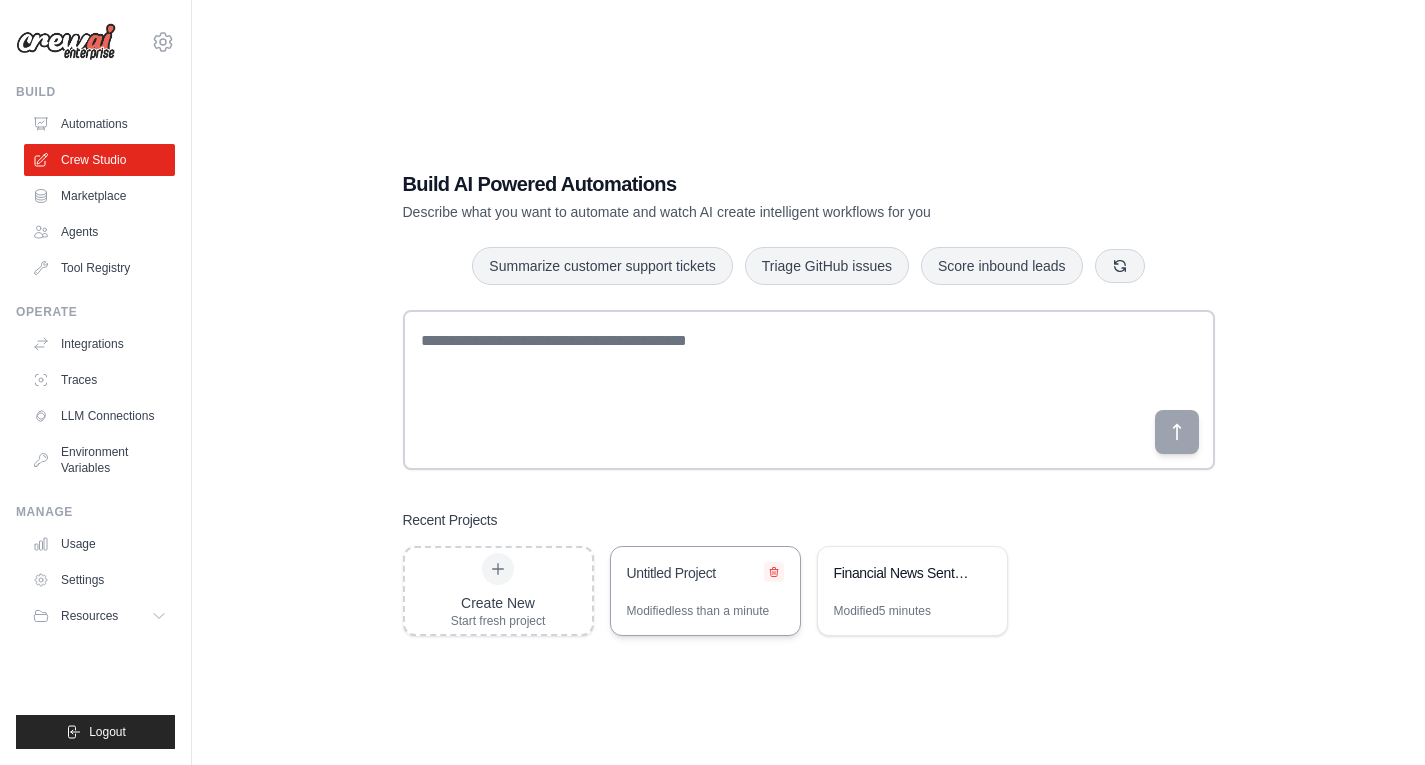 click 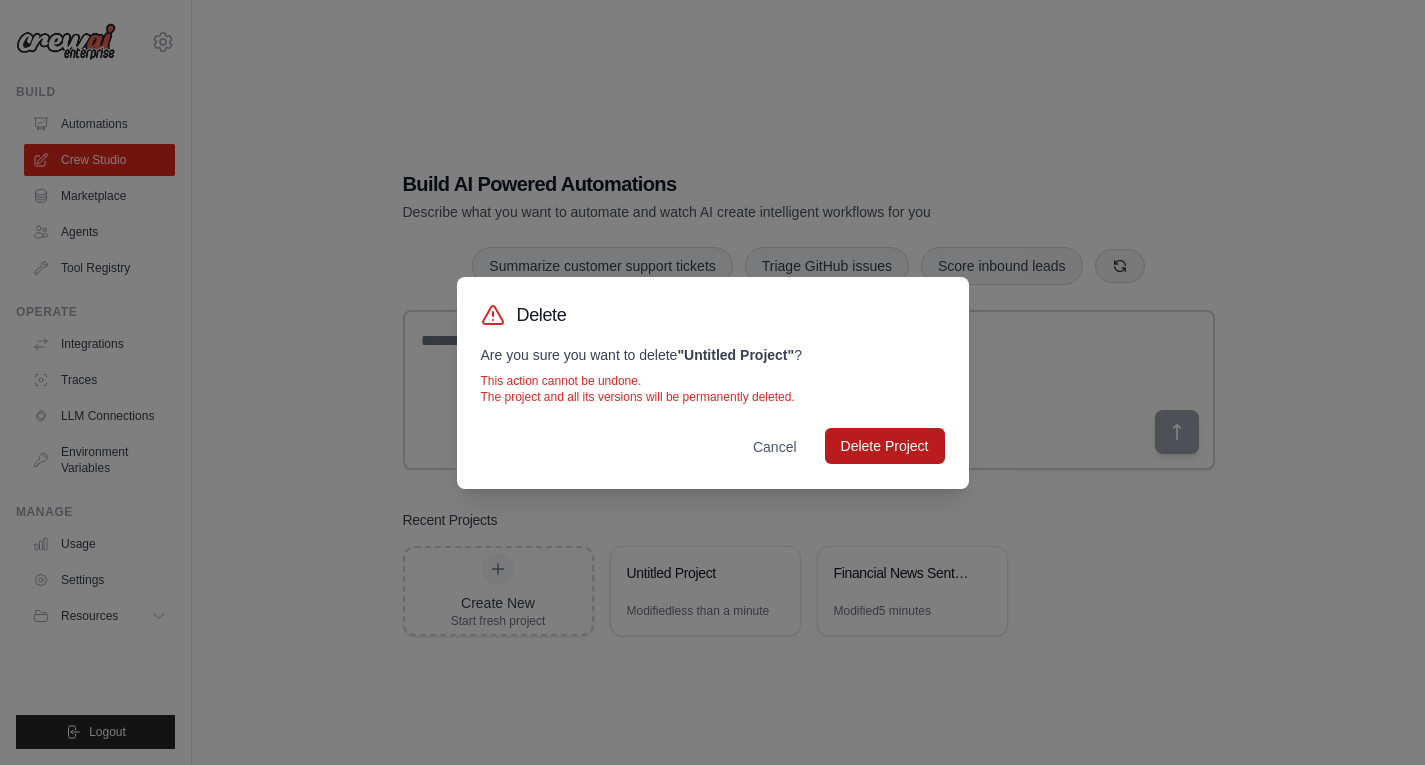 click on "Delete Project" at bounding box center (885, 446) 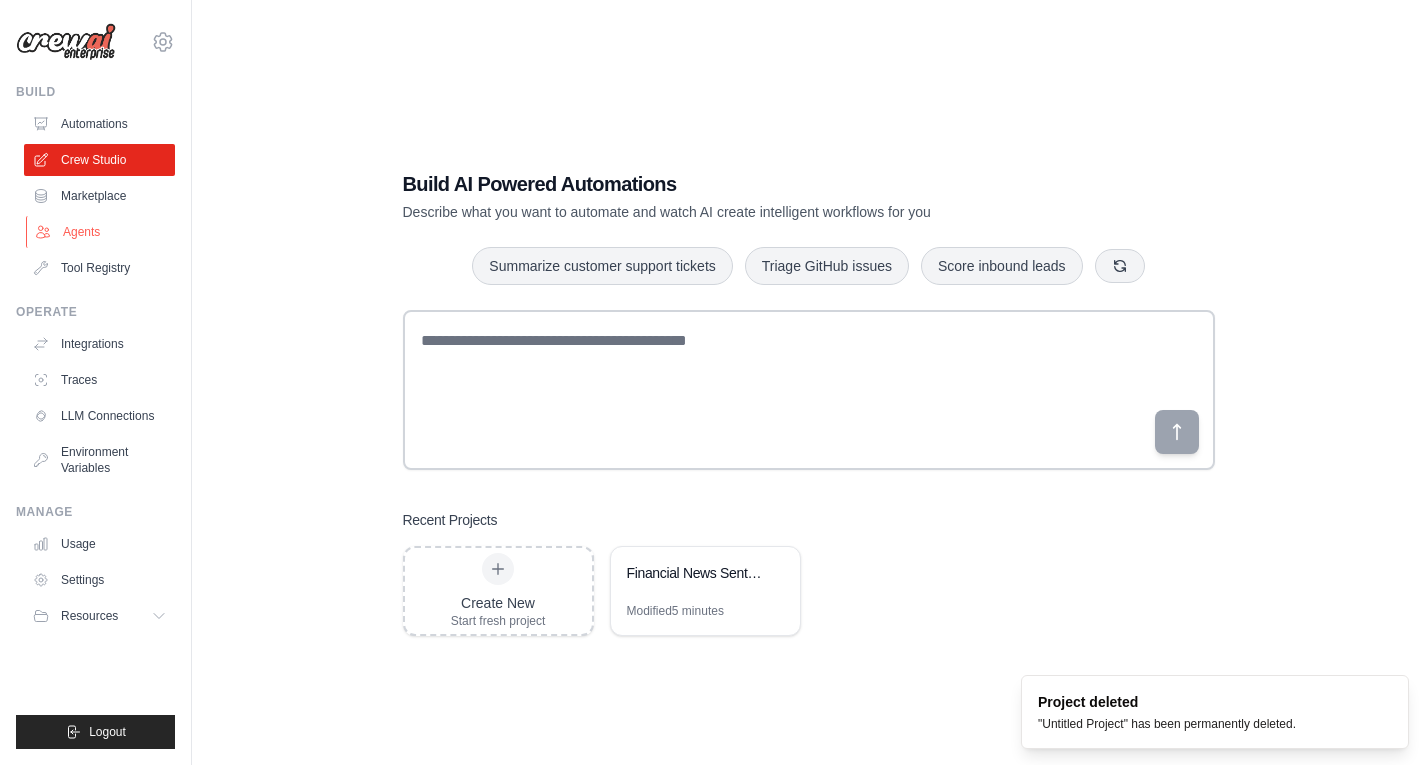 click on "Agents" at bounding box center (101, 232) 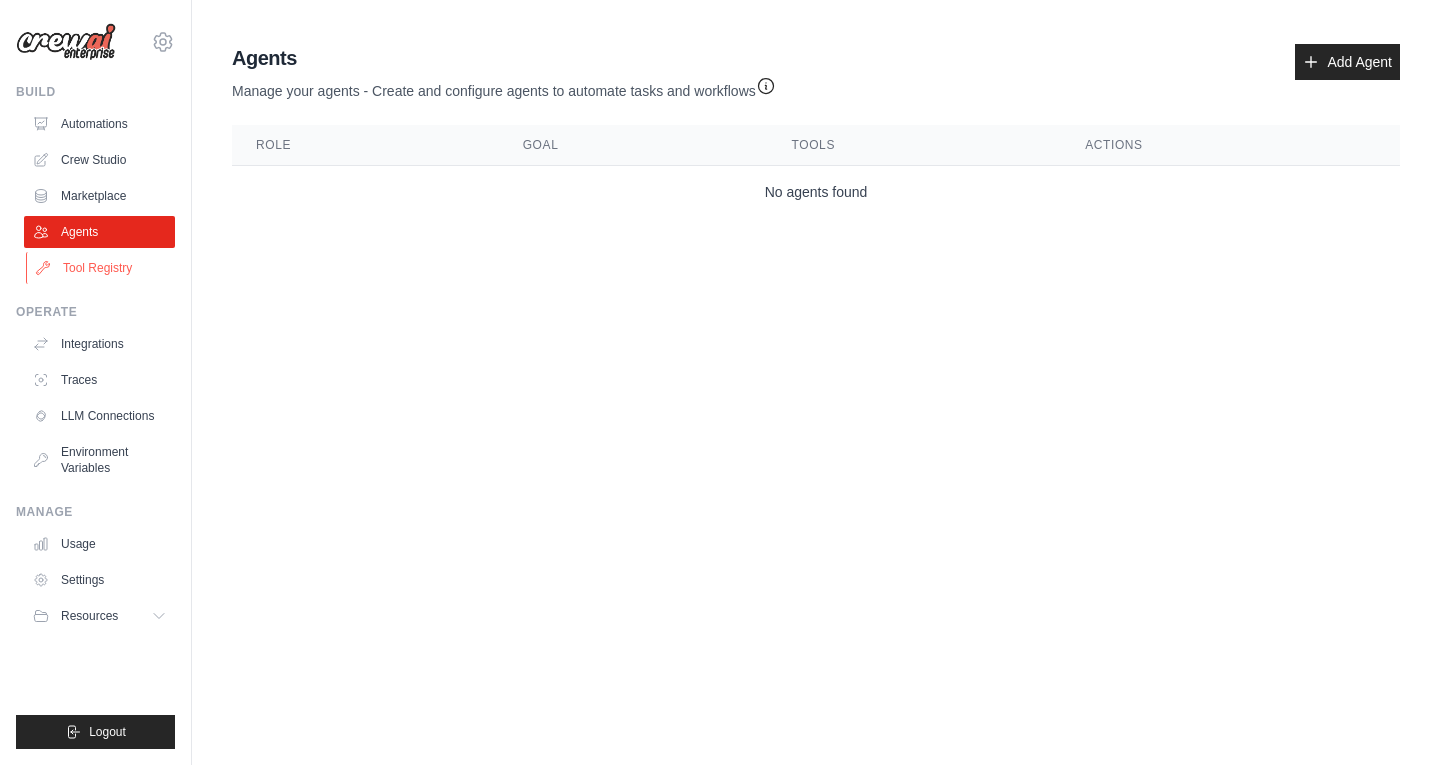 click on "Tool Registry" at bounding box center (101, 268) 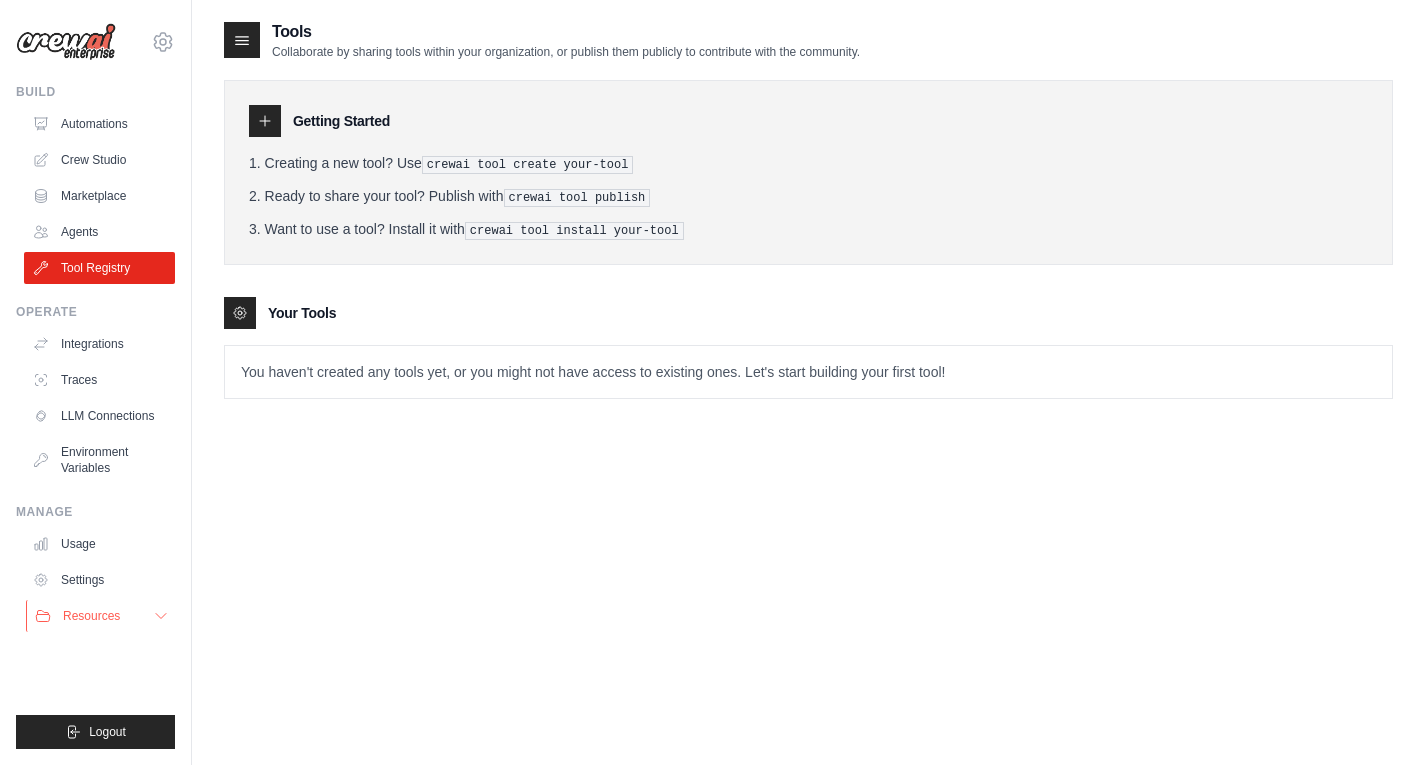 click 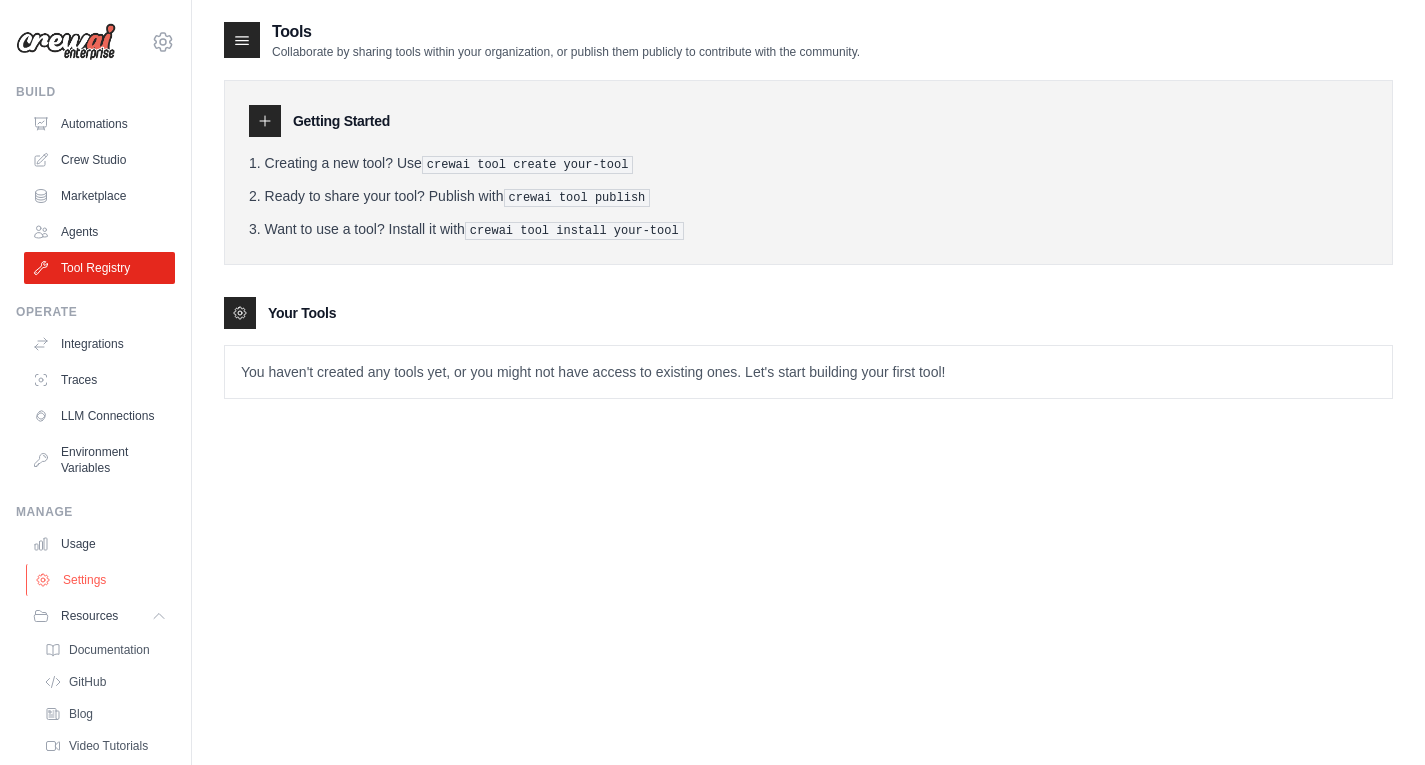 scroll, scrollTop: 81, scrollLeft: 0, axis: vertical 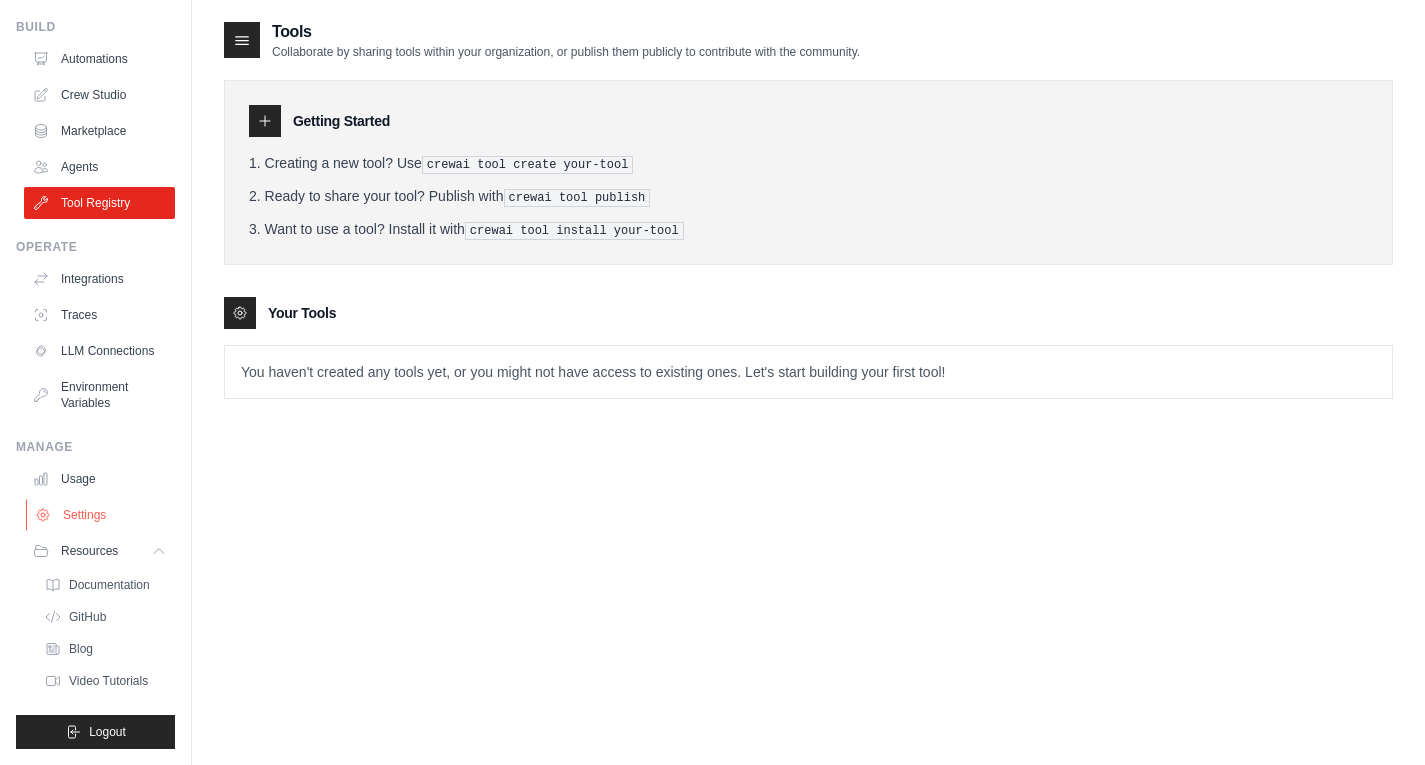 click on "Settings" at bounding box center (101, 515) 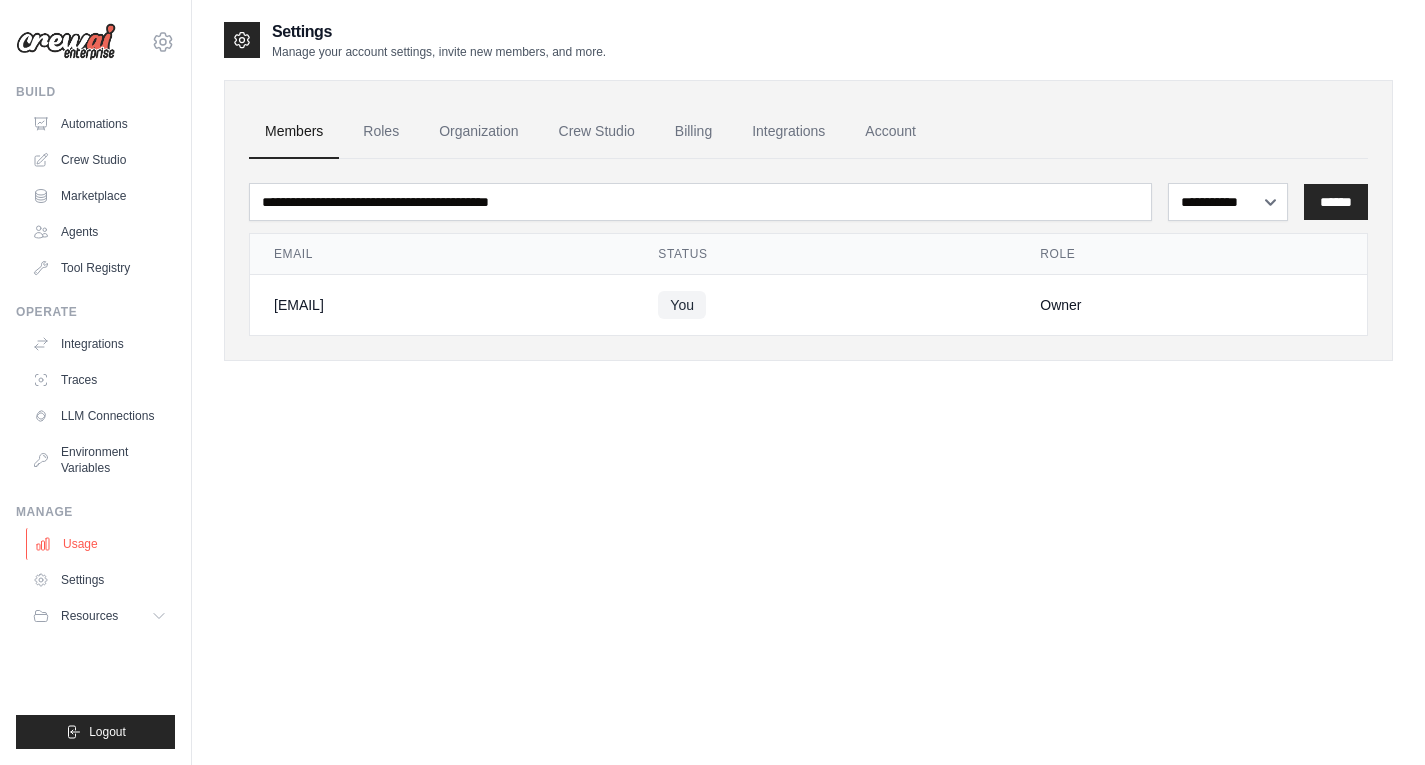 click on "Usage" at bounding box center (101, 544) 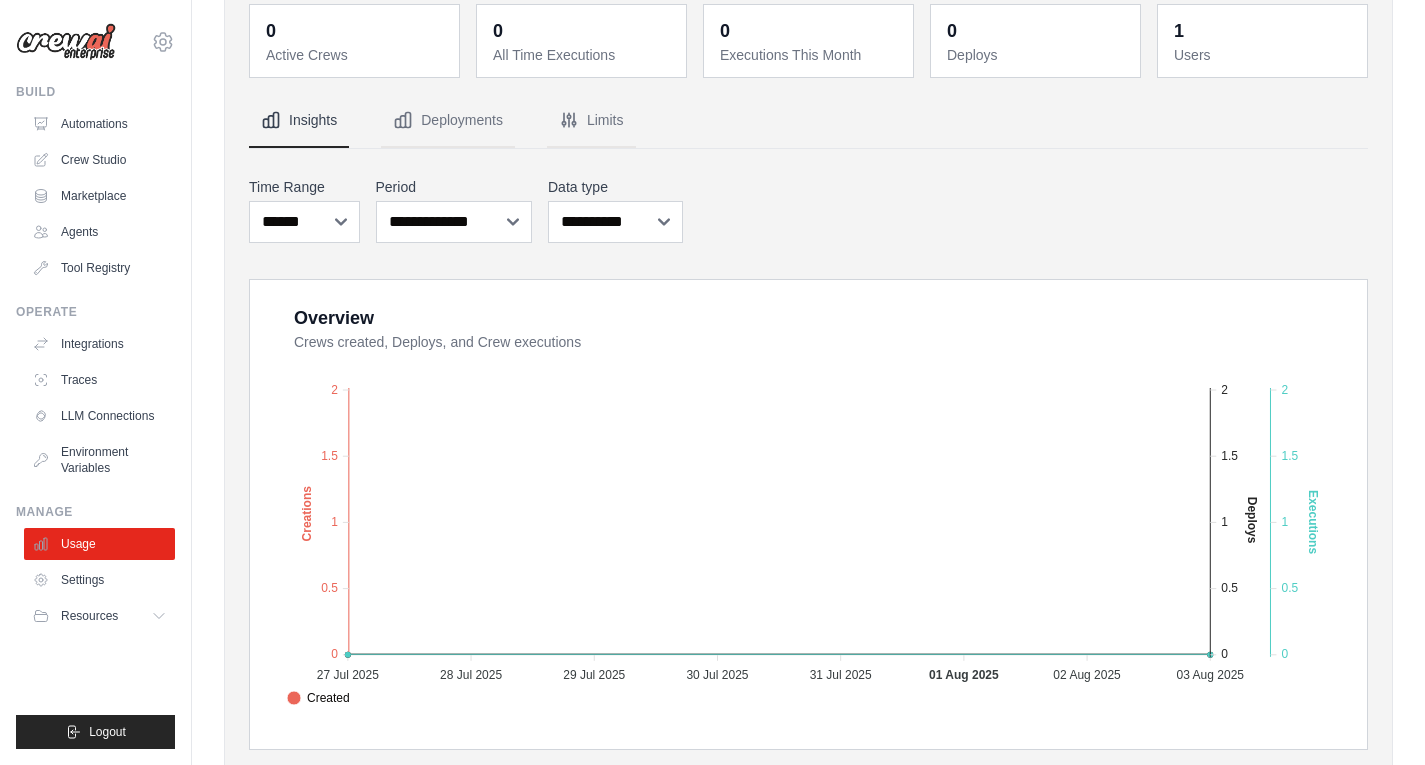 scroll, scrollTop: 200, scrollLeft: 0, axis: vertical 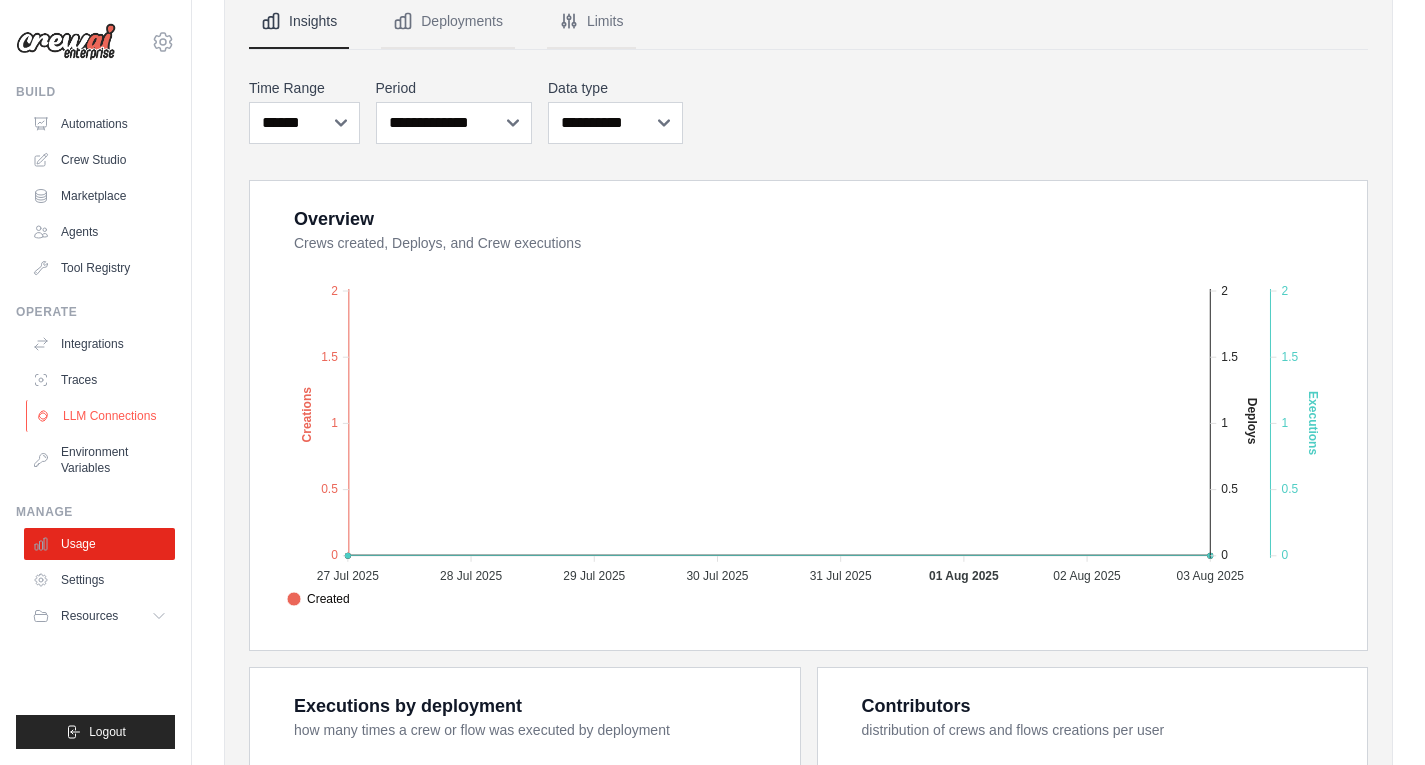 click on "LLM Connections" at bounding box center (101, 416) 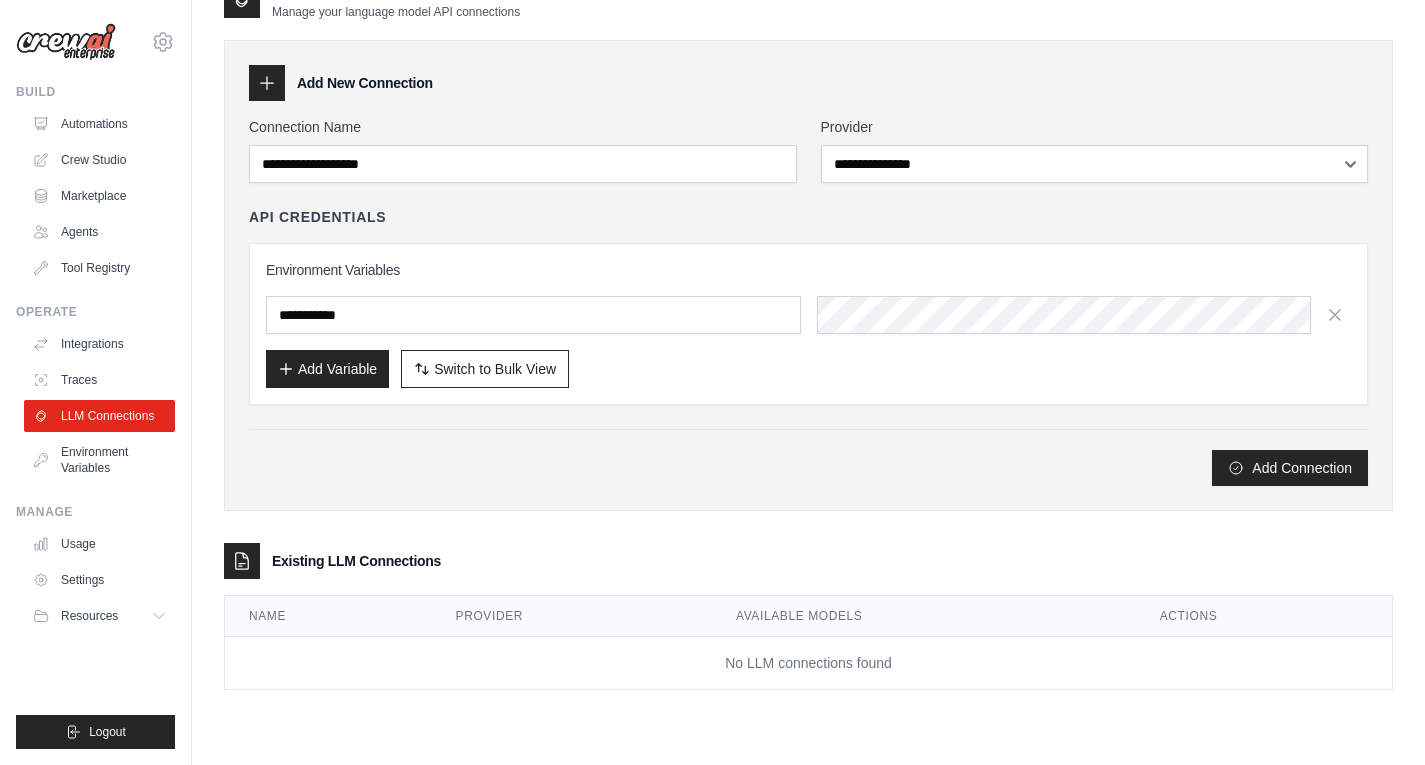 scroll, scrollTop: 0, scrollLeft: 0, axis: both 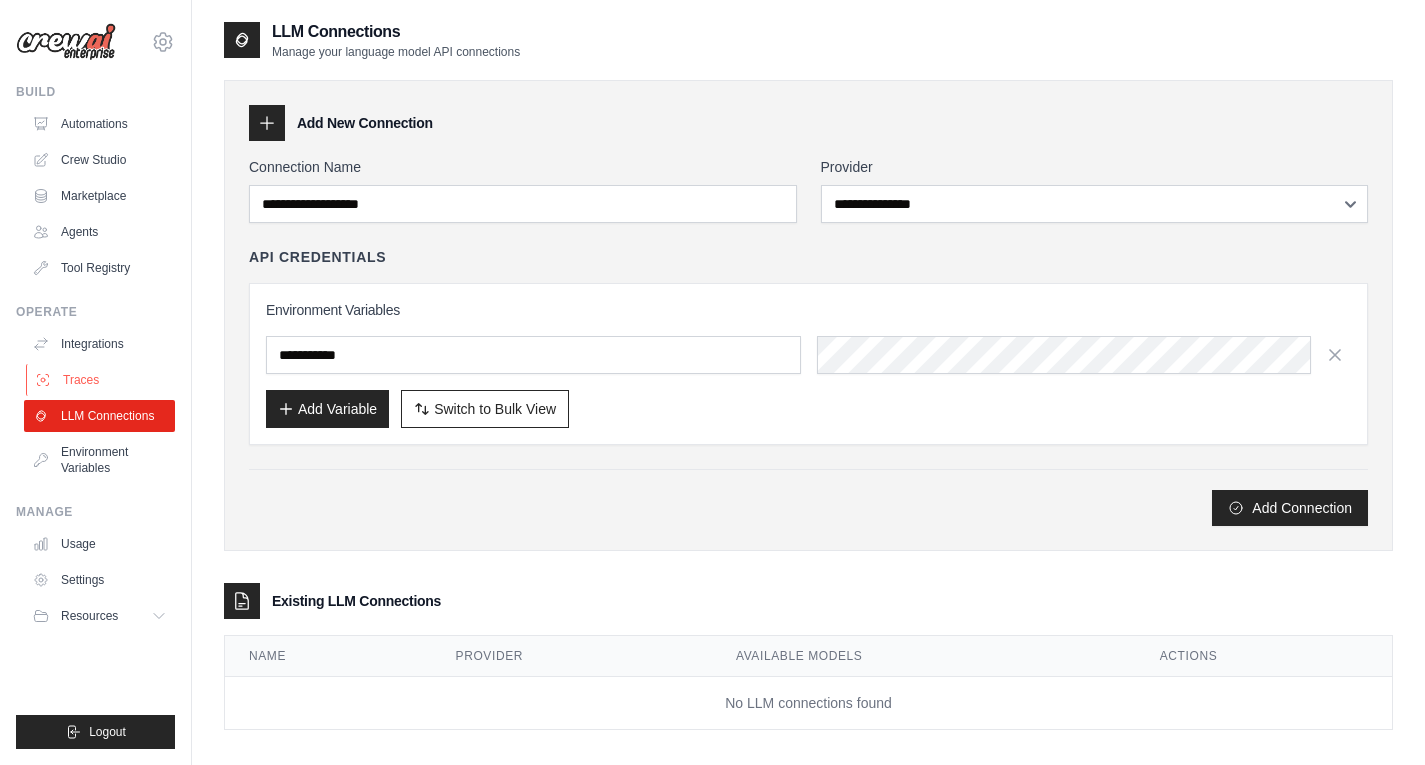click on "Traces" at bounding box center [101, 380] 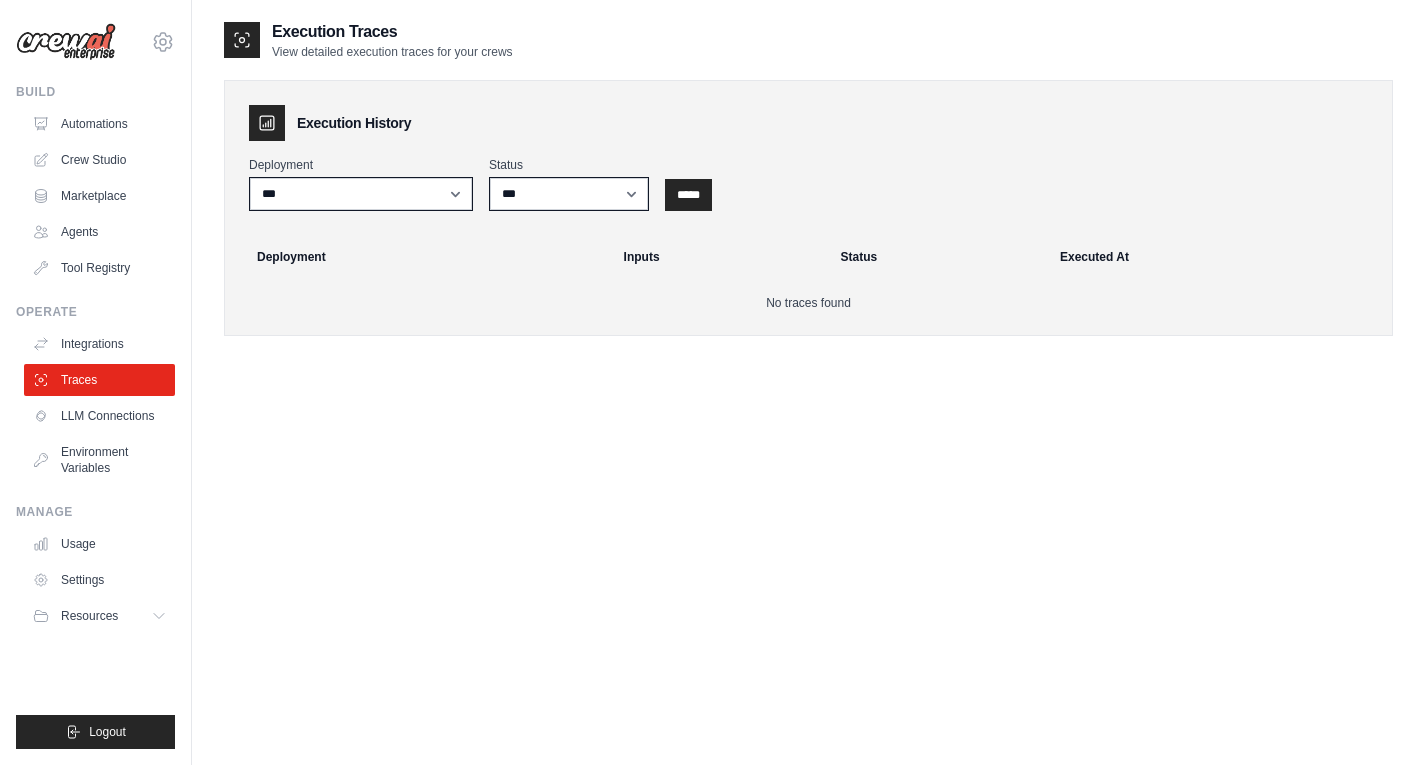 click at bounding box center (66, 42) 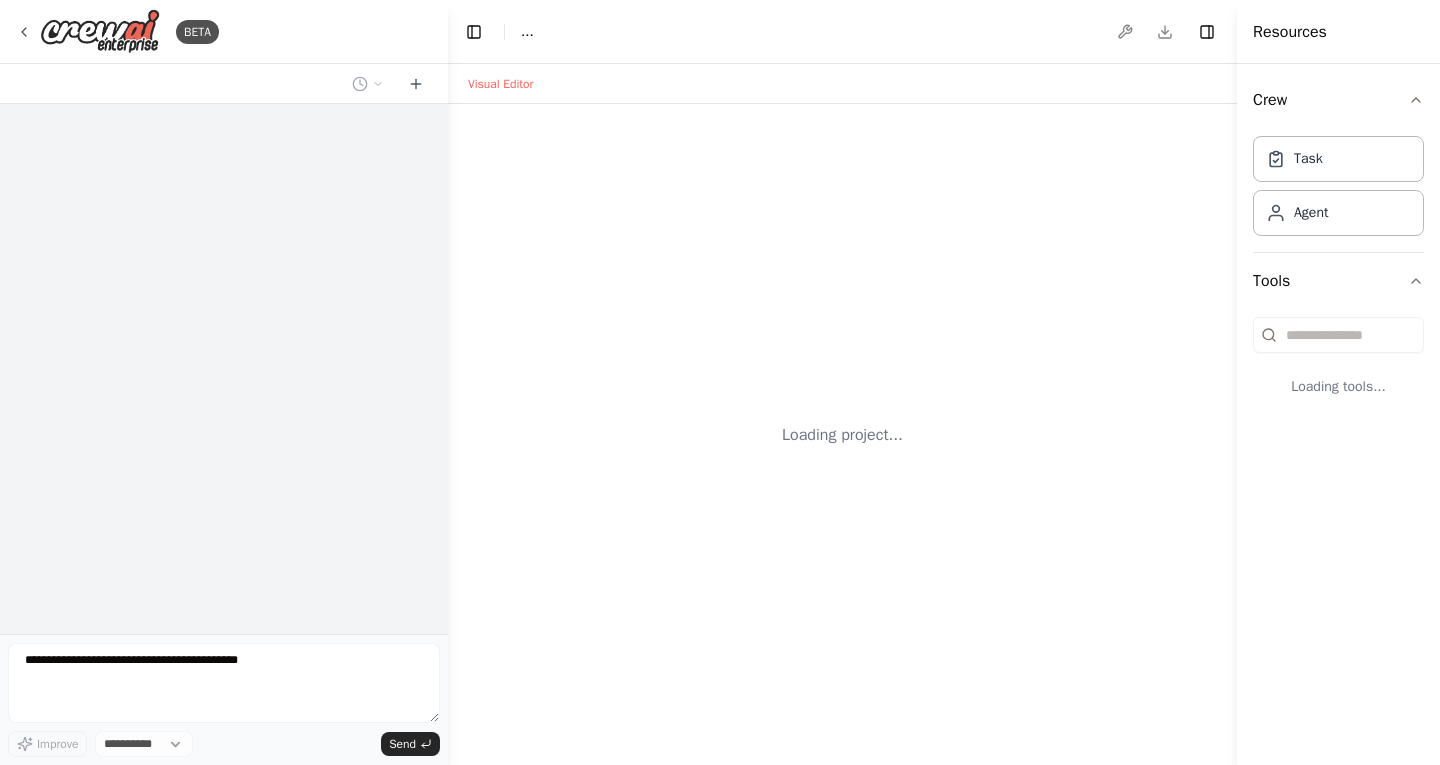 scroll, scrollTop: 0, scrollLeft: 0, axis: both 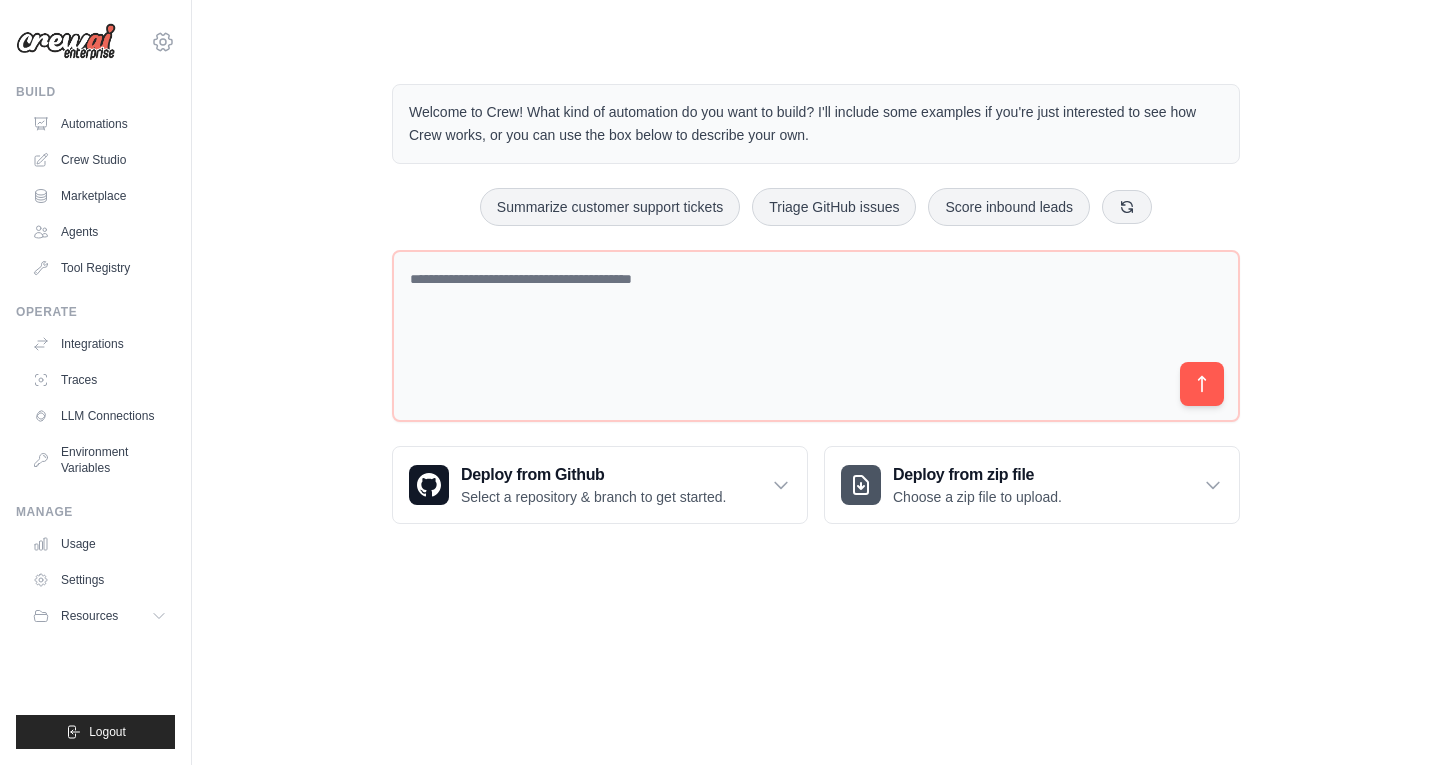 click 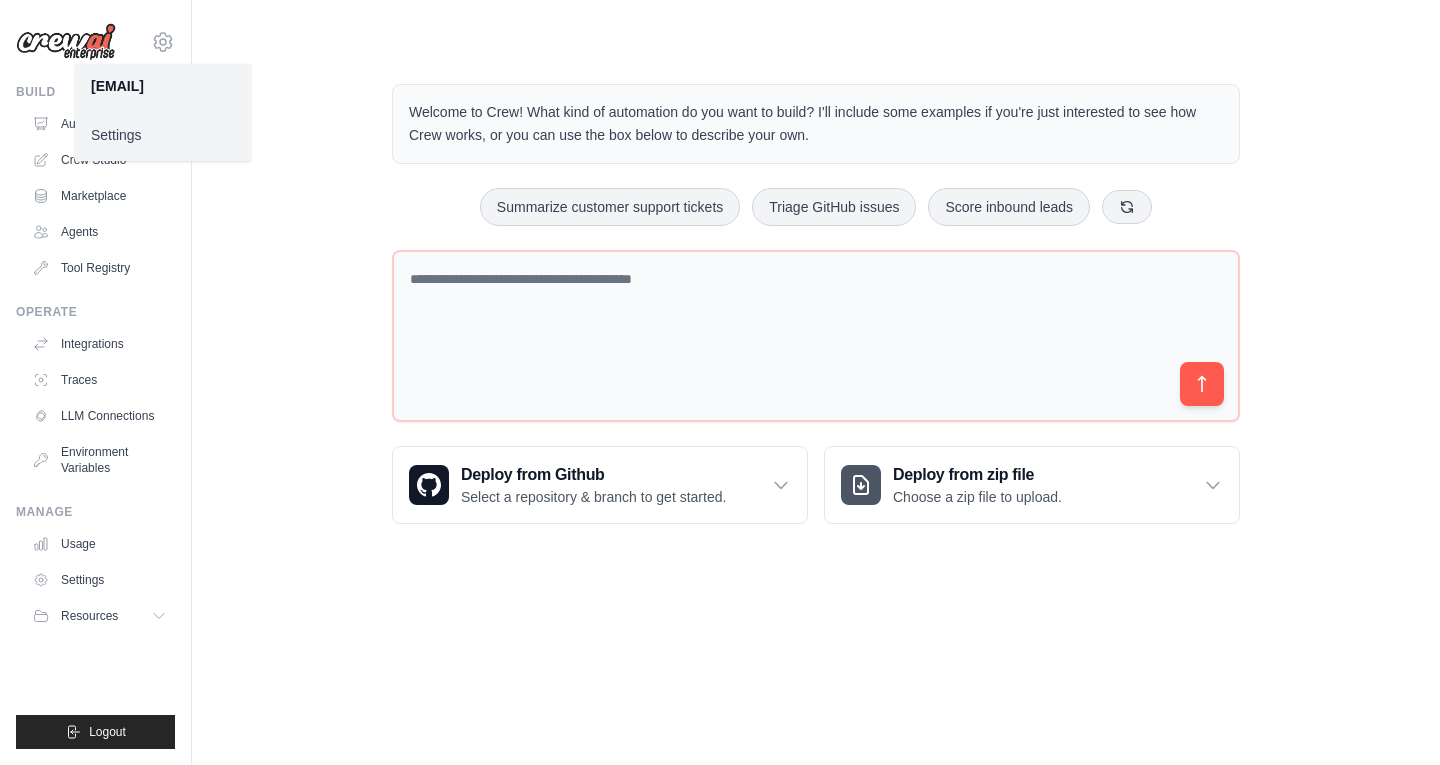 click on "Build
Automations
Crew Studio
Marketplace
Agents" at bounding box center (95, 416) 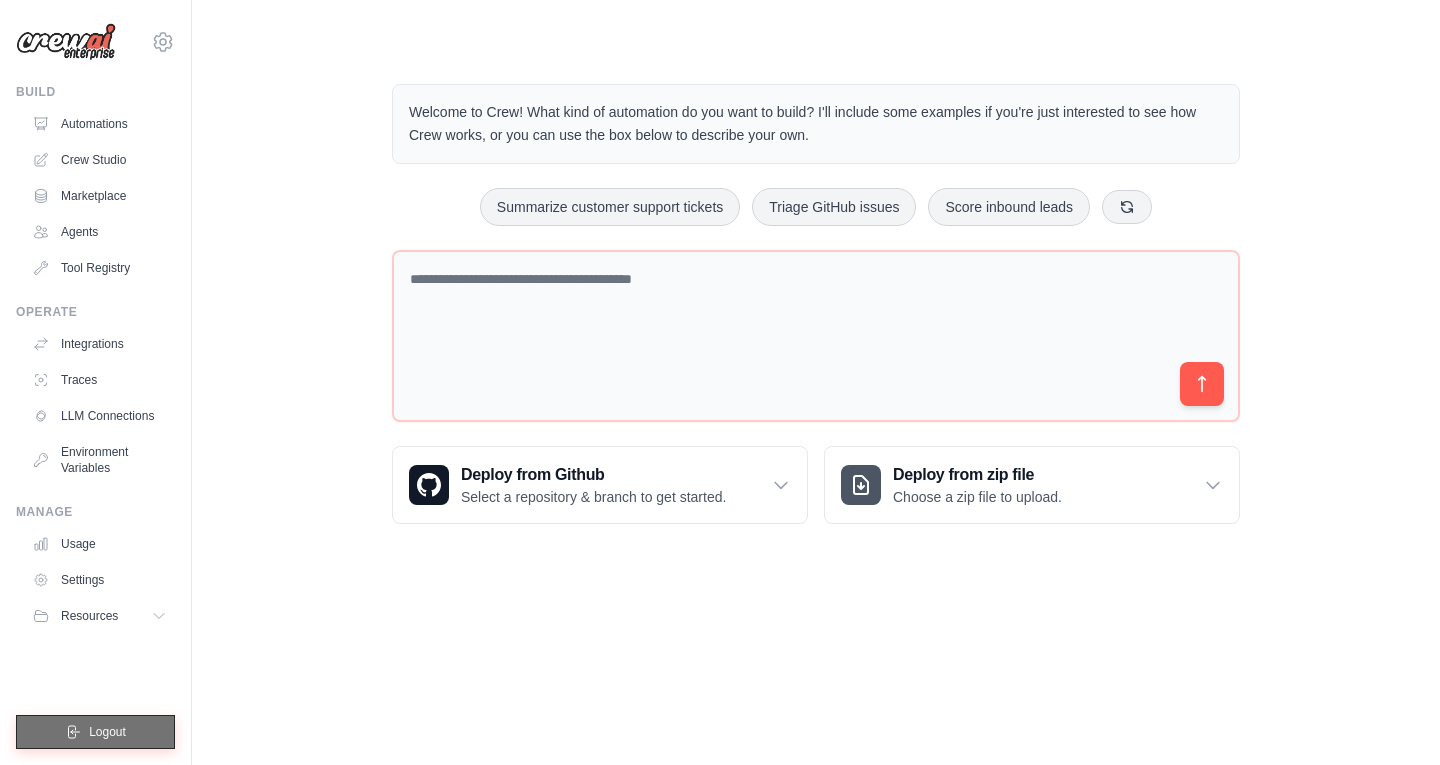 click 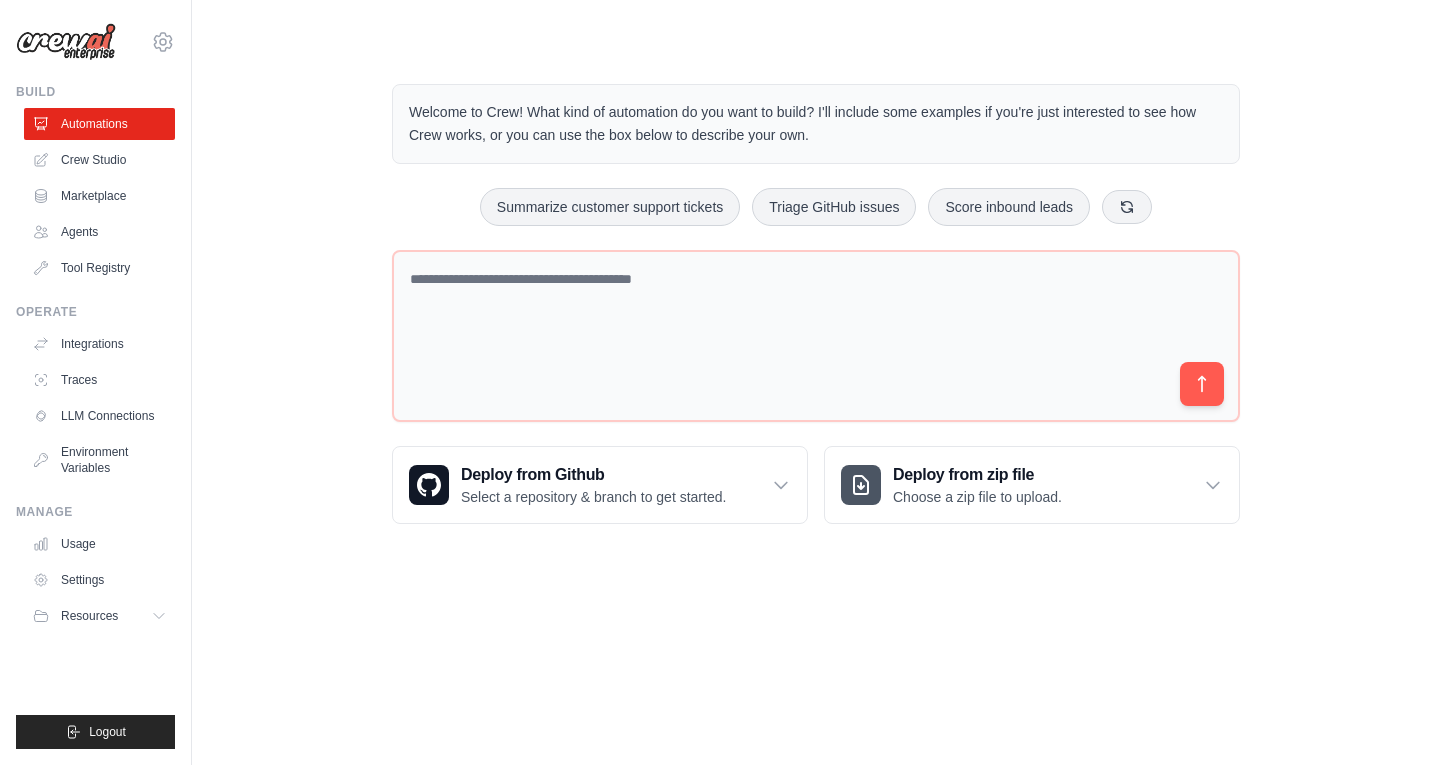 scroll, scrollTop: 0, scrollLeft: 0, axis: both 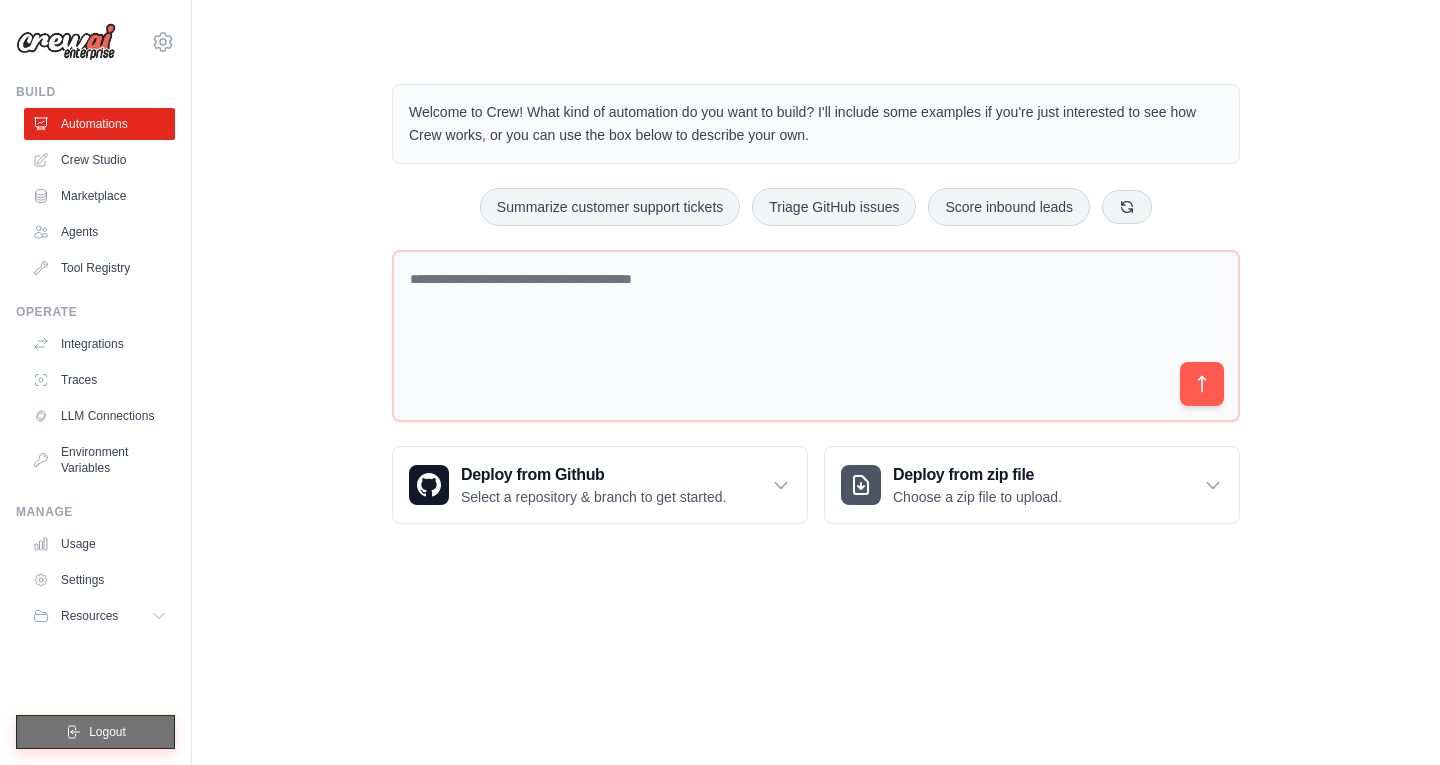click on "Logout" at bounding box center [107, 732] 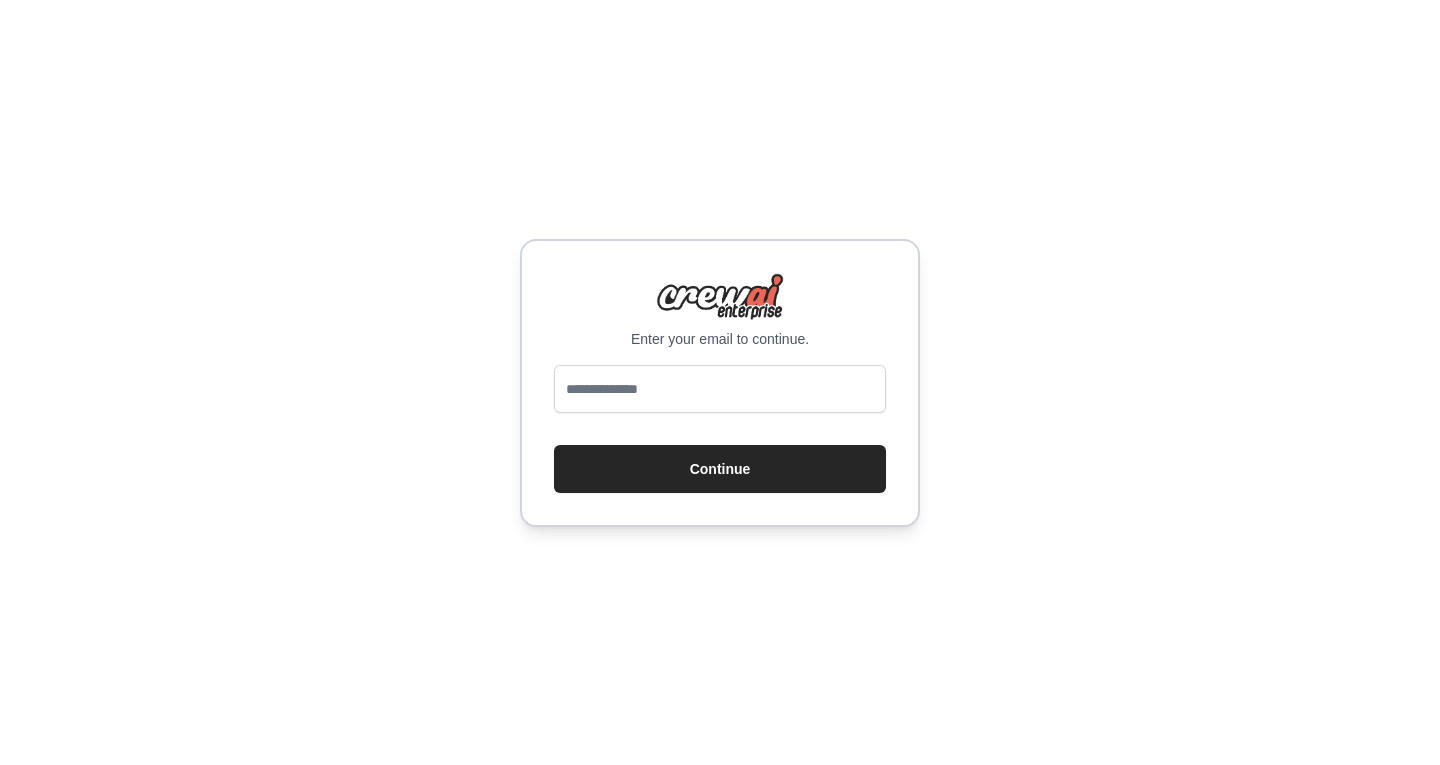 scroll, scrollTop: 0, scrollLeft: 0, axis: both 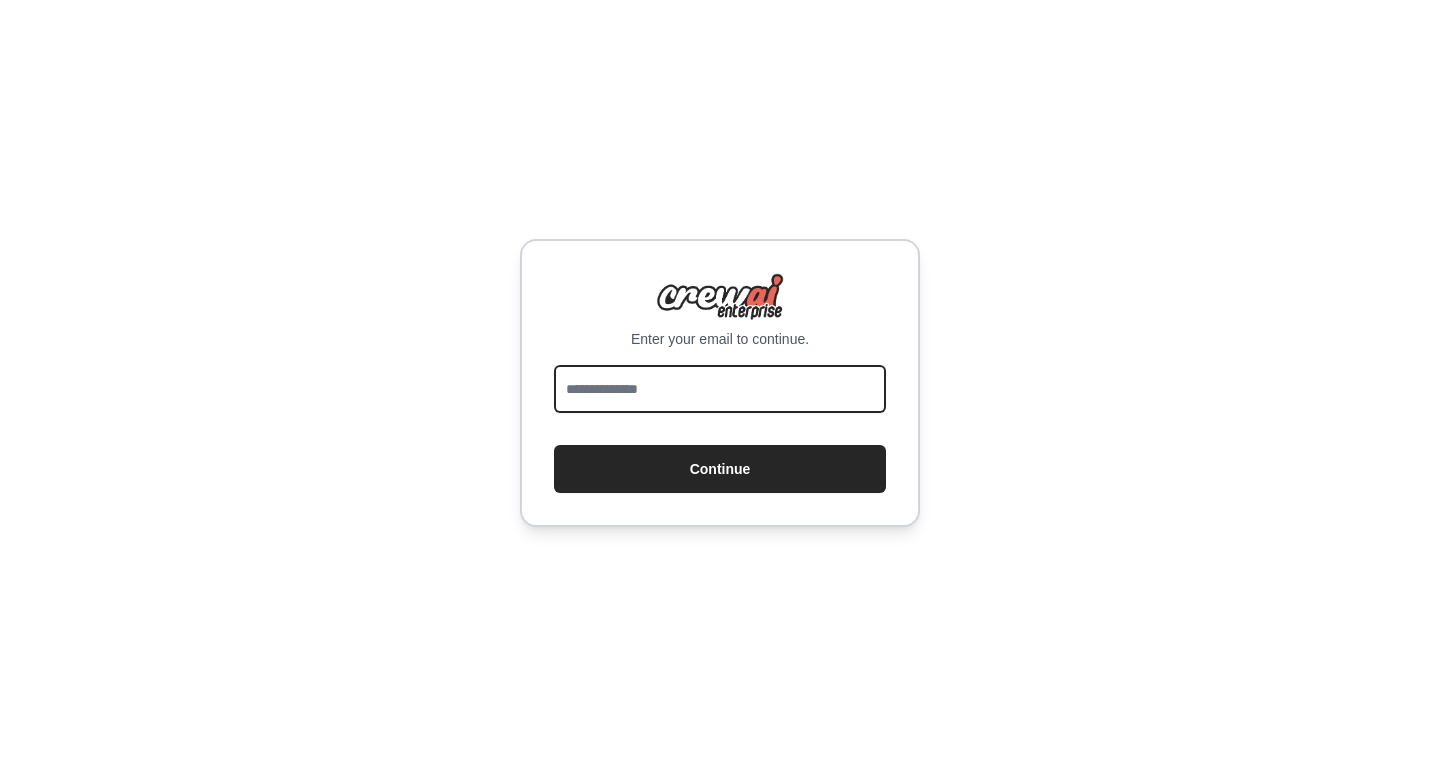click at bounding box center (720, 389) 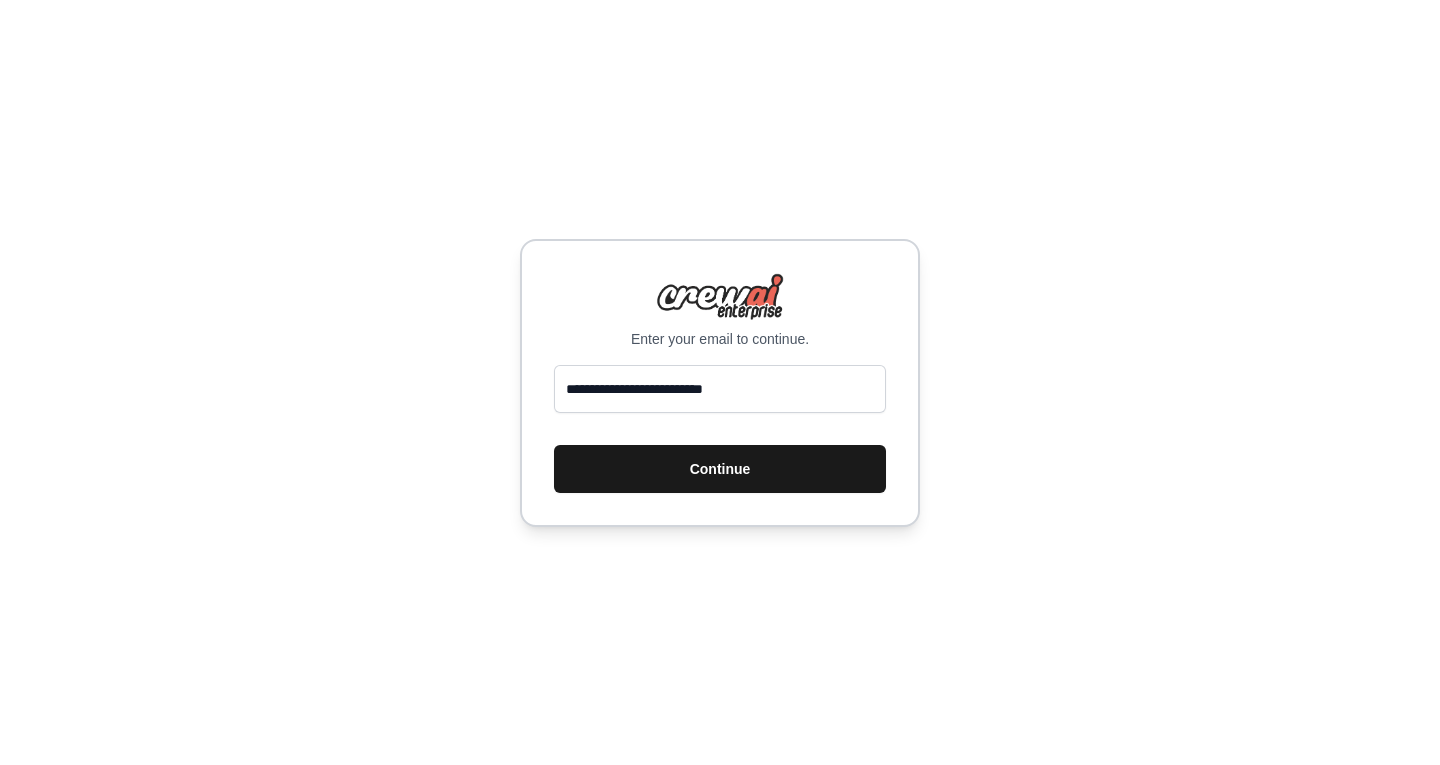 click on "Continue" at bounding box center (720, 469) 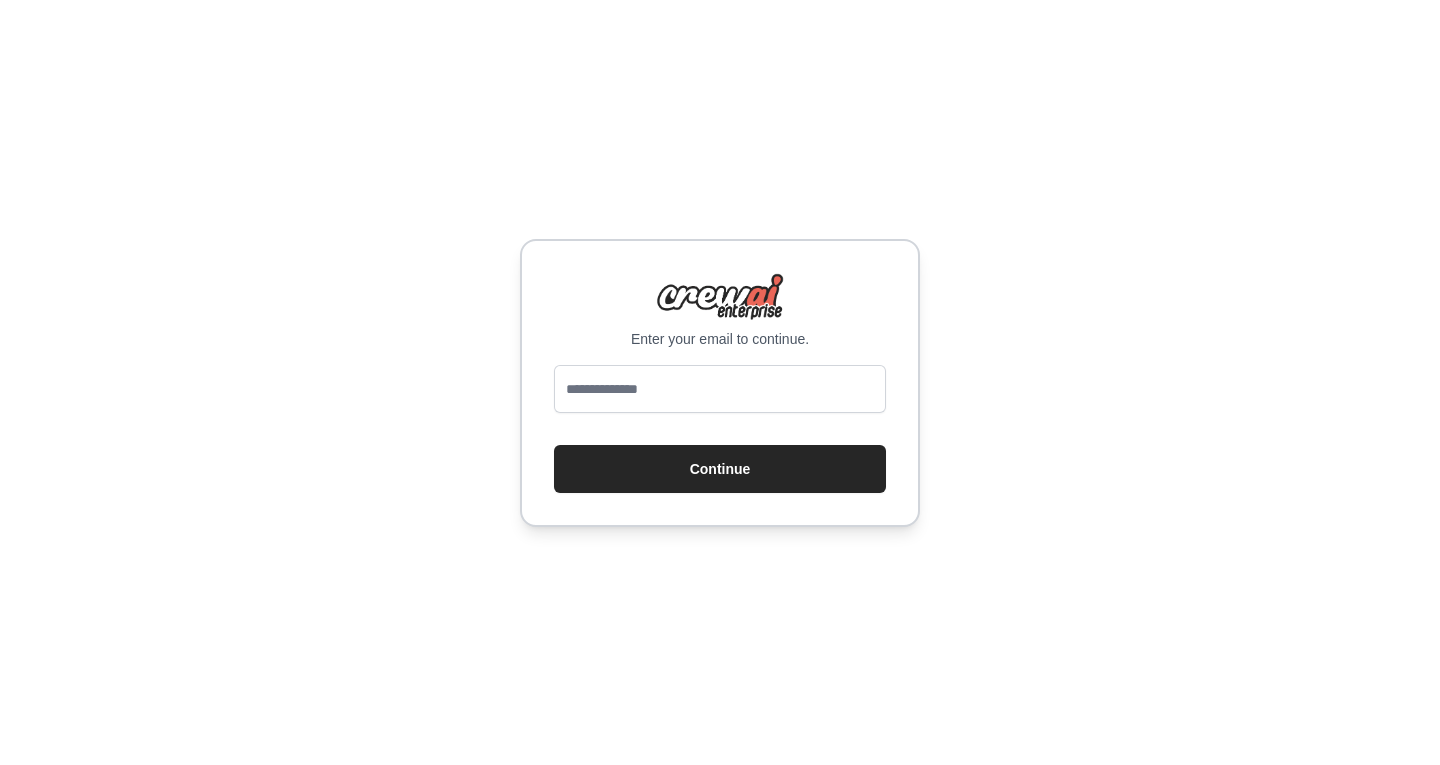 scroll, scrollTop: 0, scrollLeft: 0, axis: both 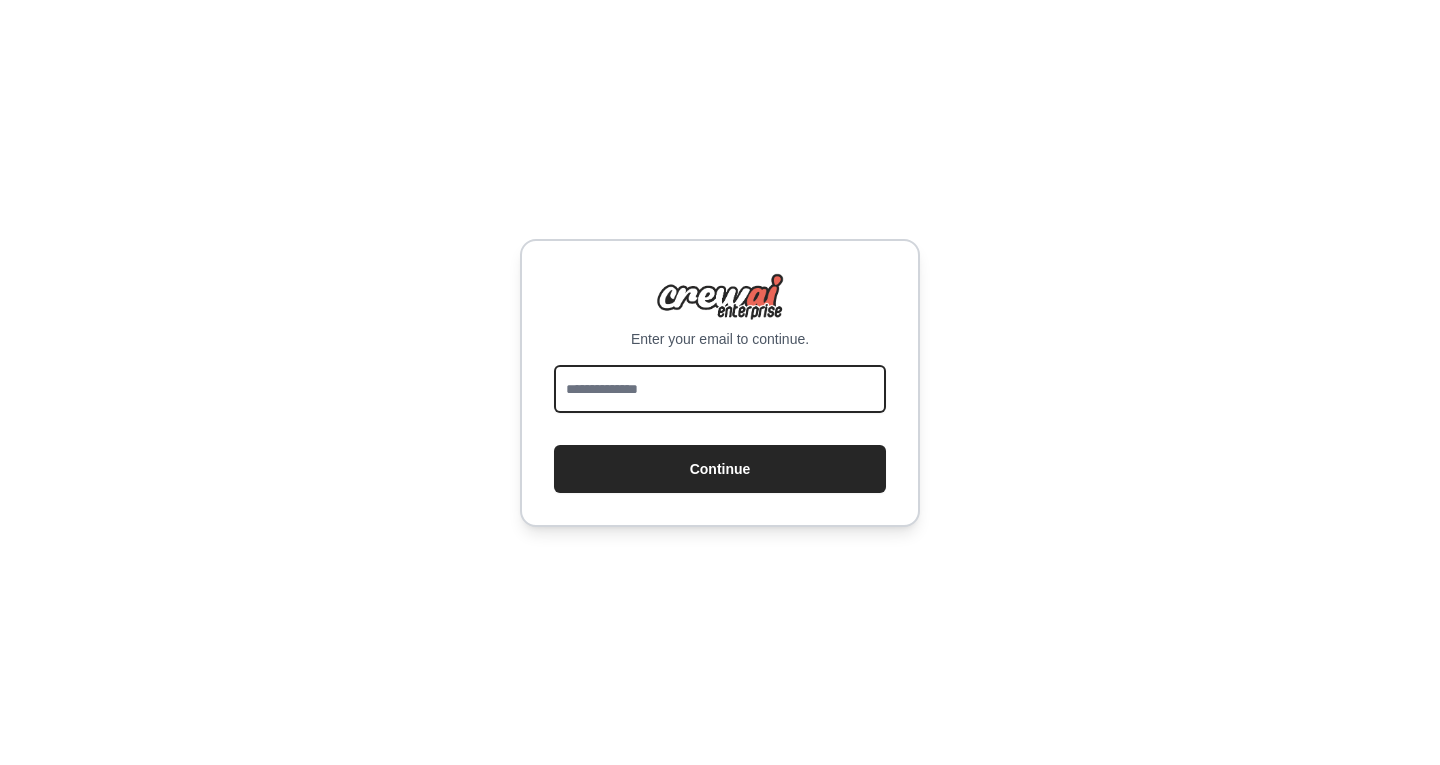 click at bounding box center (720, 389) 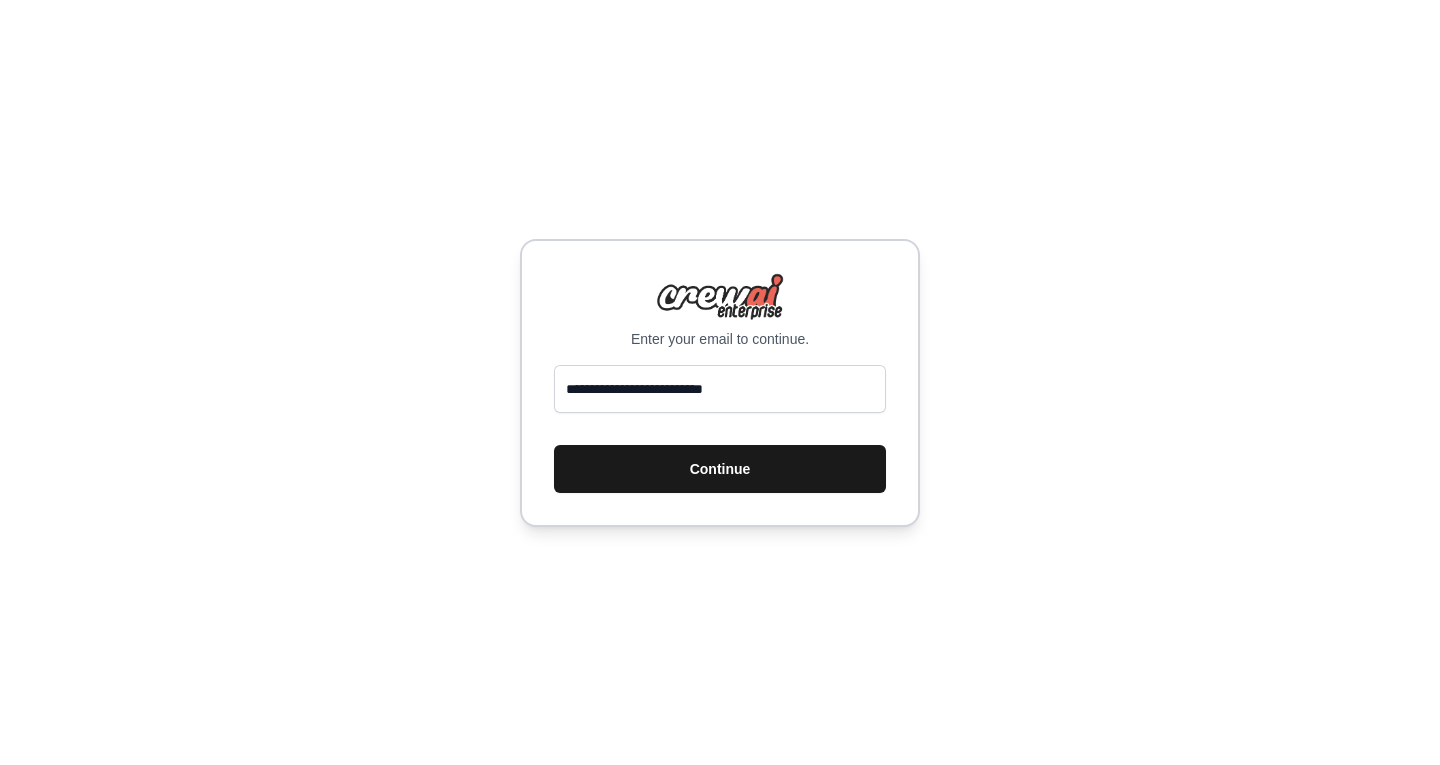 click on "Continue" at bounding box center [720, 469] 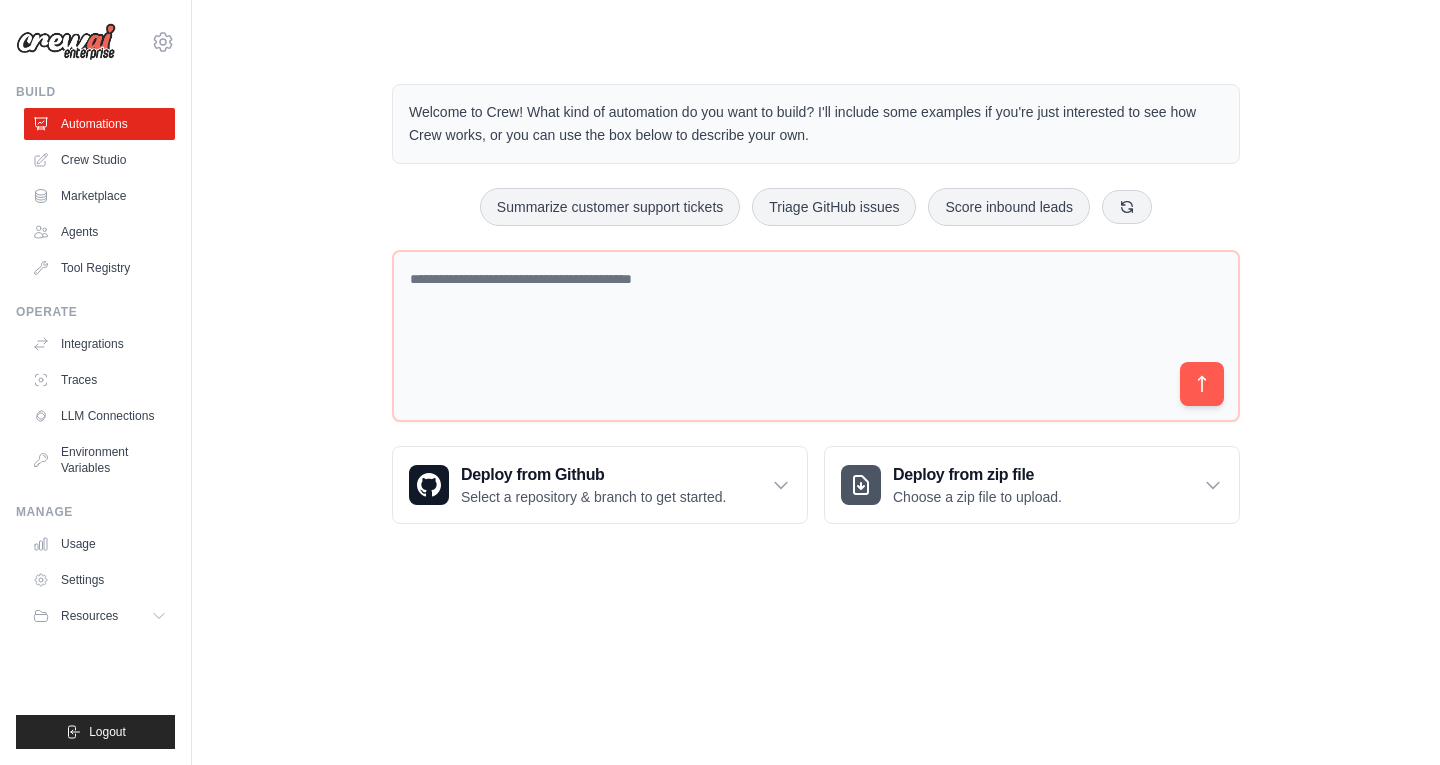 scroll, scrollTop: 0, scrollLeft: 0, axis: both 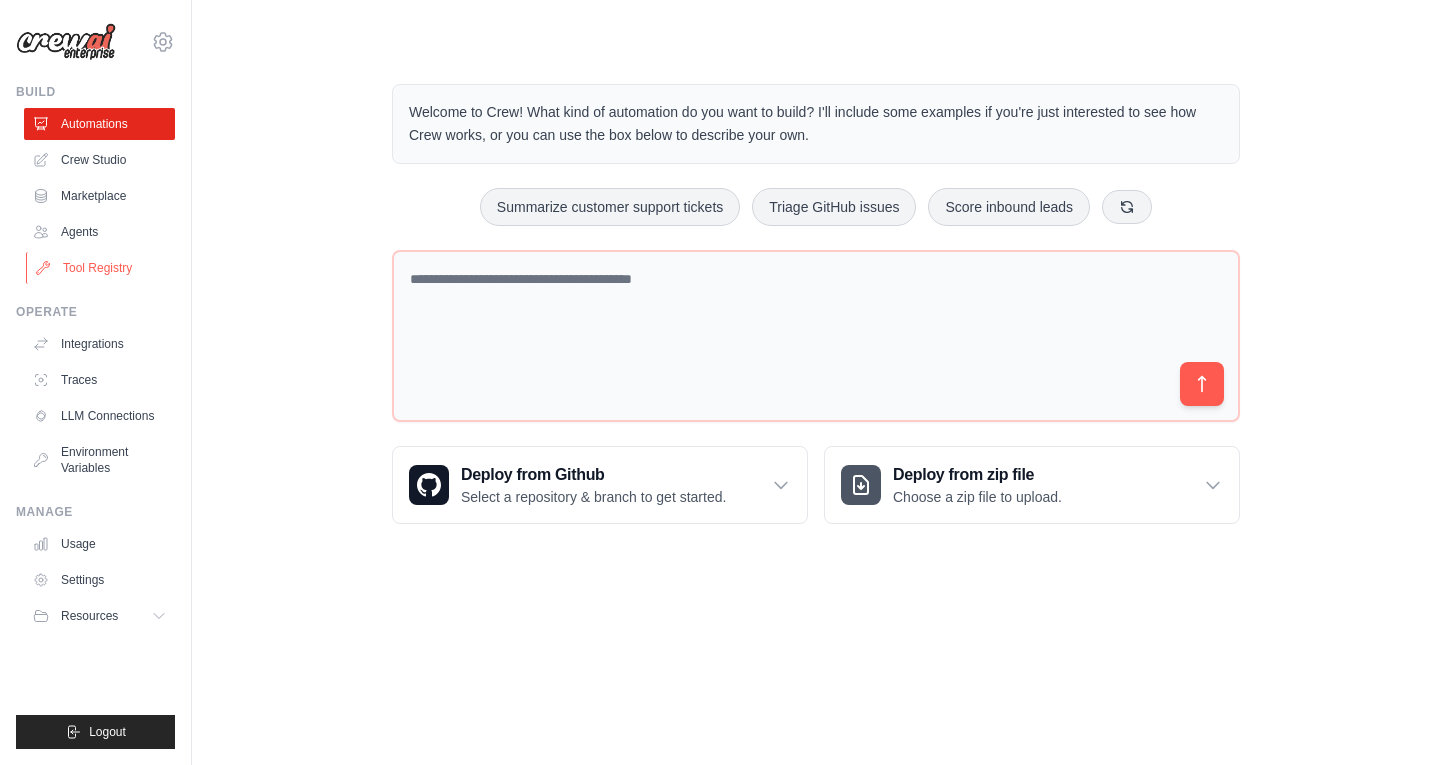 click on "Tool Registry" at bounding box center [101, 268] 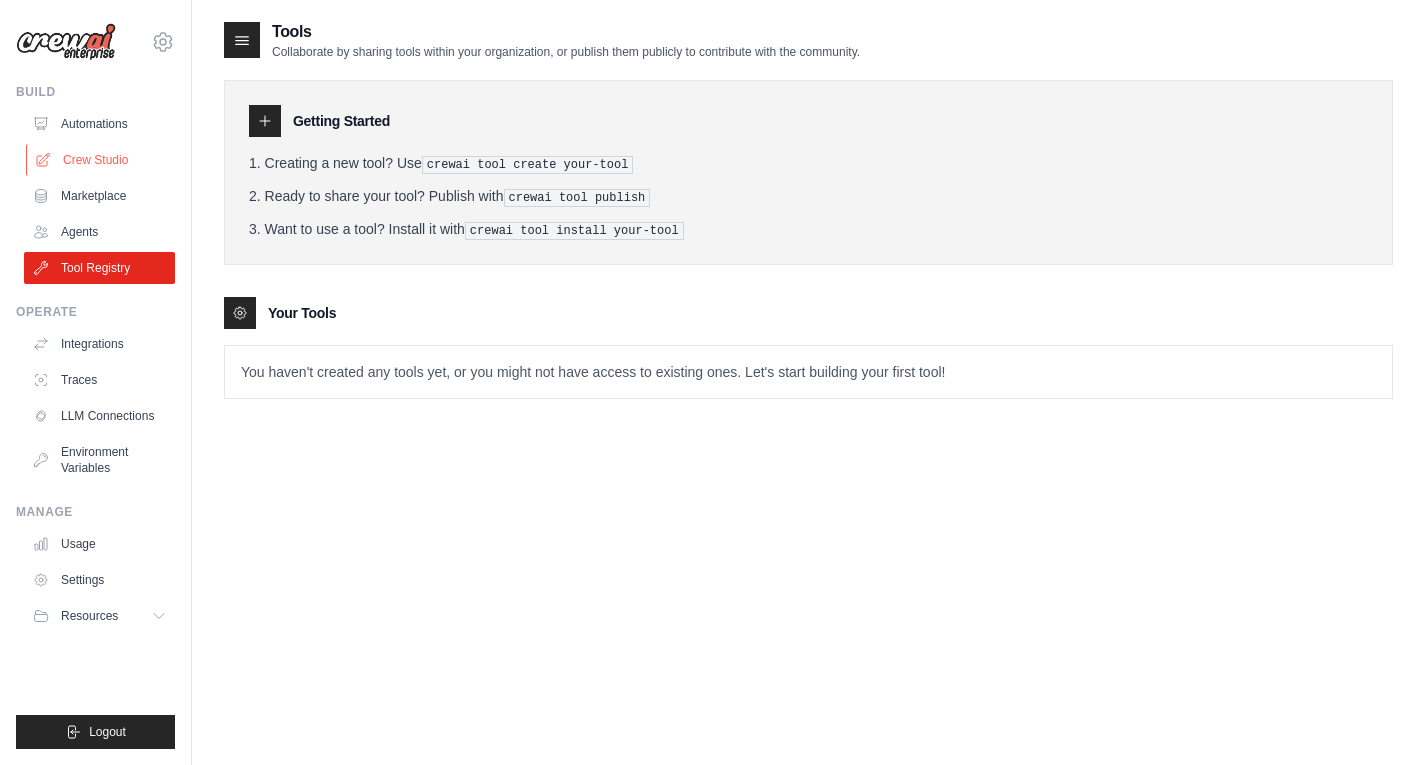 click on "Crew Studio" at bounding box center [101, 160] 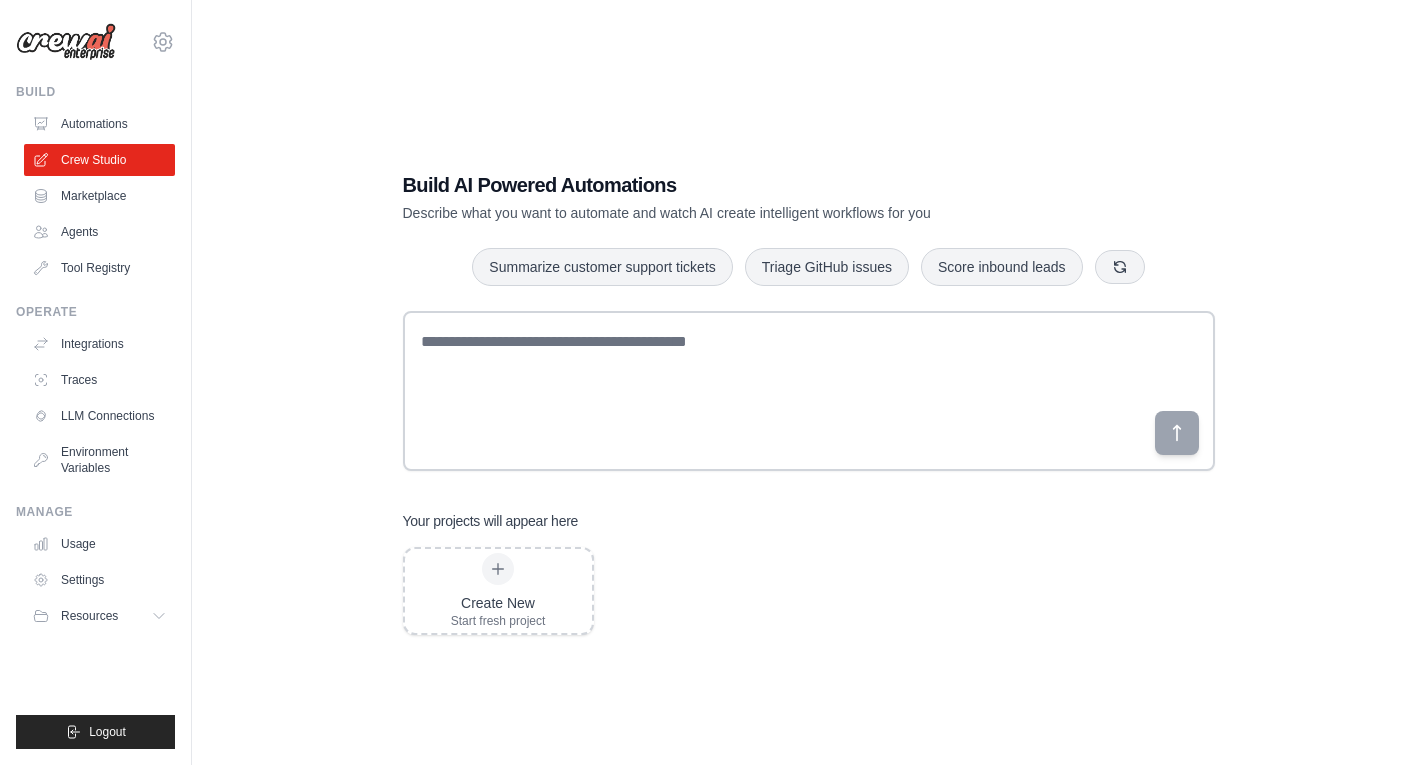 scroll, scrollTop: 0, scrollLeft: 0, axis: both 